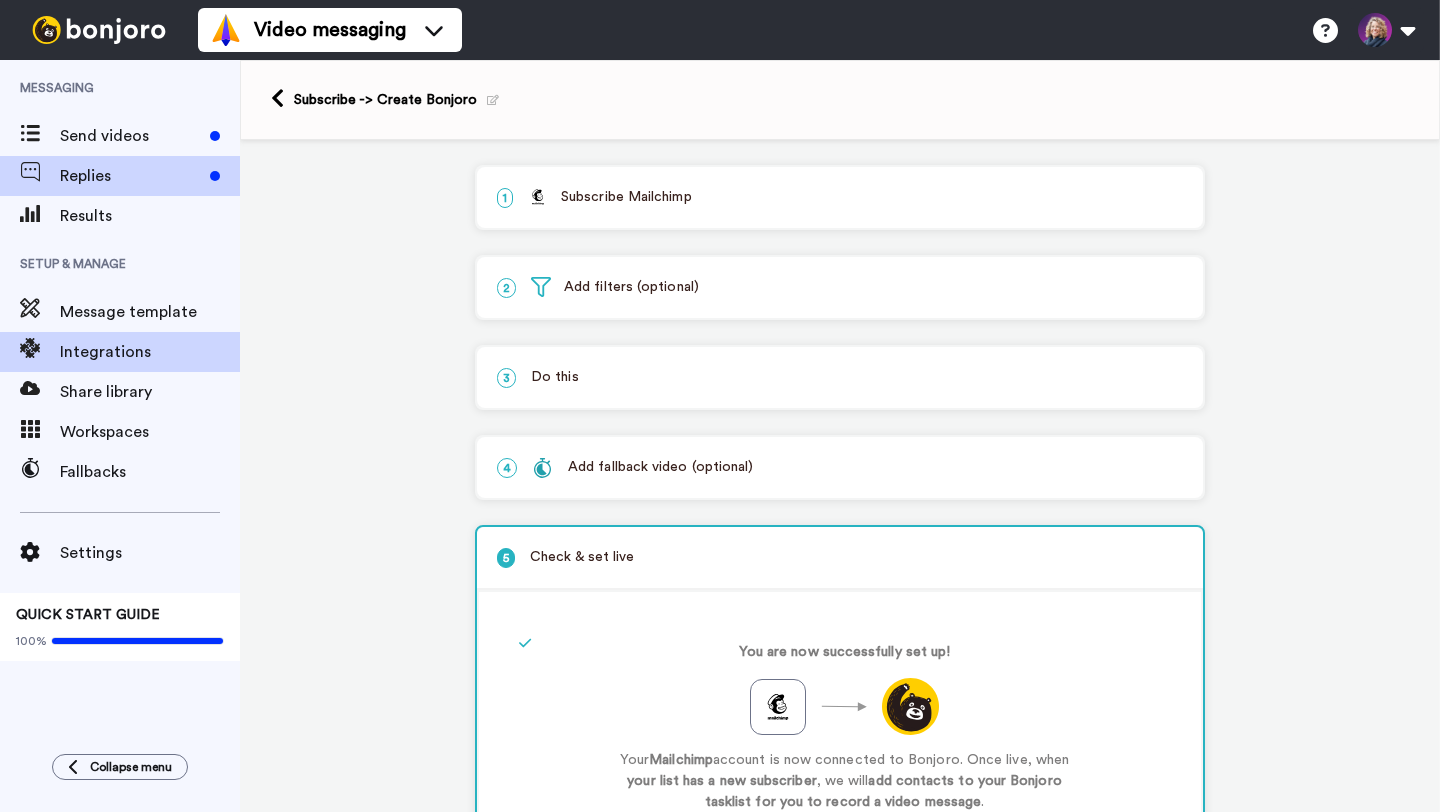 scroll, scrollTop: 0, scrollLeft: 0, axis: both 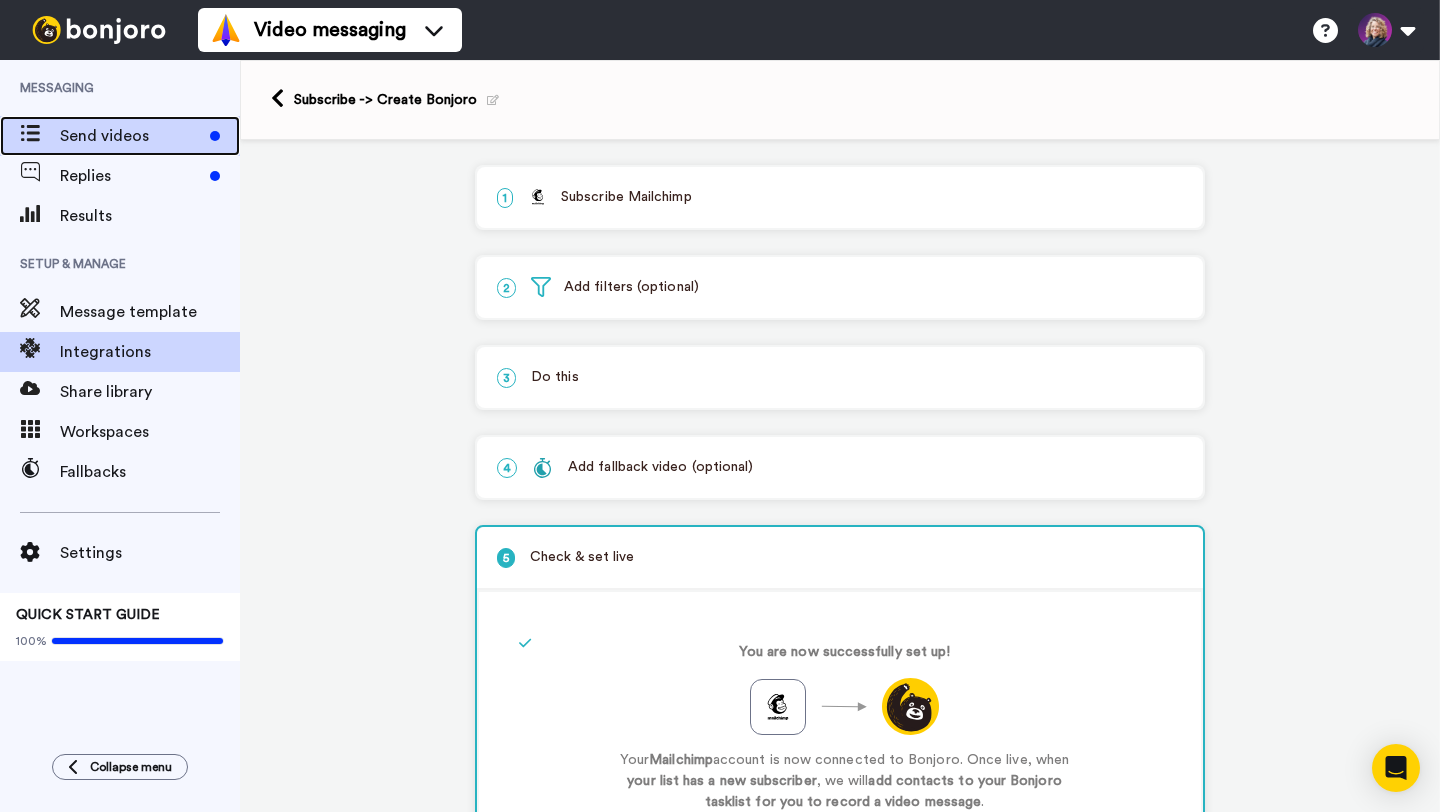click on "Send videos" at bounding box center (131, 136) 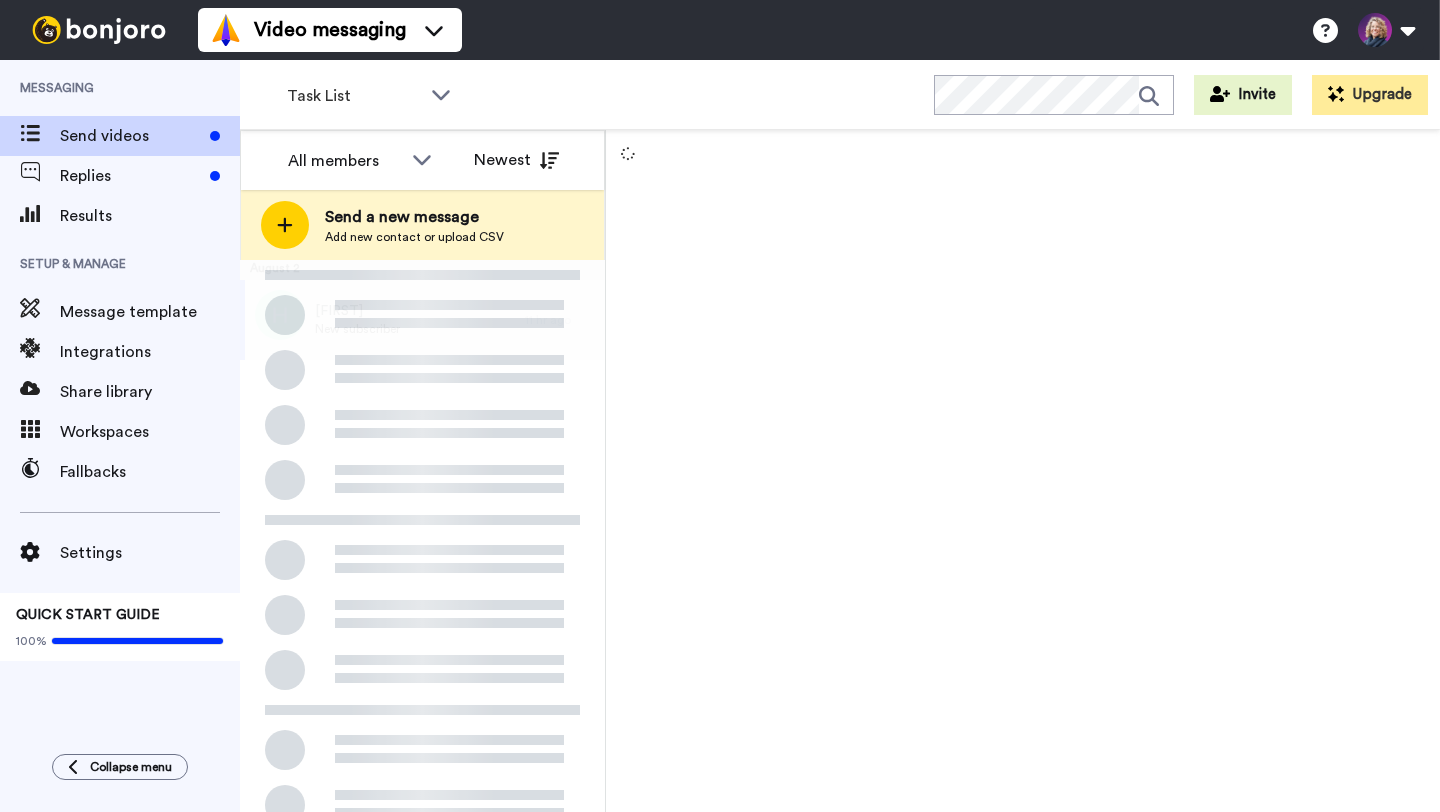 scroll, scrollTop: 0, scrollLeft: 0, axis: both 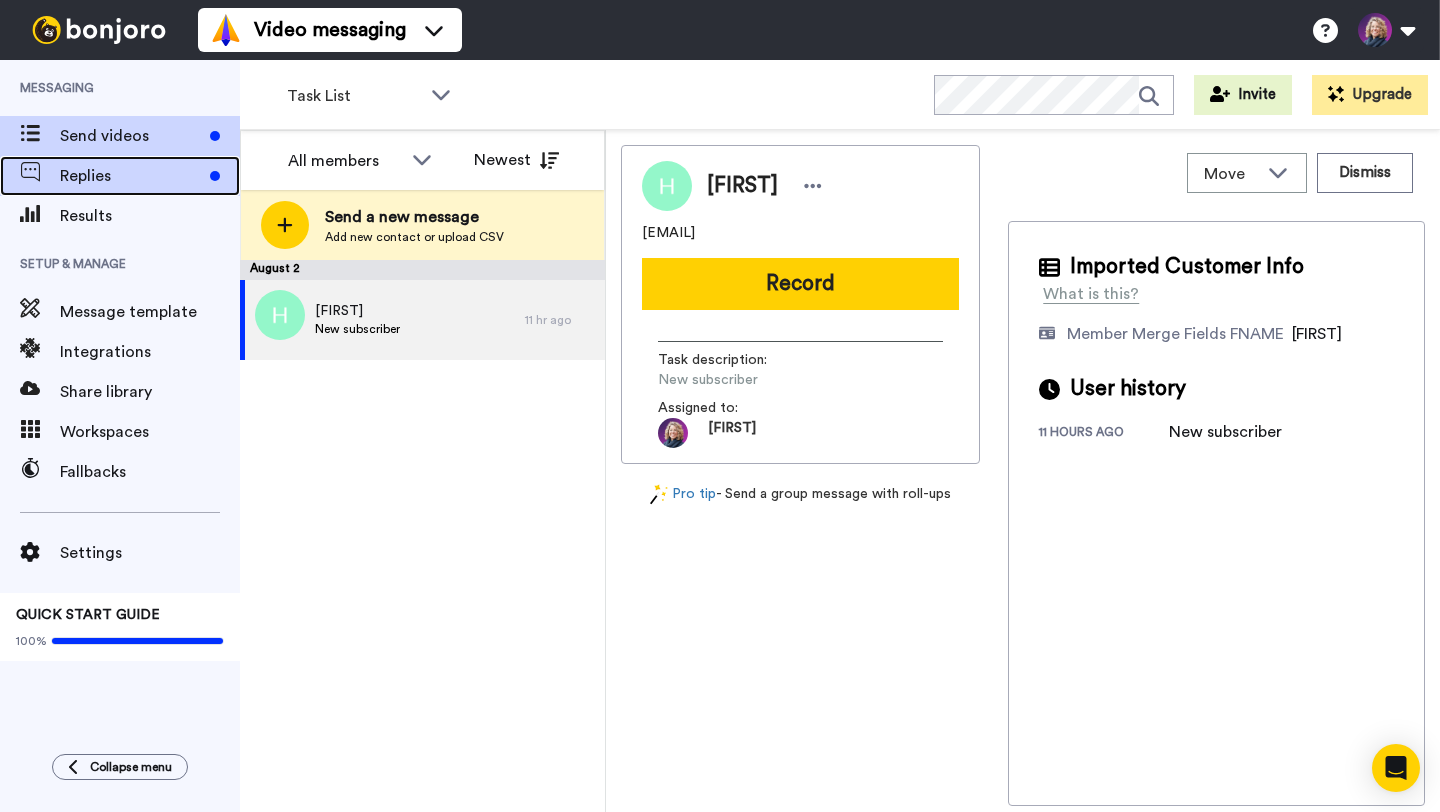 click on "Replies" at bounding box center (131, 176) 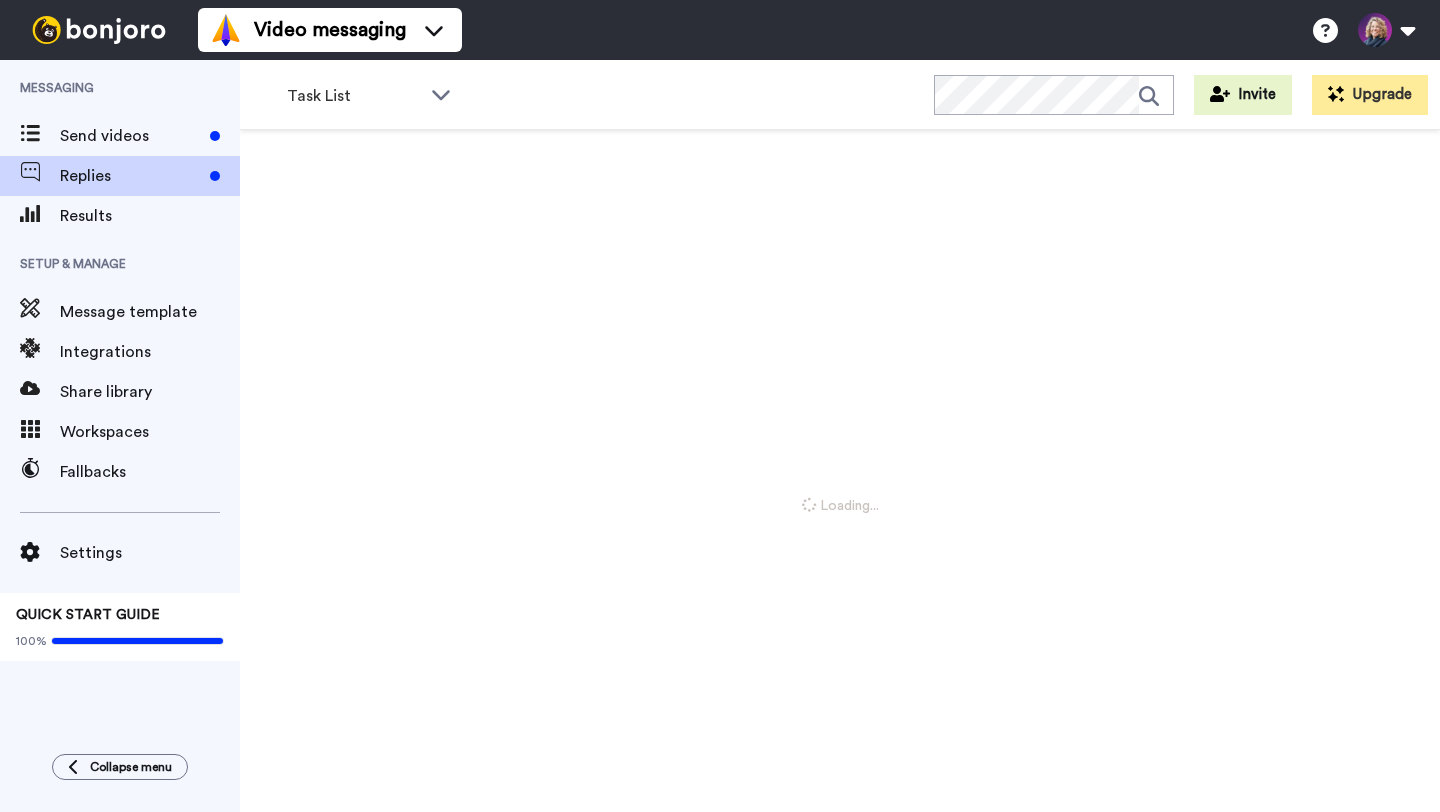 scroll, scrollTop: 0, scrollLeft: 0, axis: both 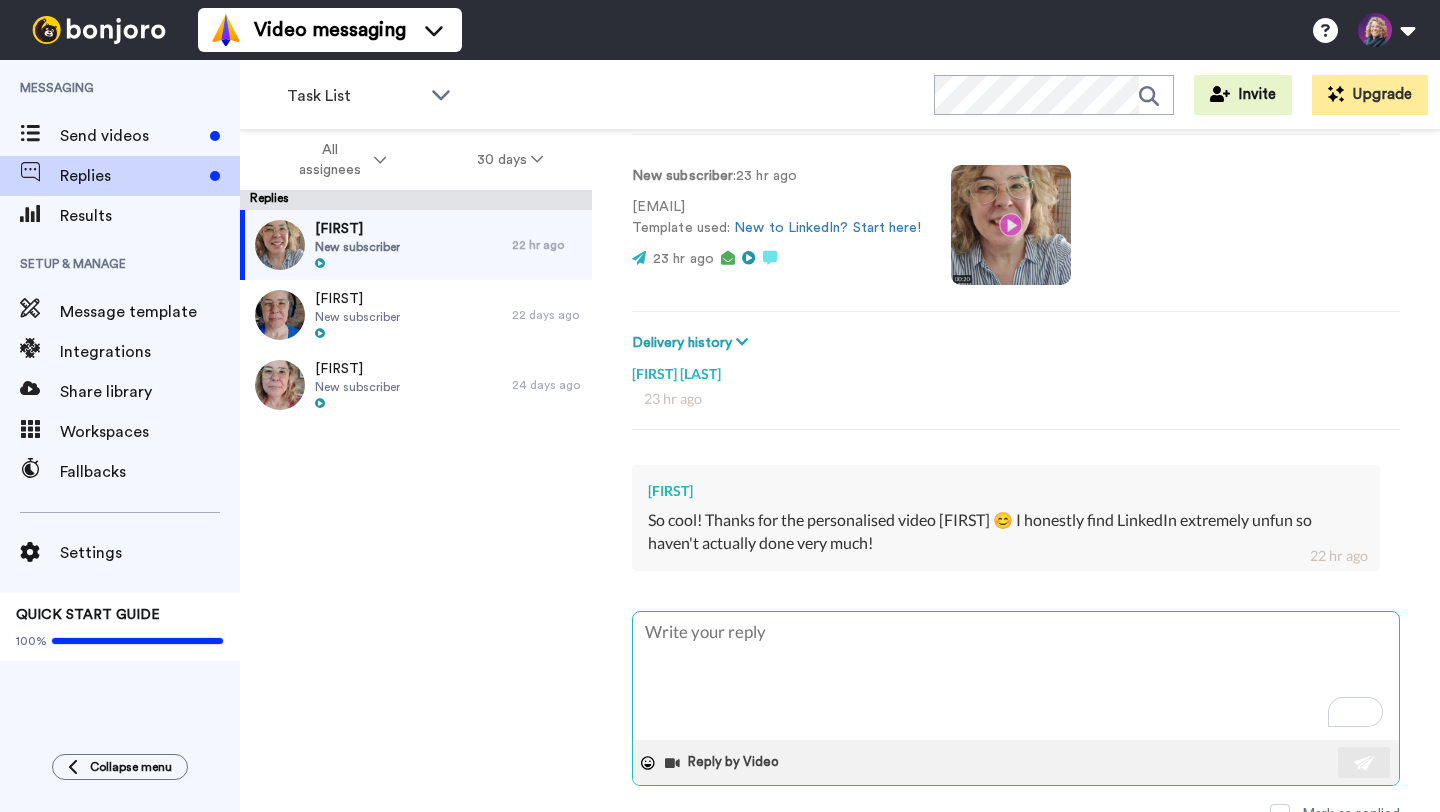 click at bounding box center (1016, 676) 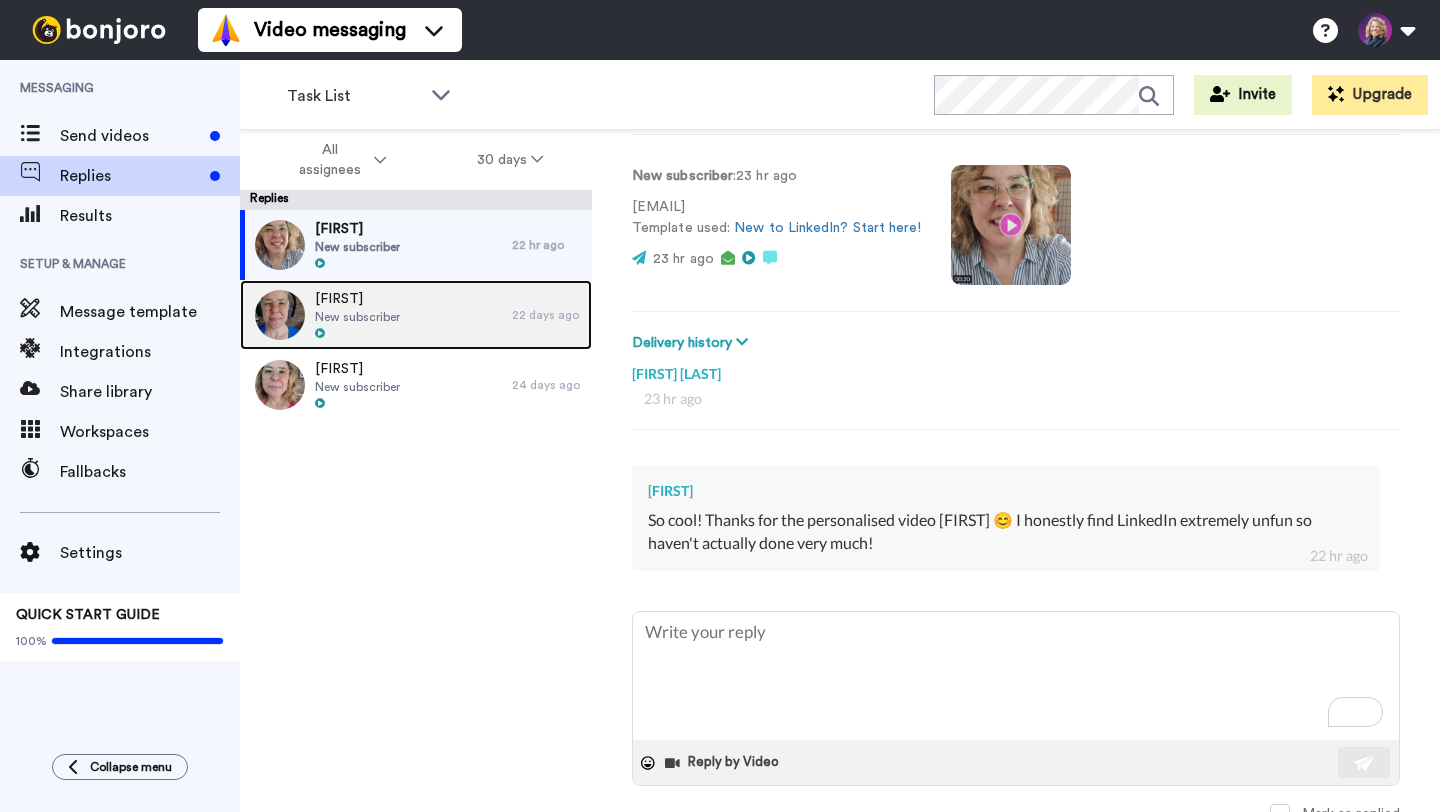 click on "[FIRST]  New subscriber" at bounding box center [376, 315] 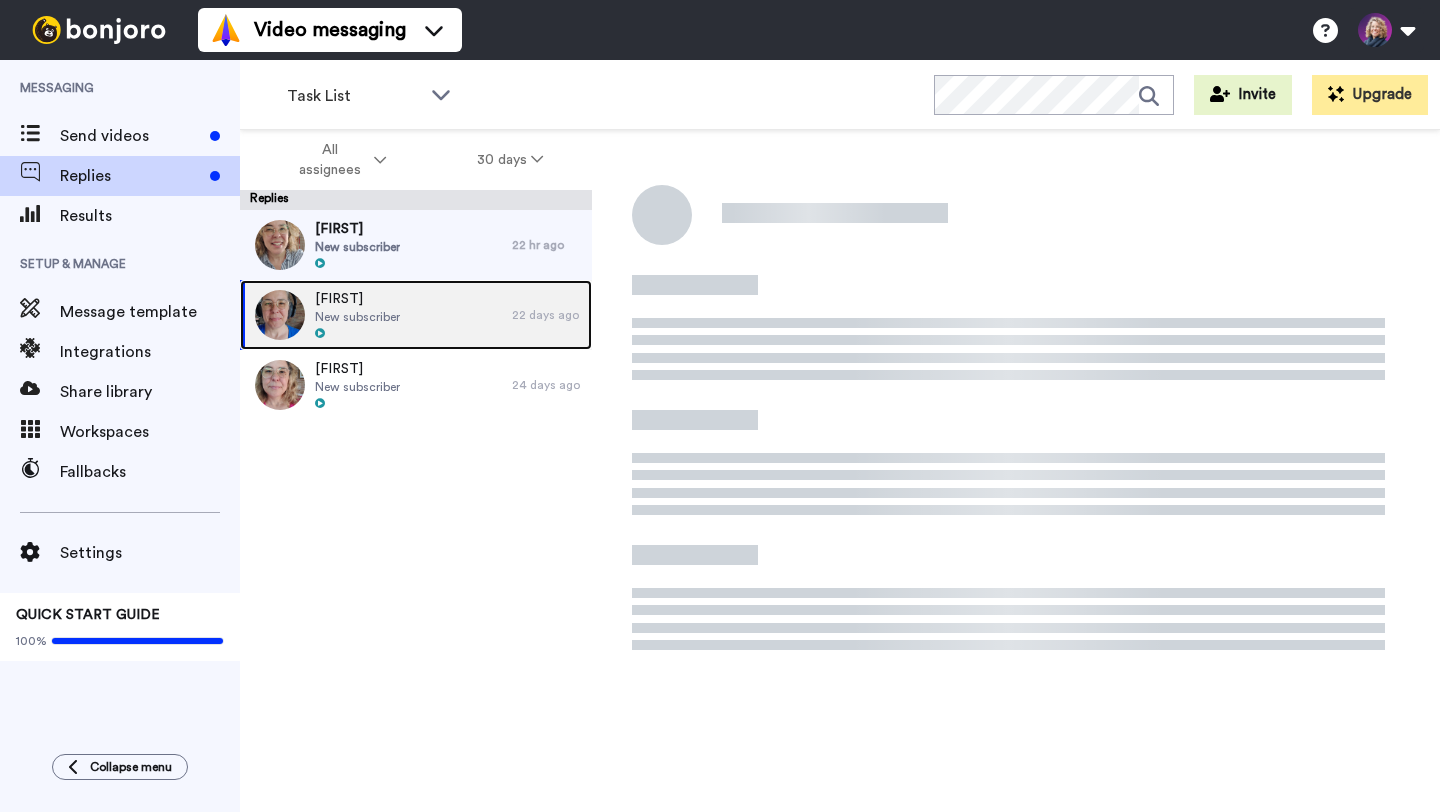 scroll, scrollTop: 0, scrollLeft: 0, axis: both 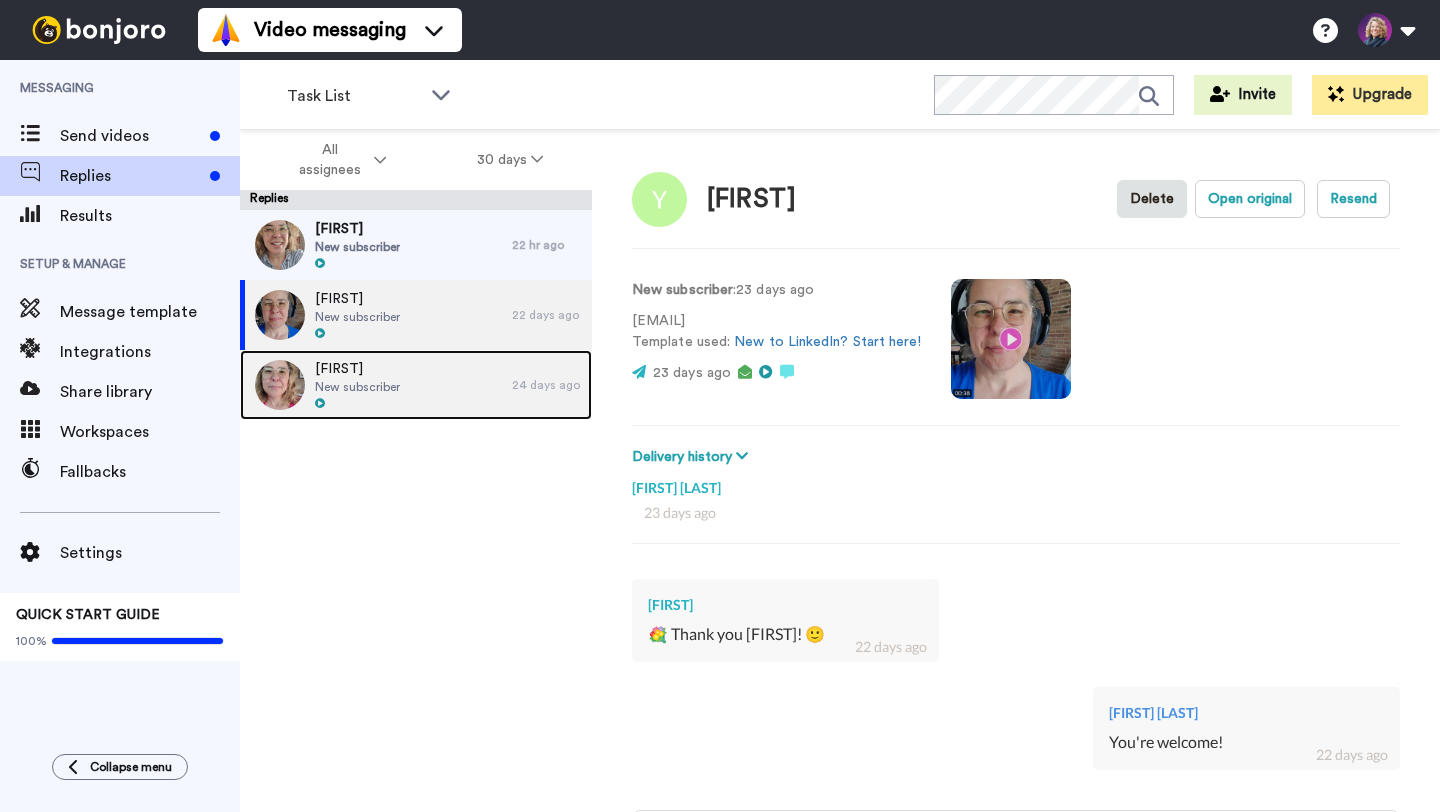 click on "[FIRST]  New subscriber" at bounding box center (376, 385) 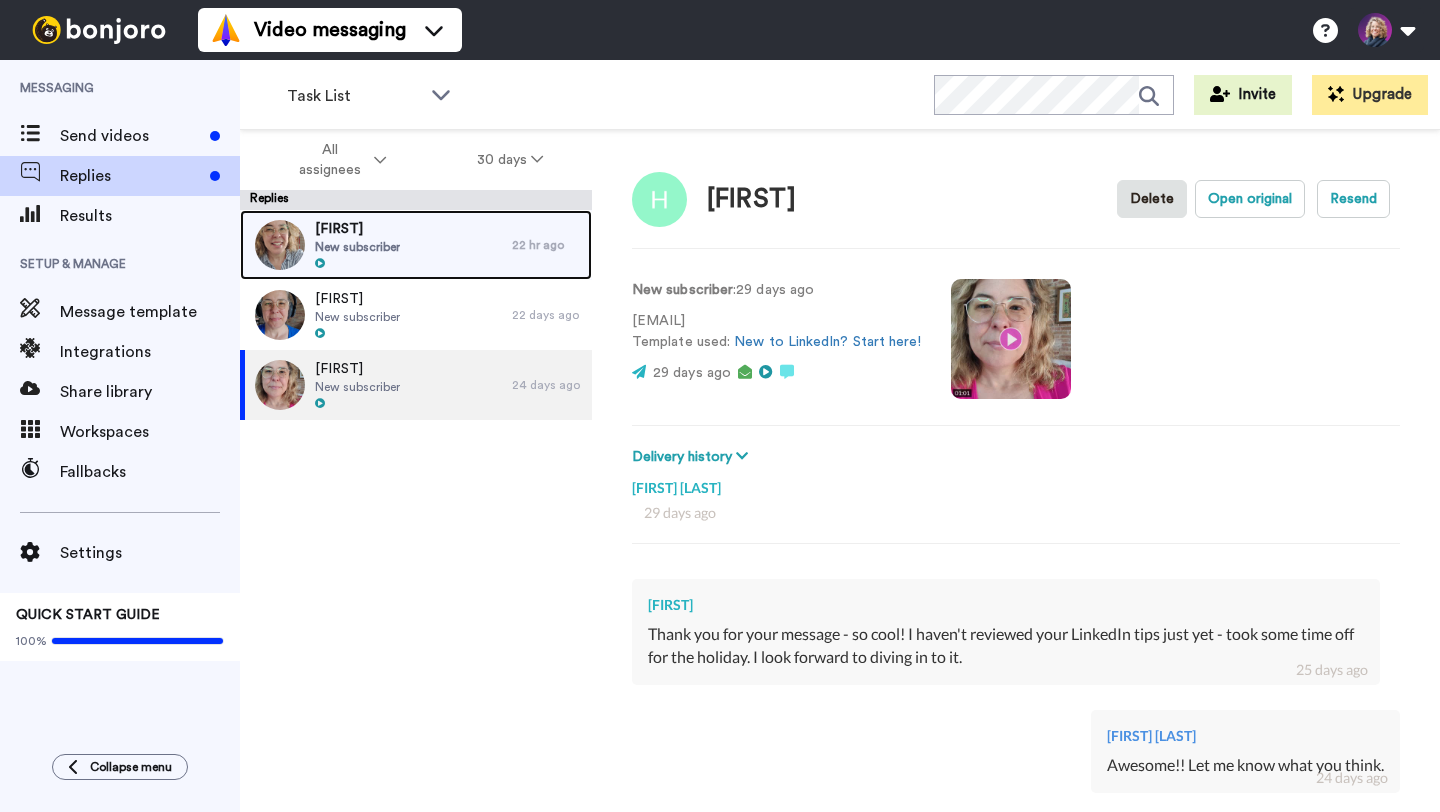 click on "[FIRST]  New subscriber" at bounding box center (376, 245) 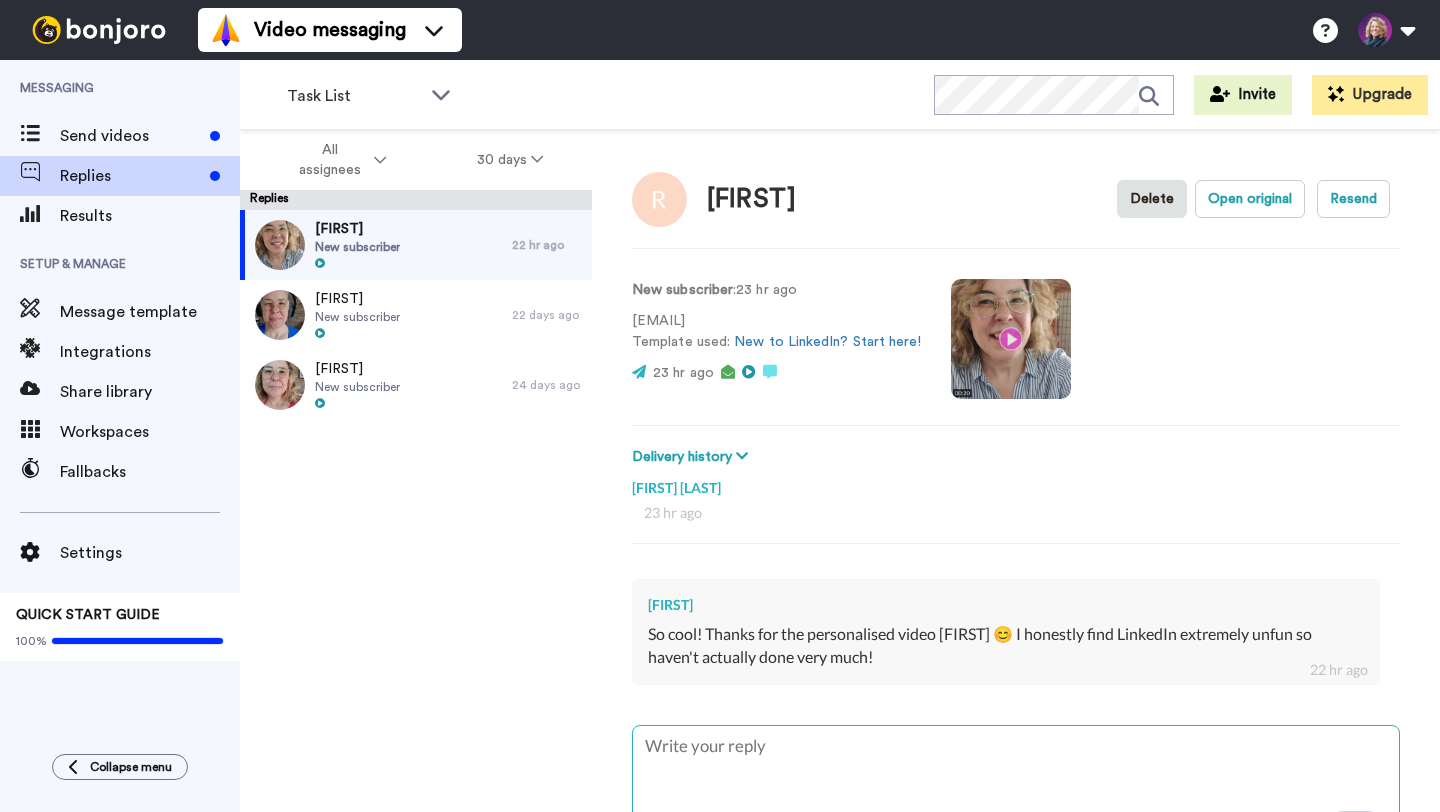 click at bounding box center [1016, 790] 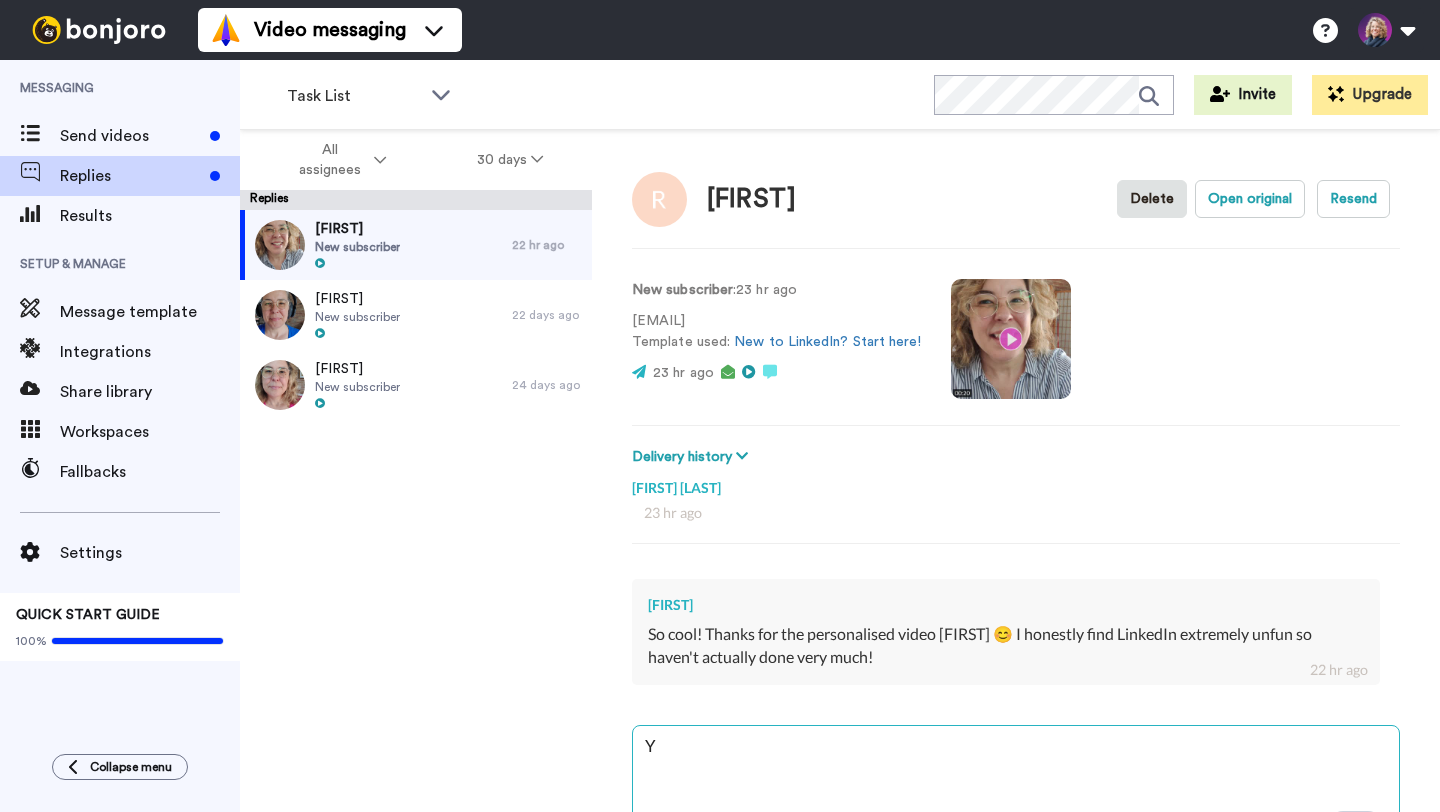 type on "x" 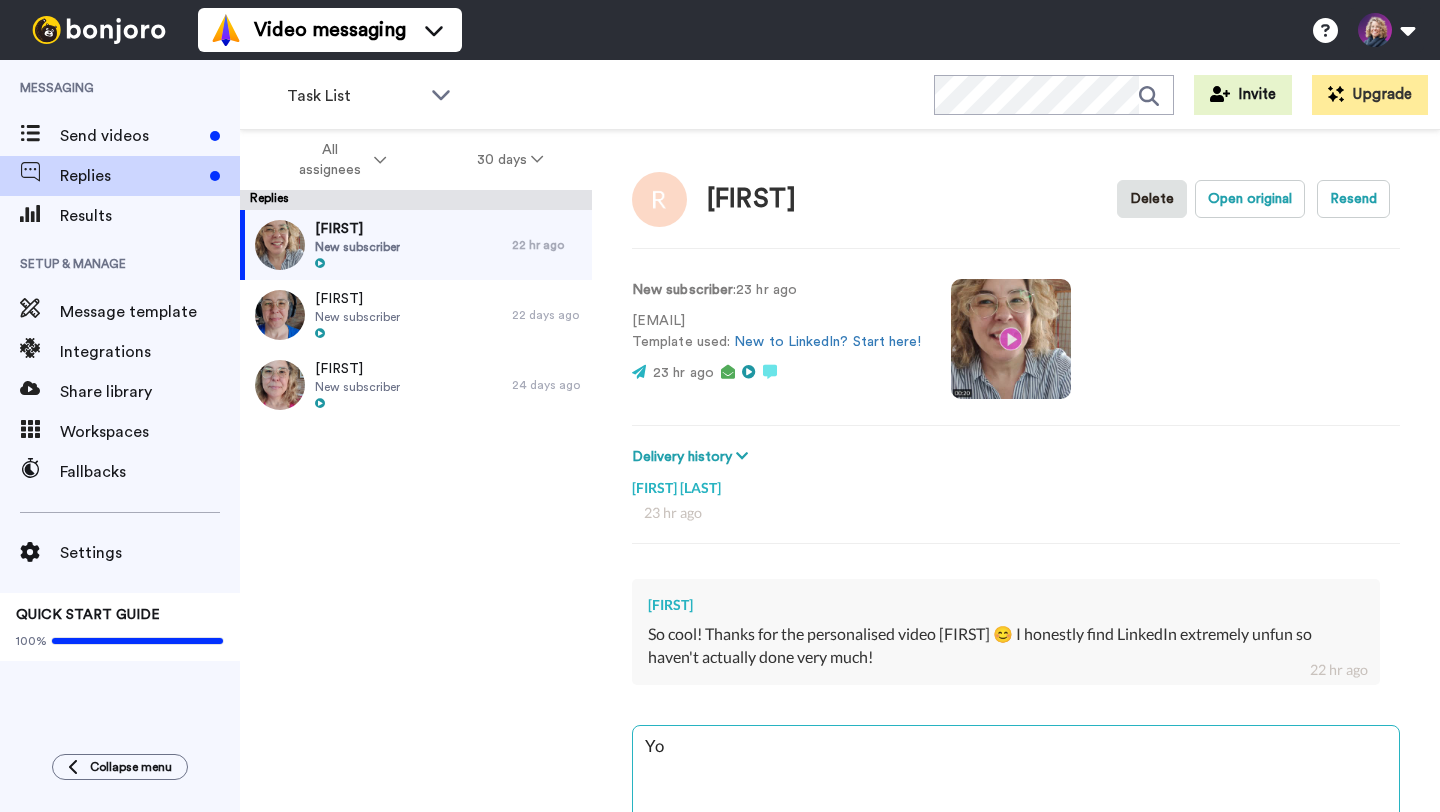 type on "x" 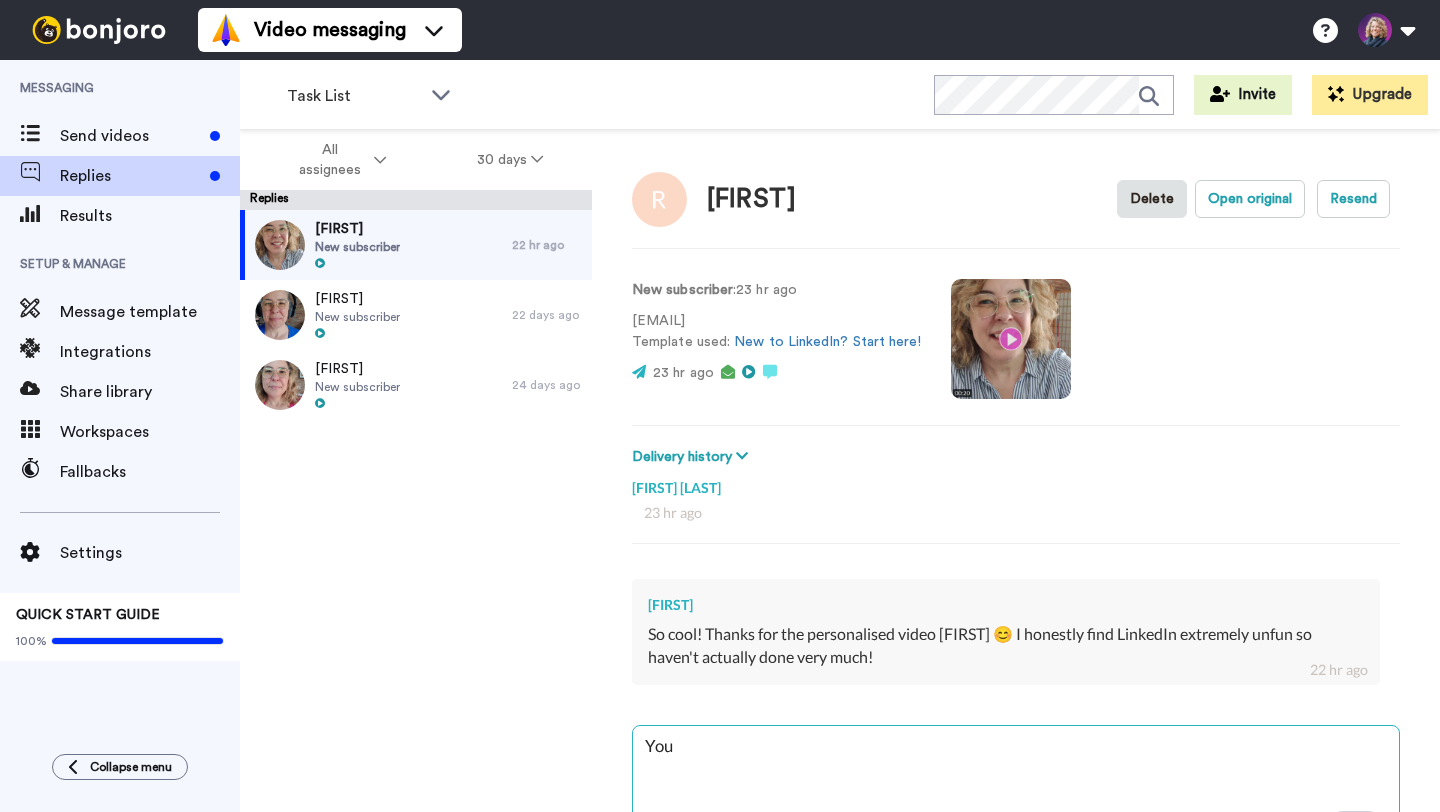 type on "x" 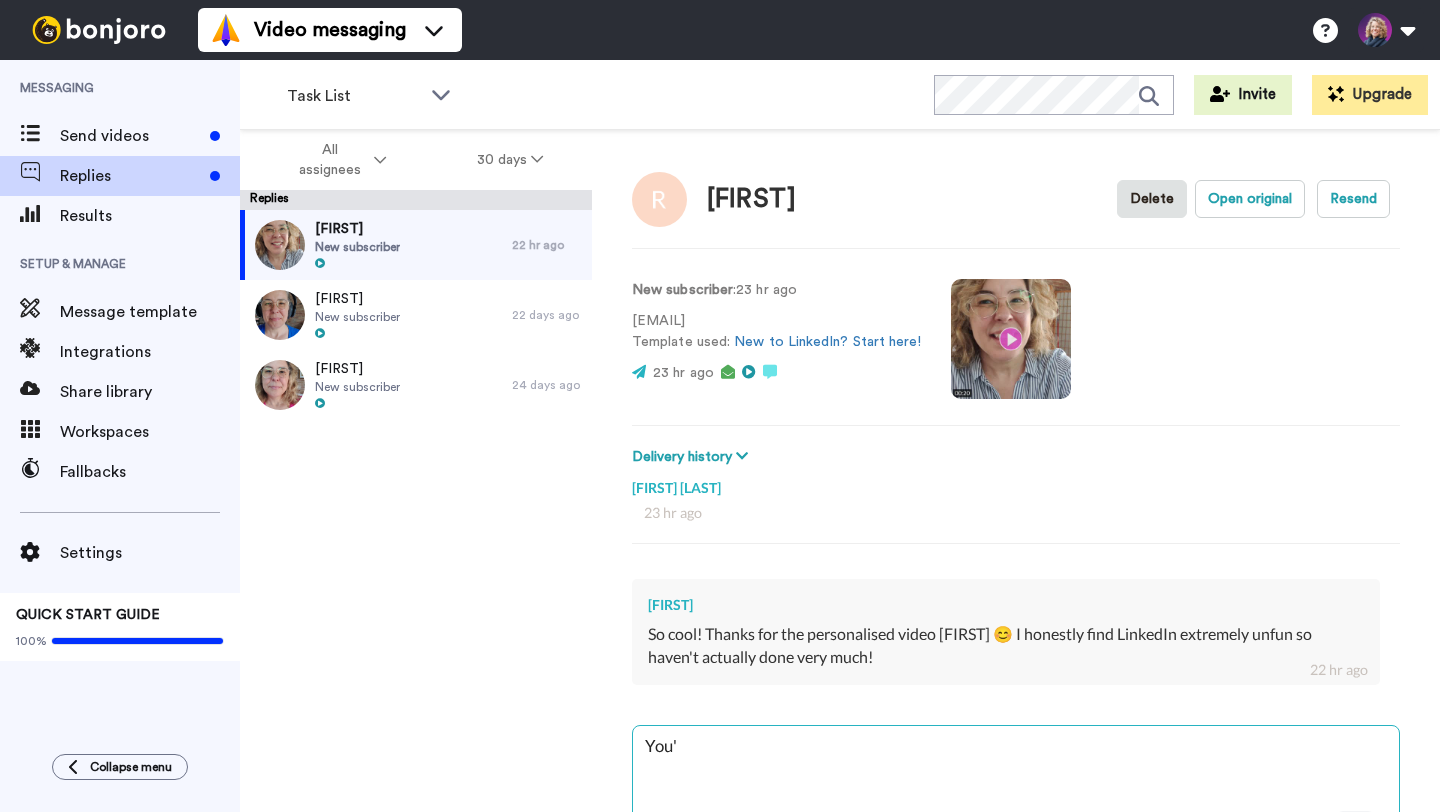 type on "x" 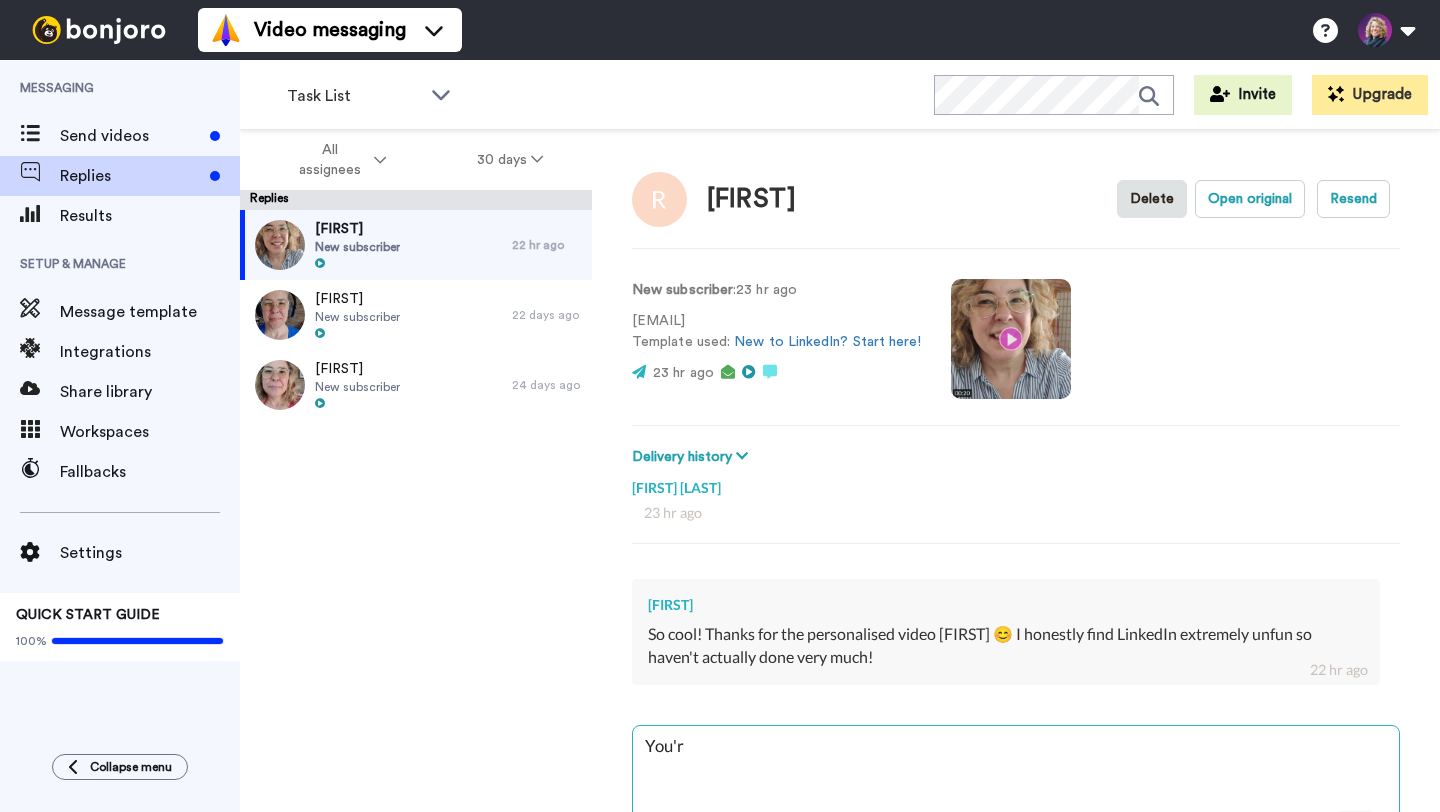 type on "x" 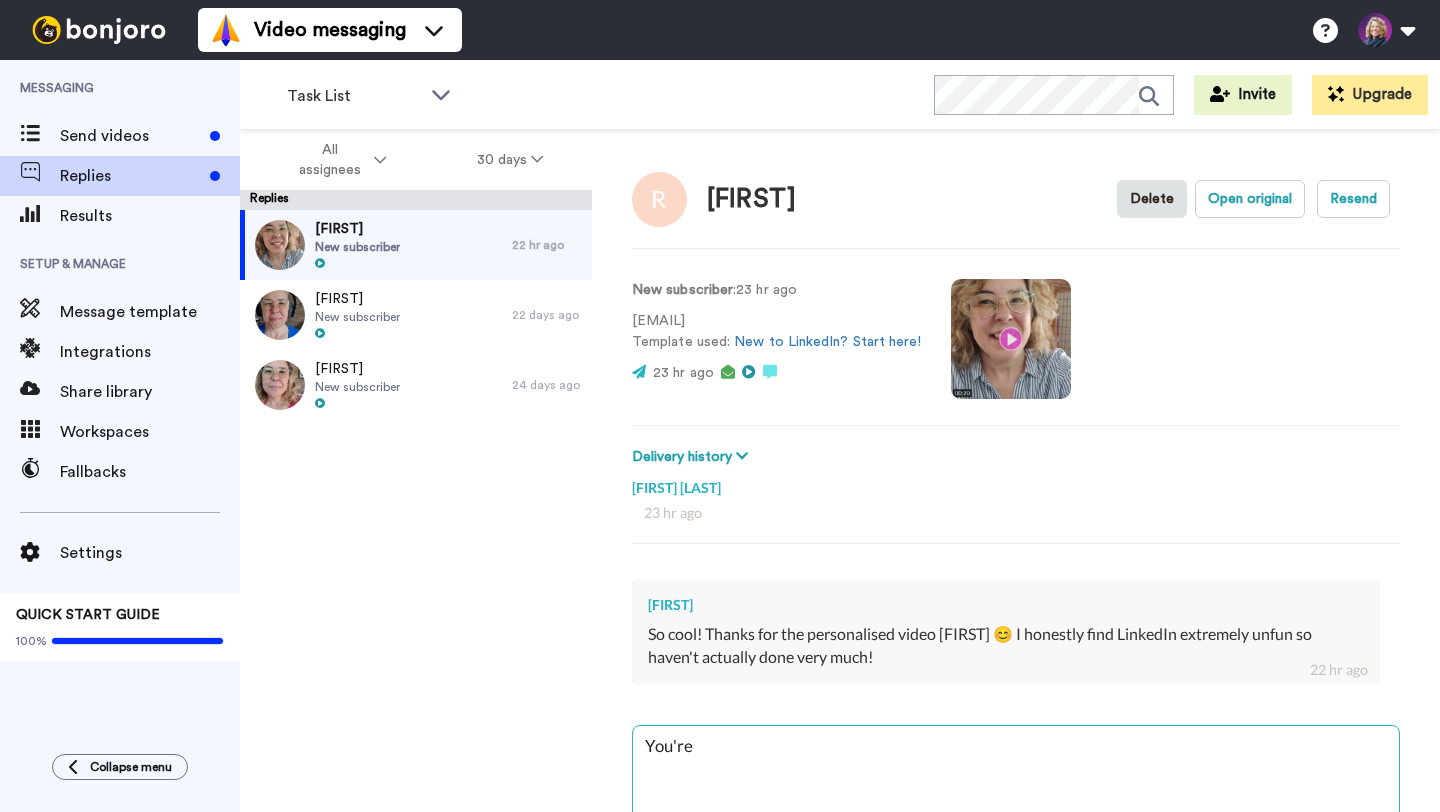 type on "x" 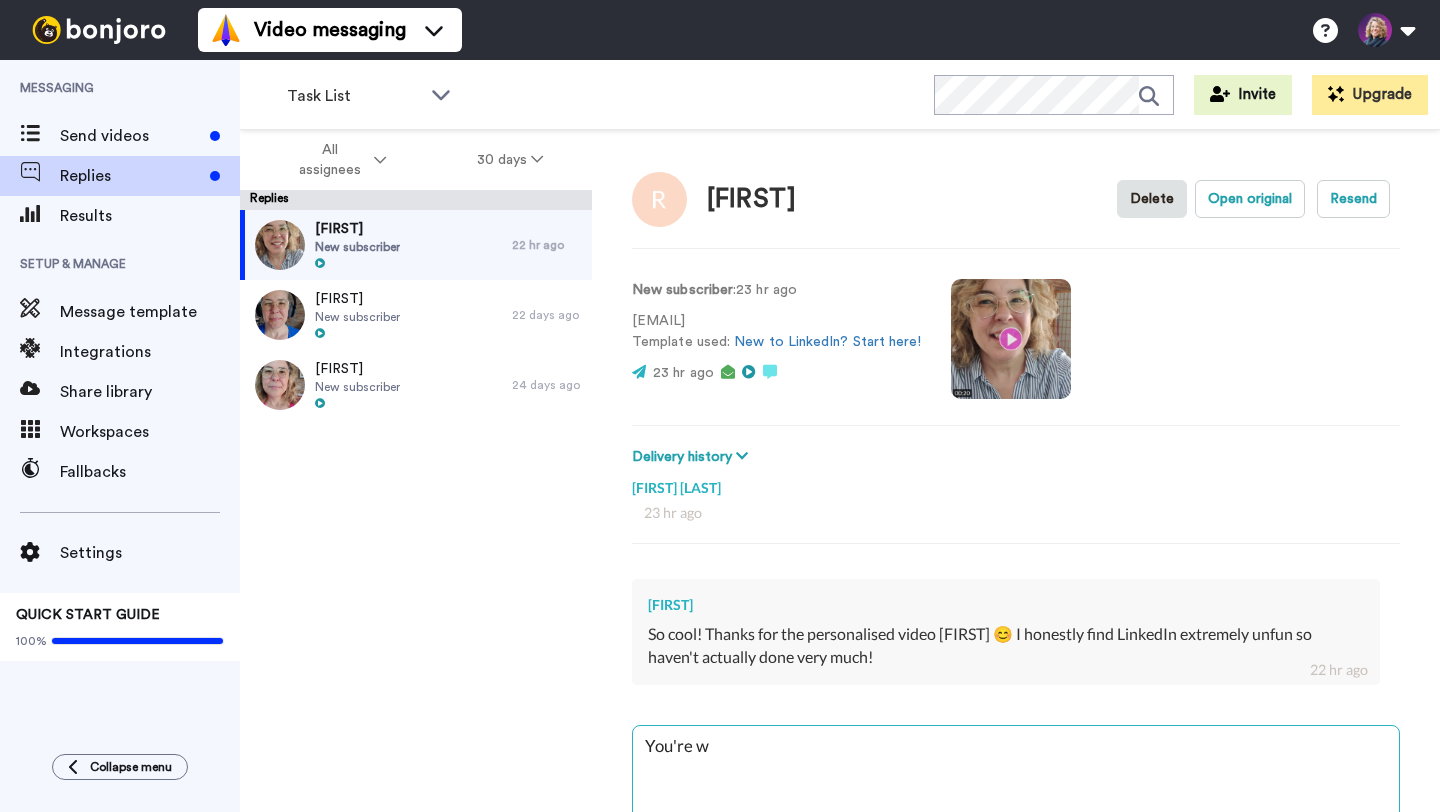 type on "x" 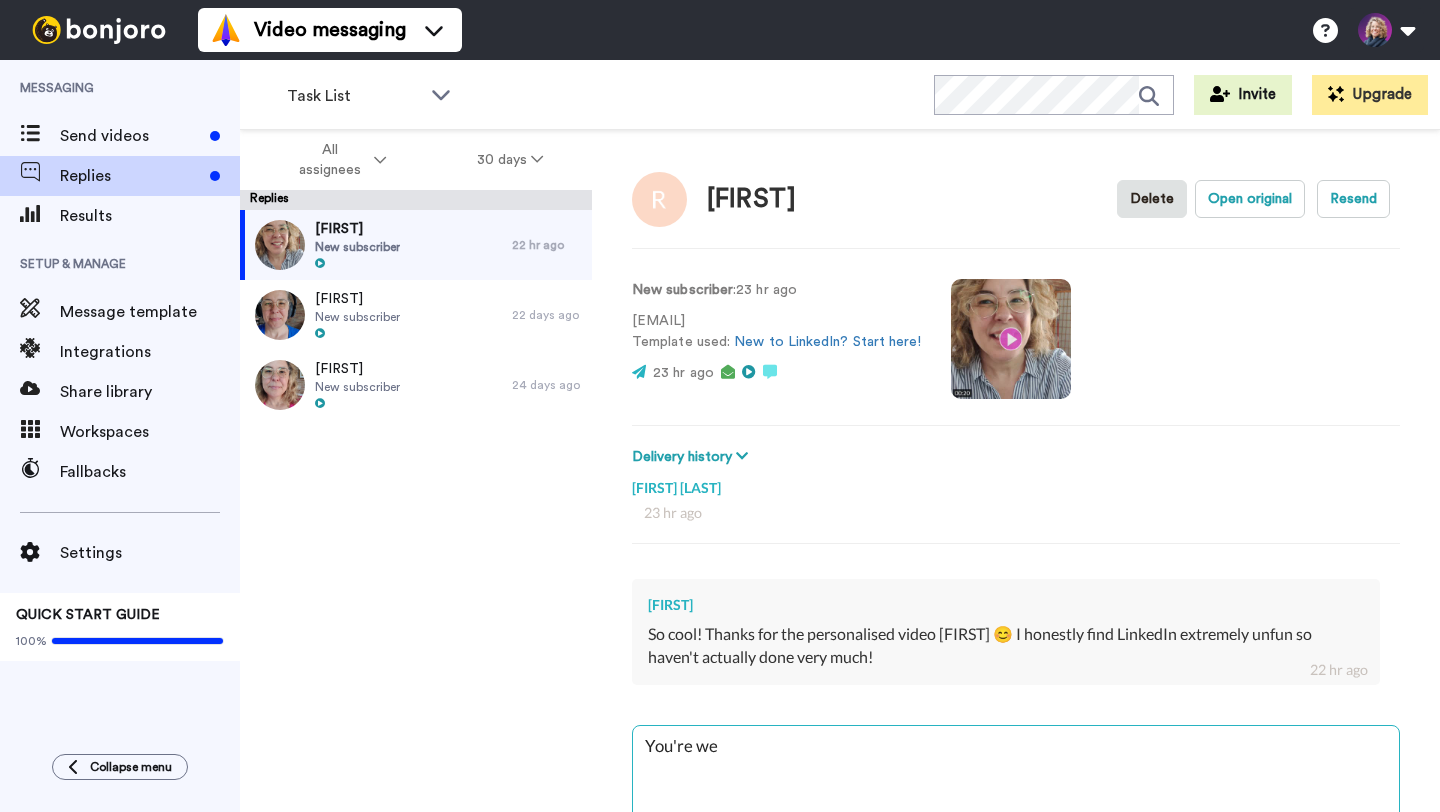 type on "x" 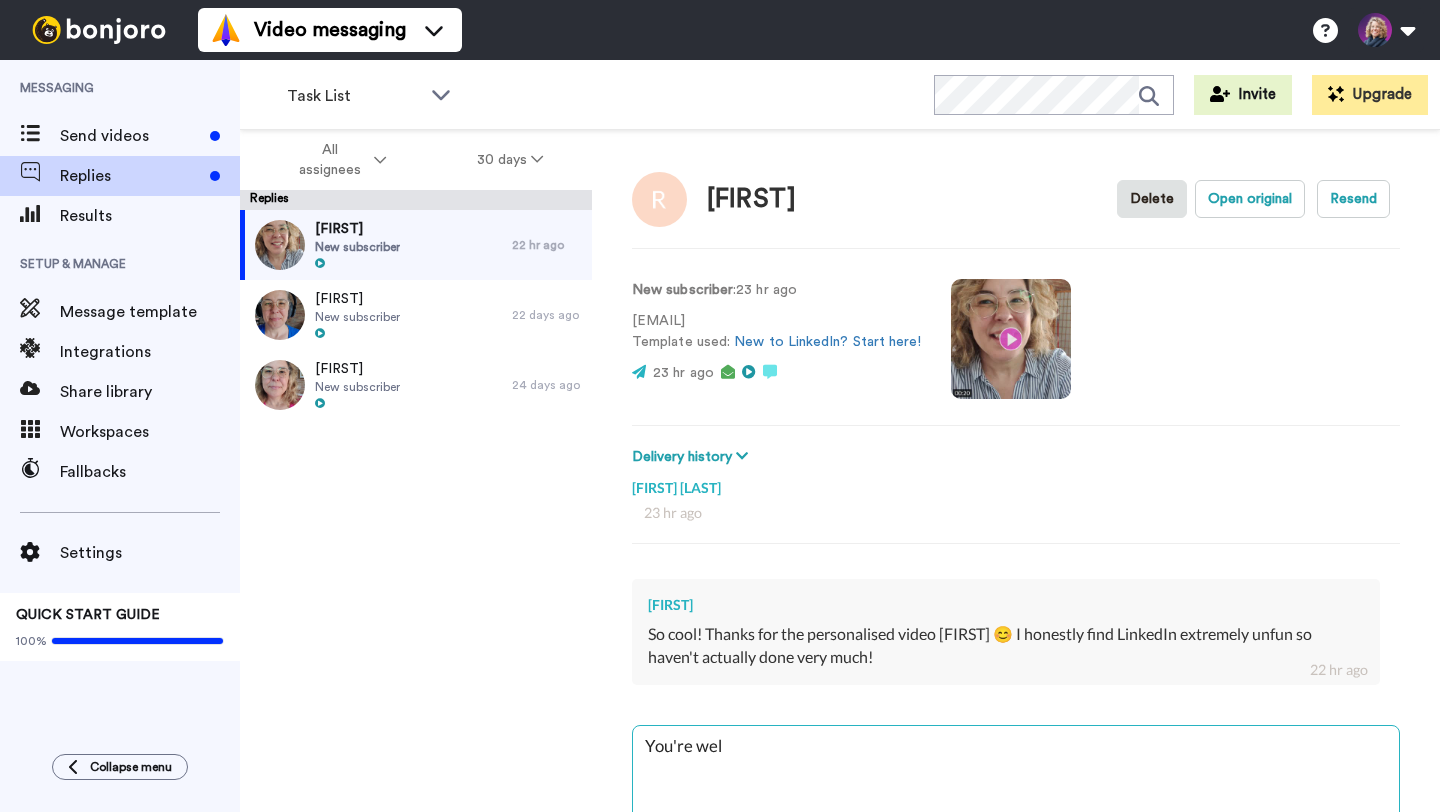 type on "x" 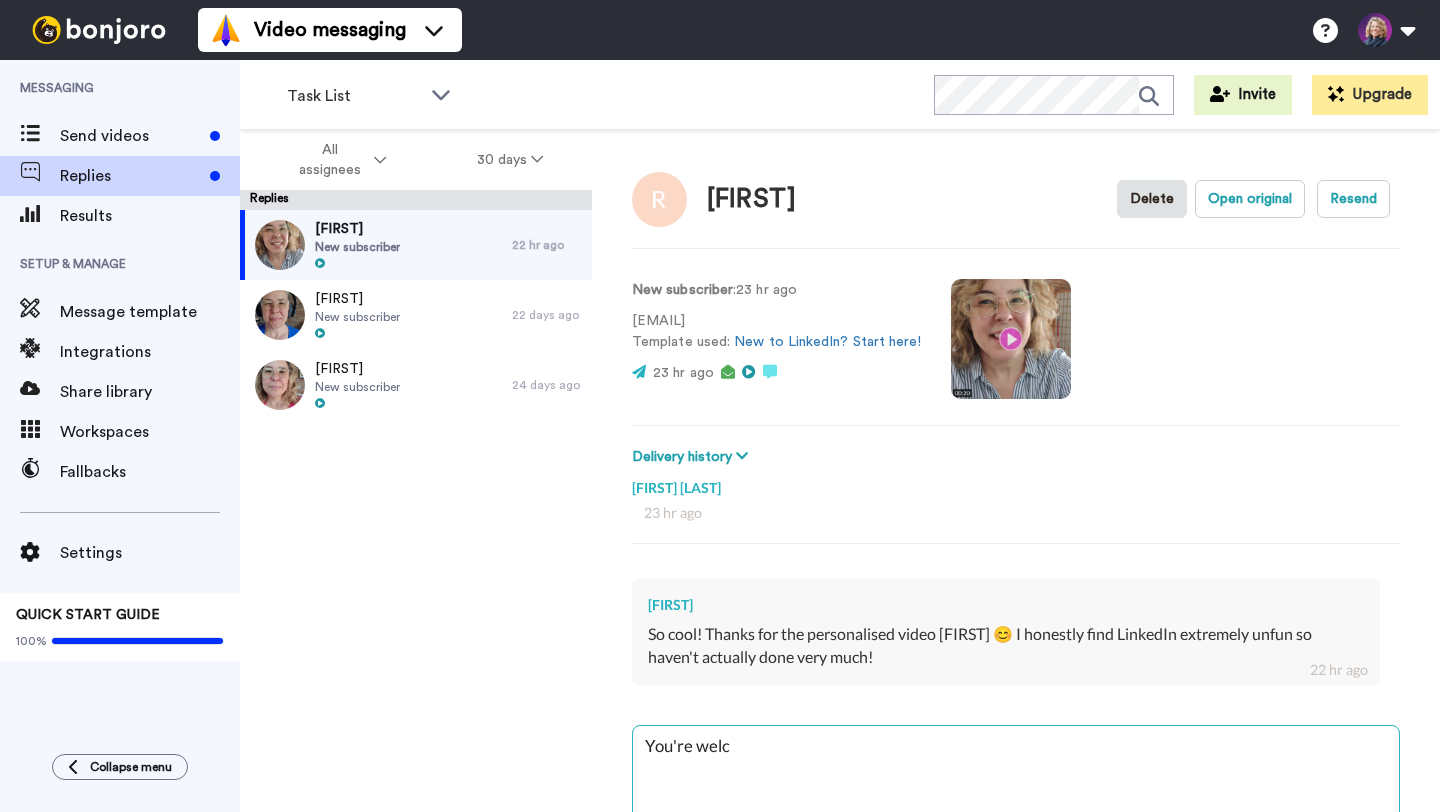 type on "x" 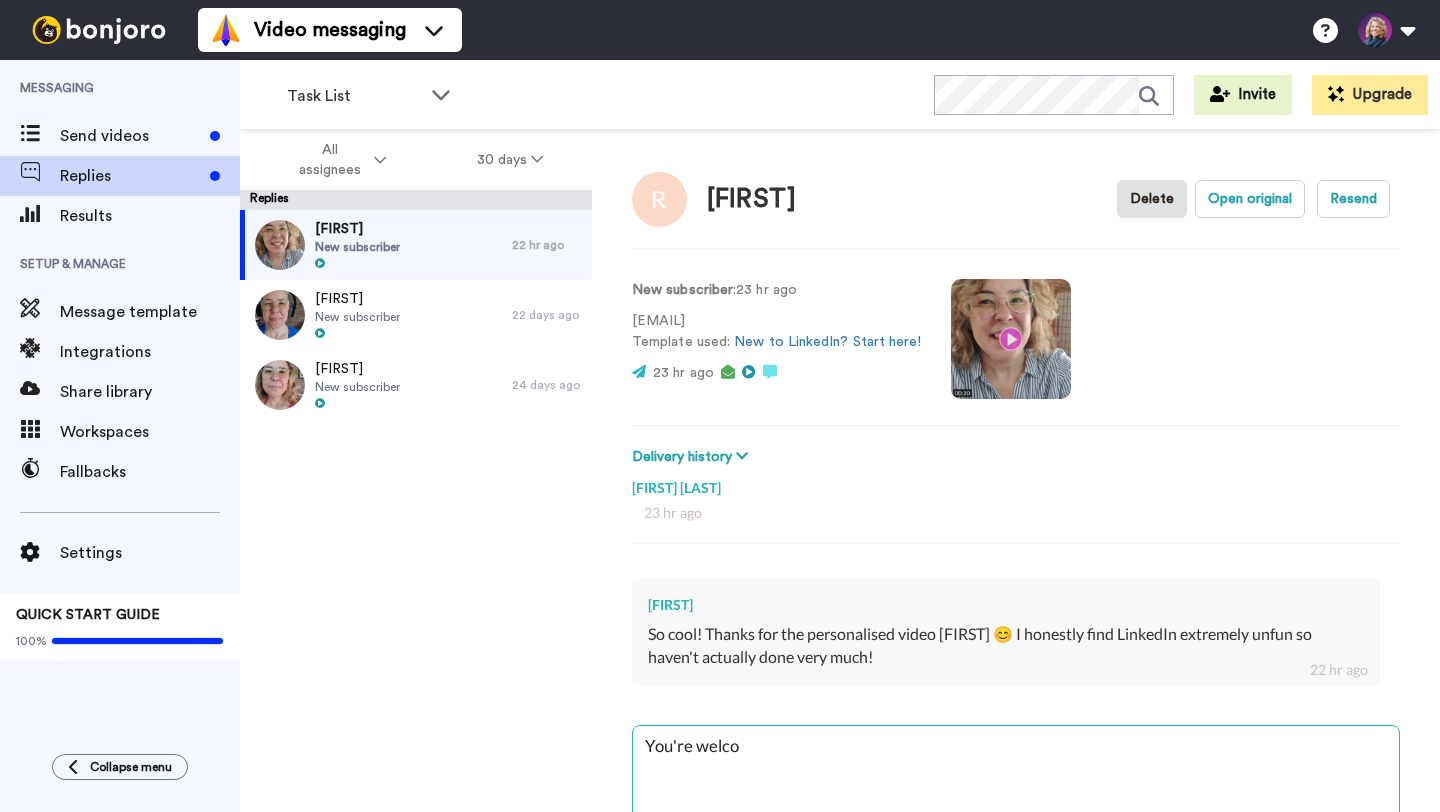 type on "x" 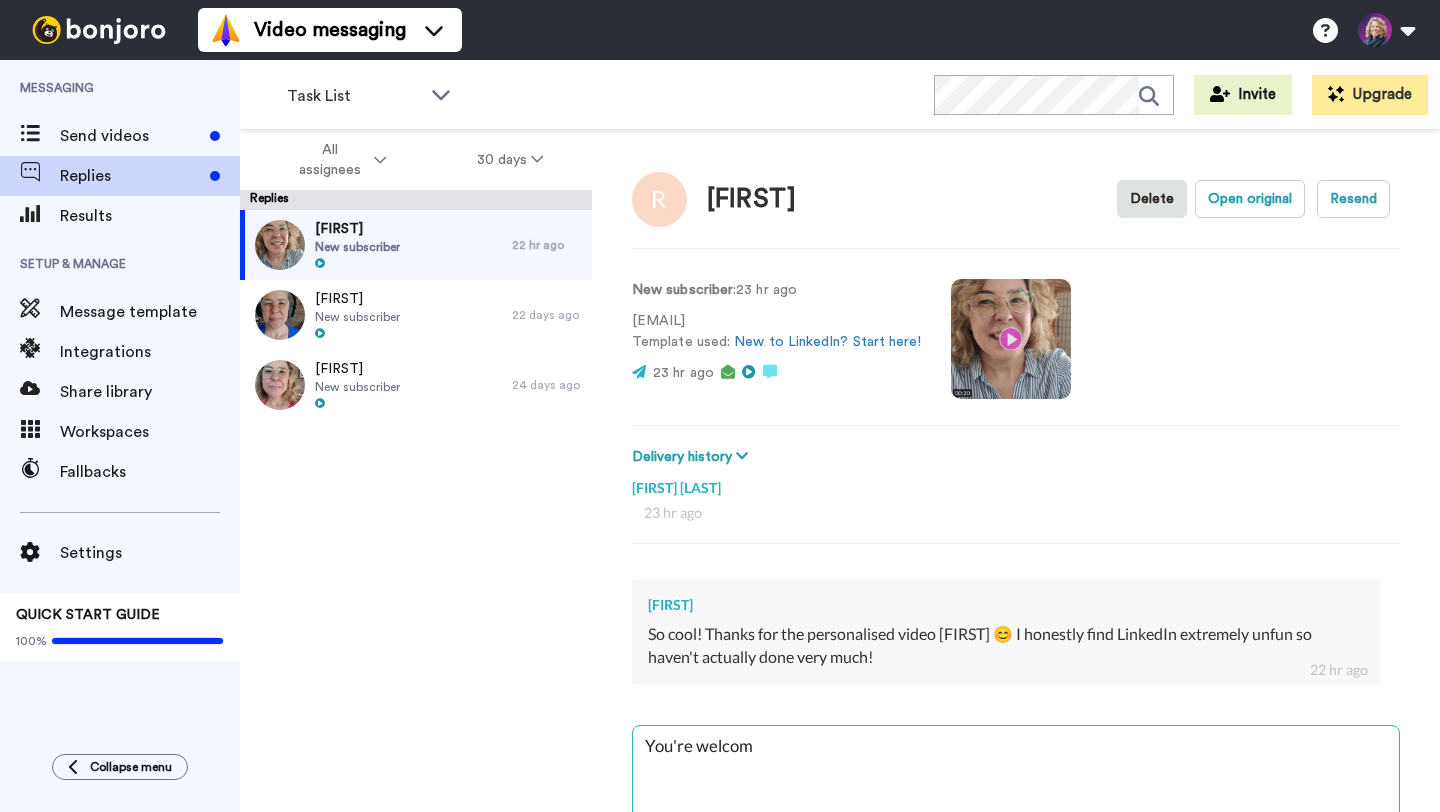 type on "x" 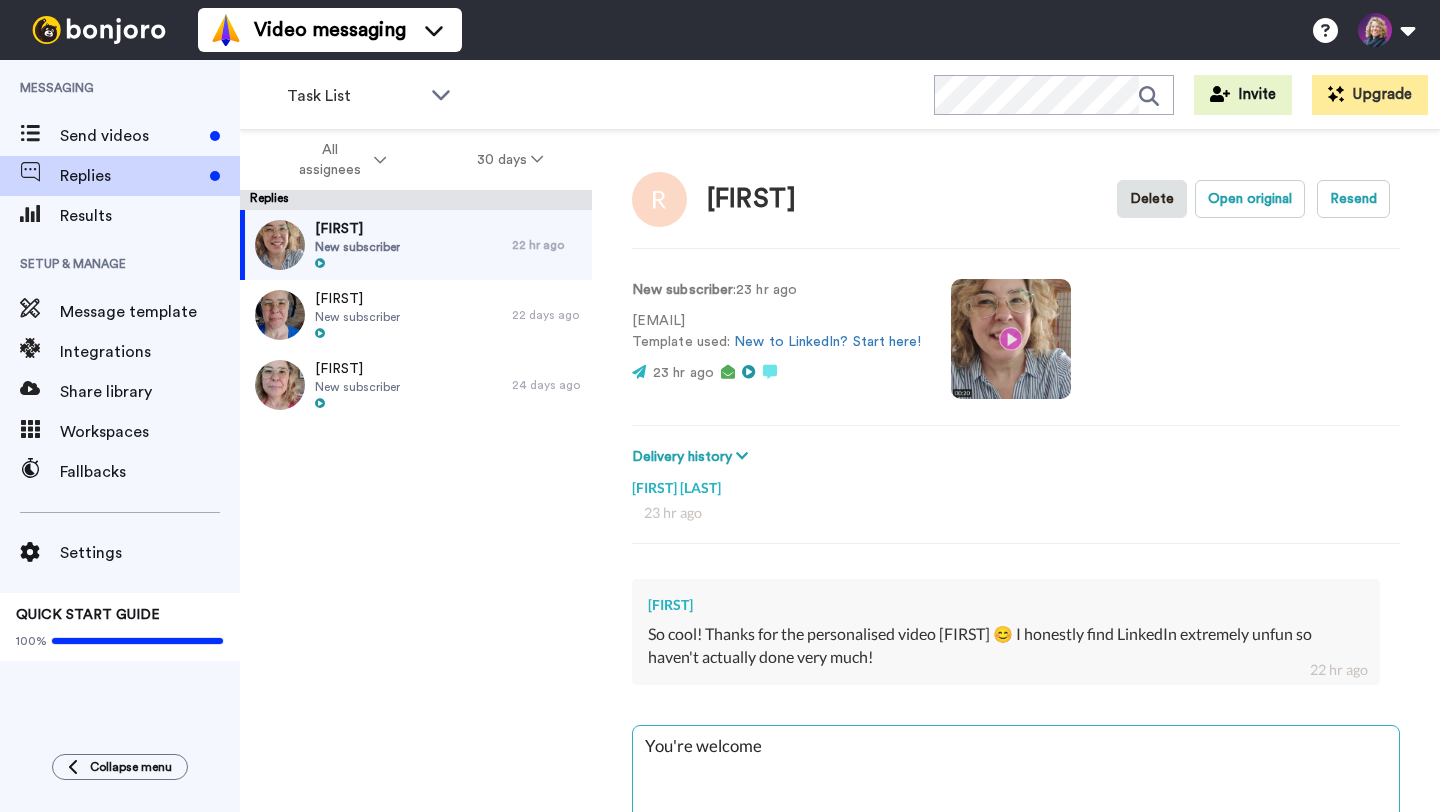 type on "x" 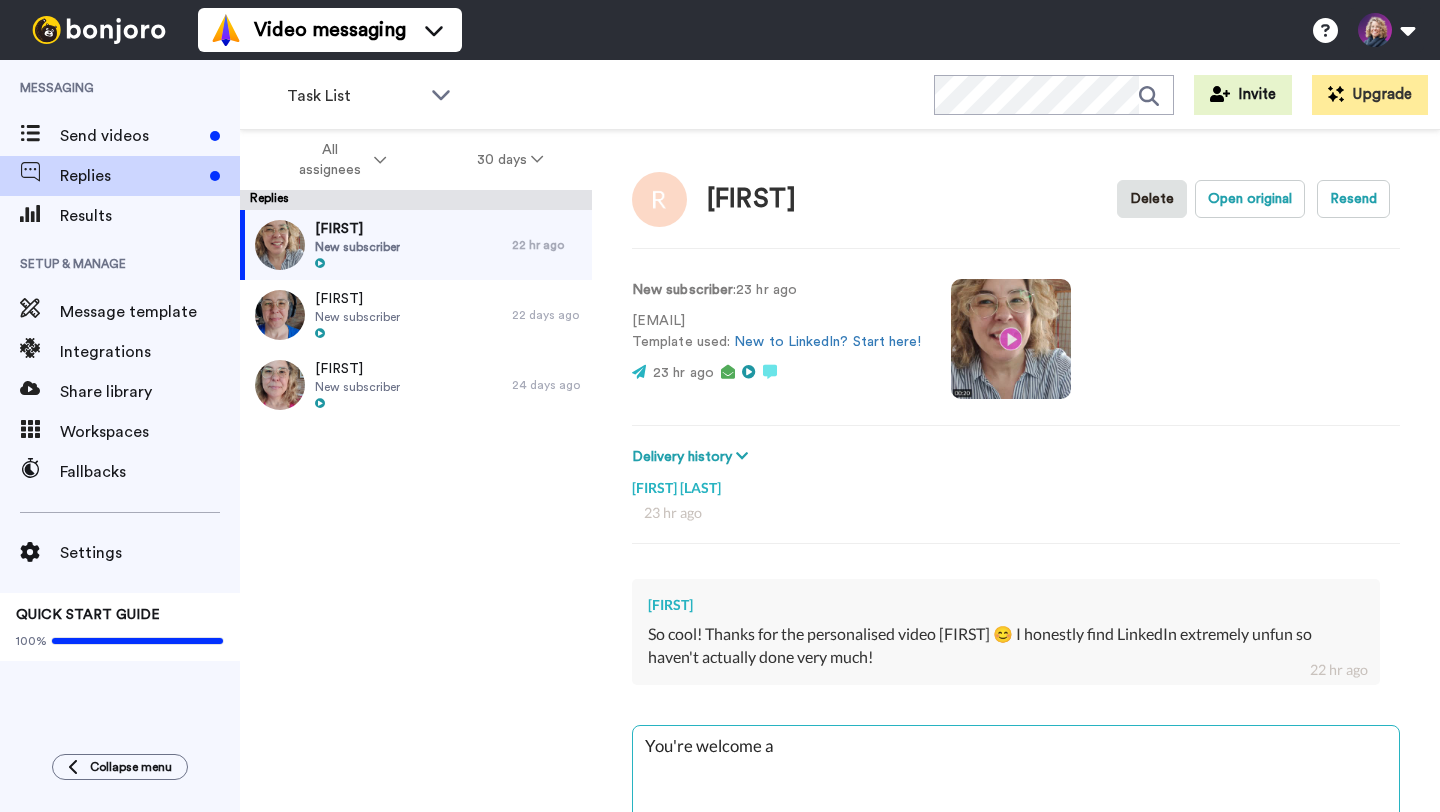 type on "x" 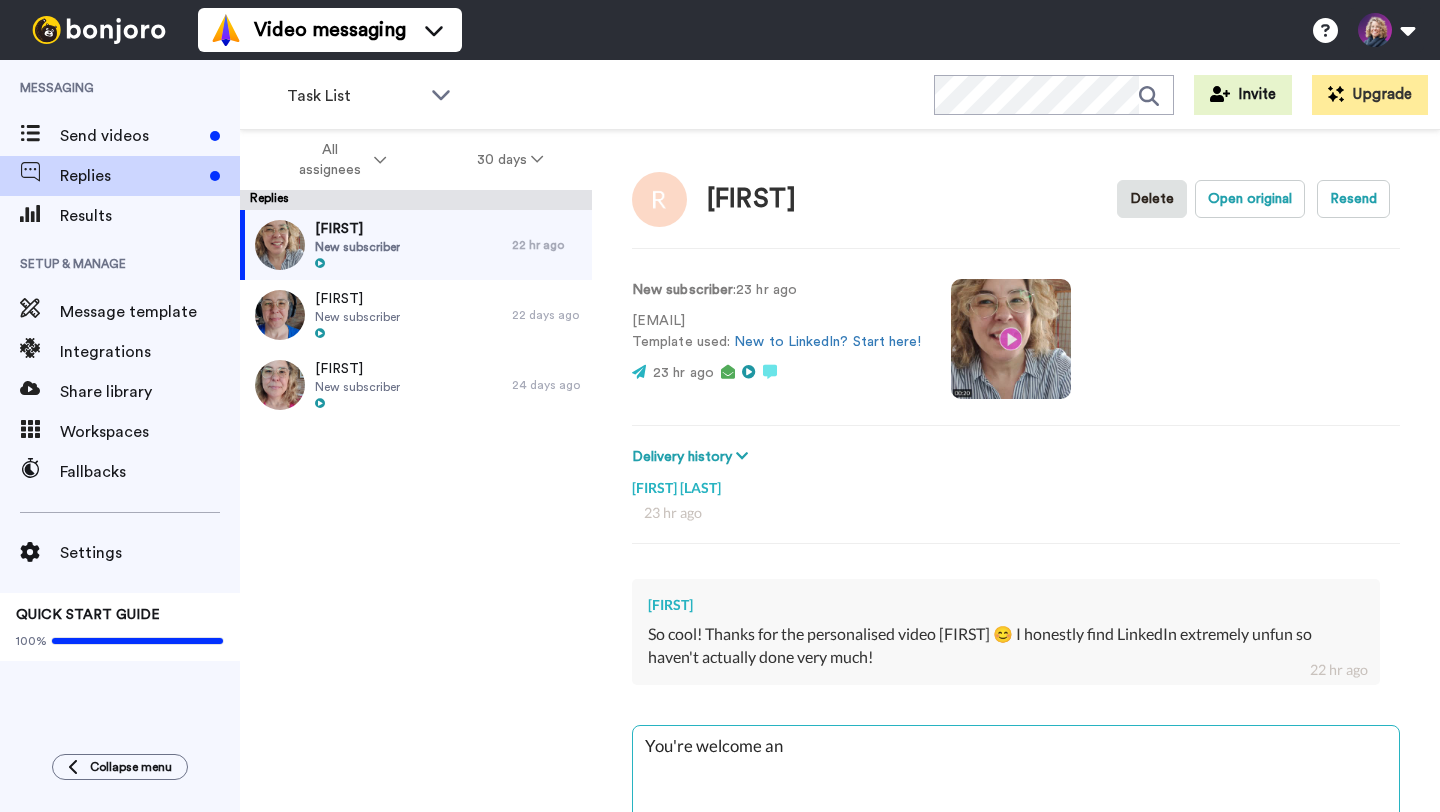 type on "x" 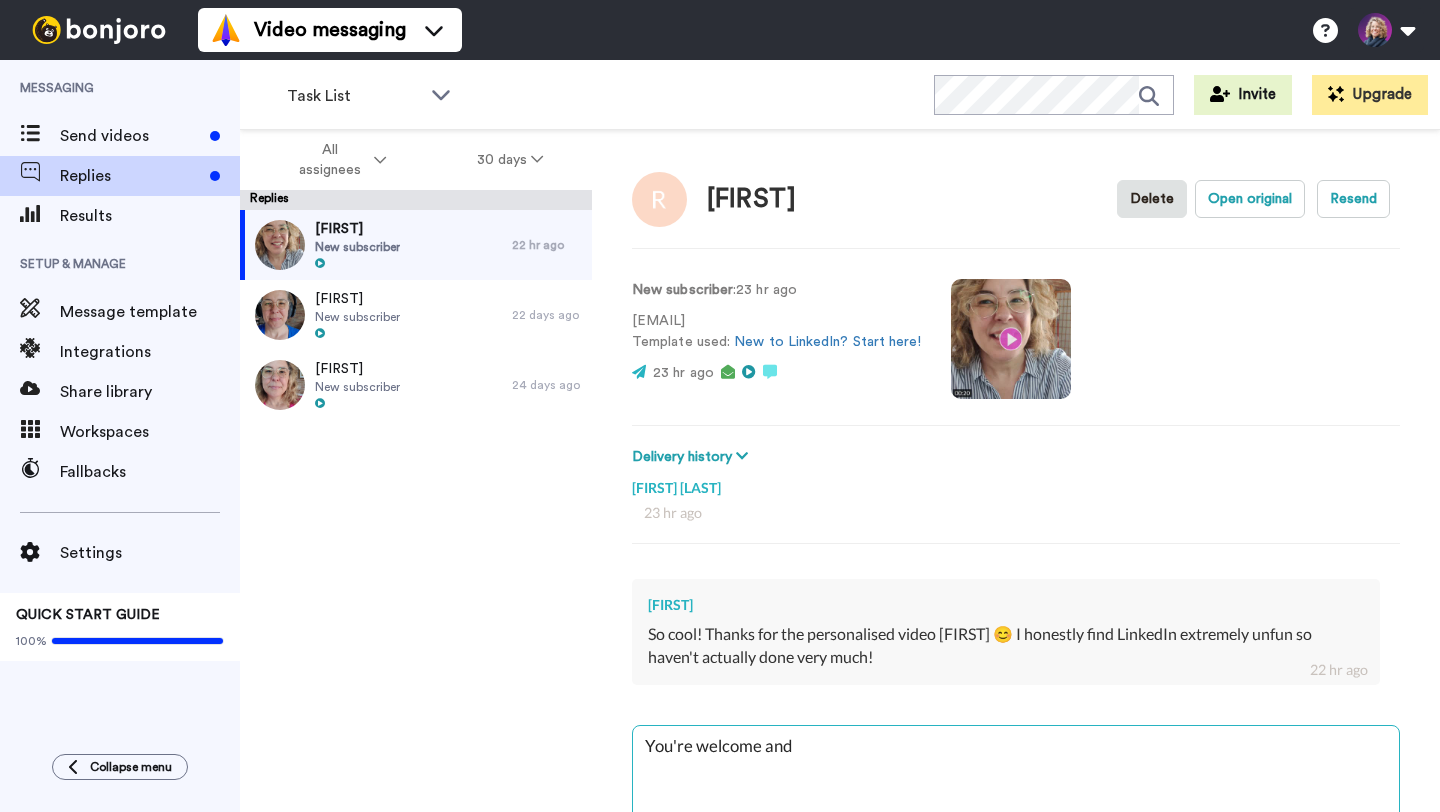 type on "x" 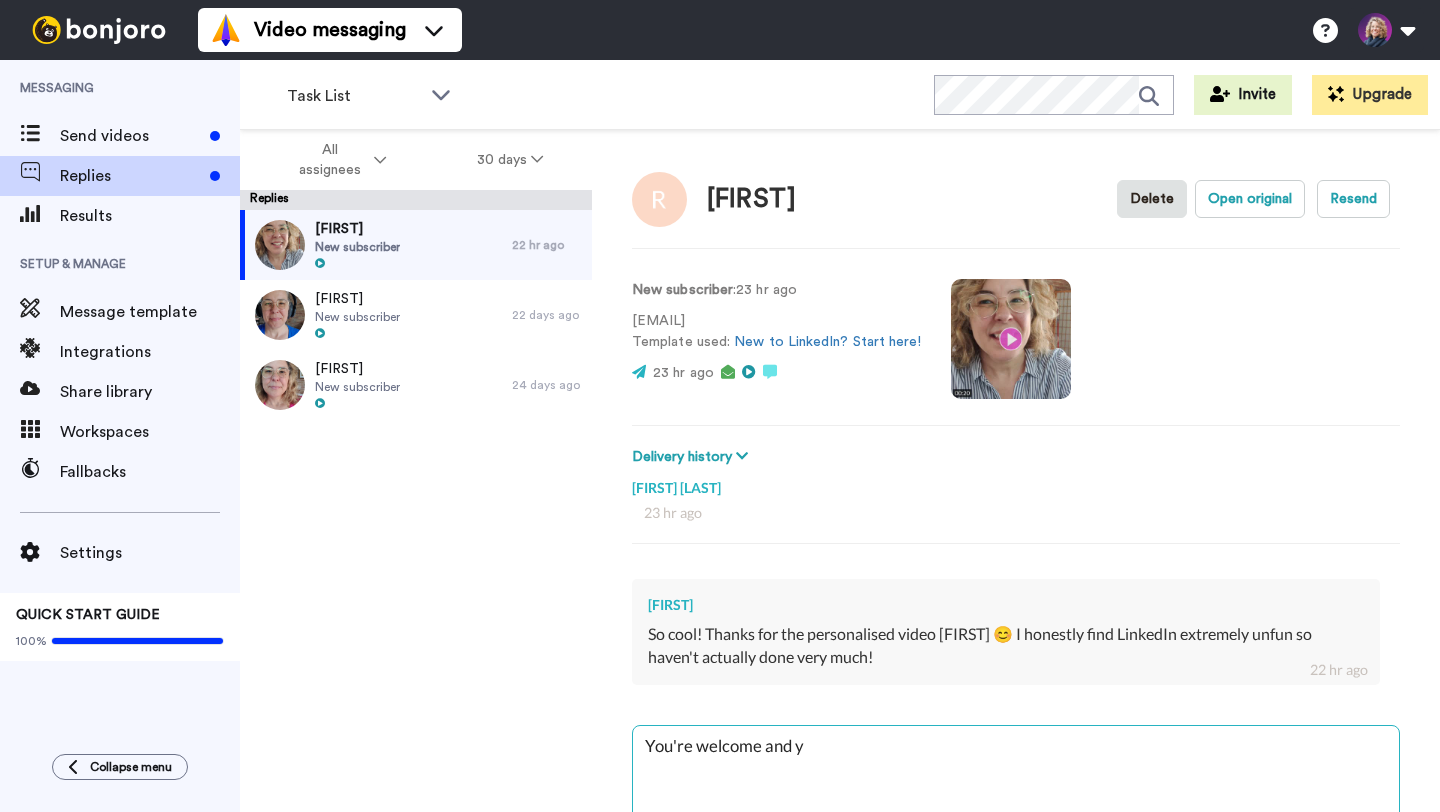 type on "x" 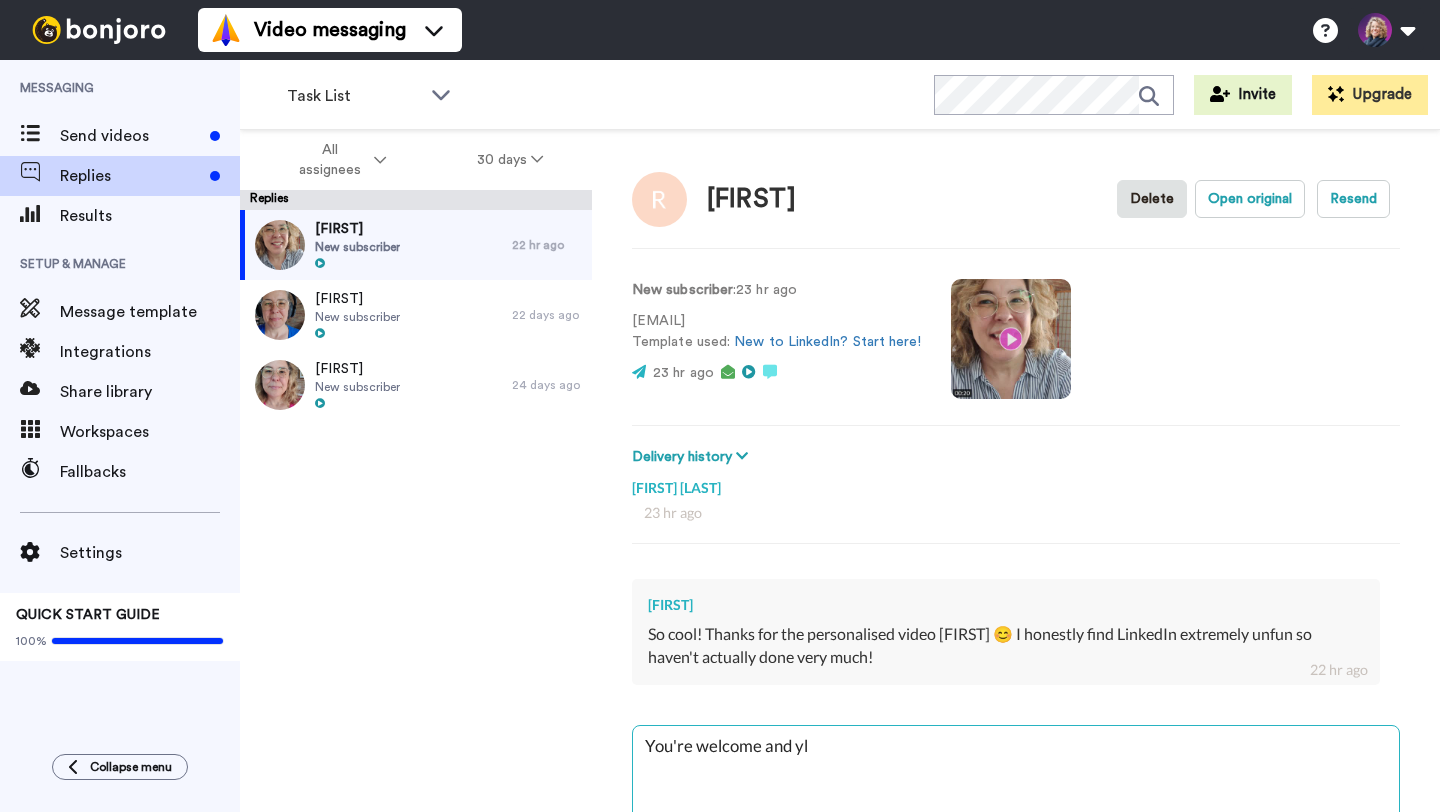 type on "x" 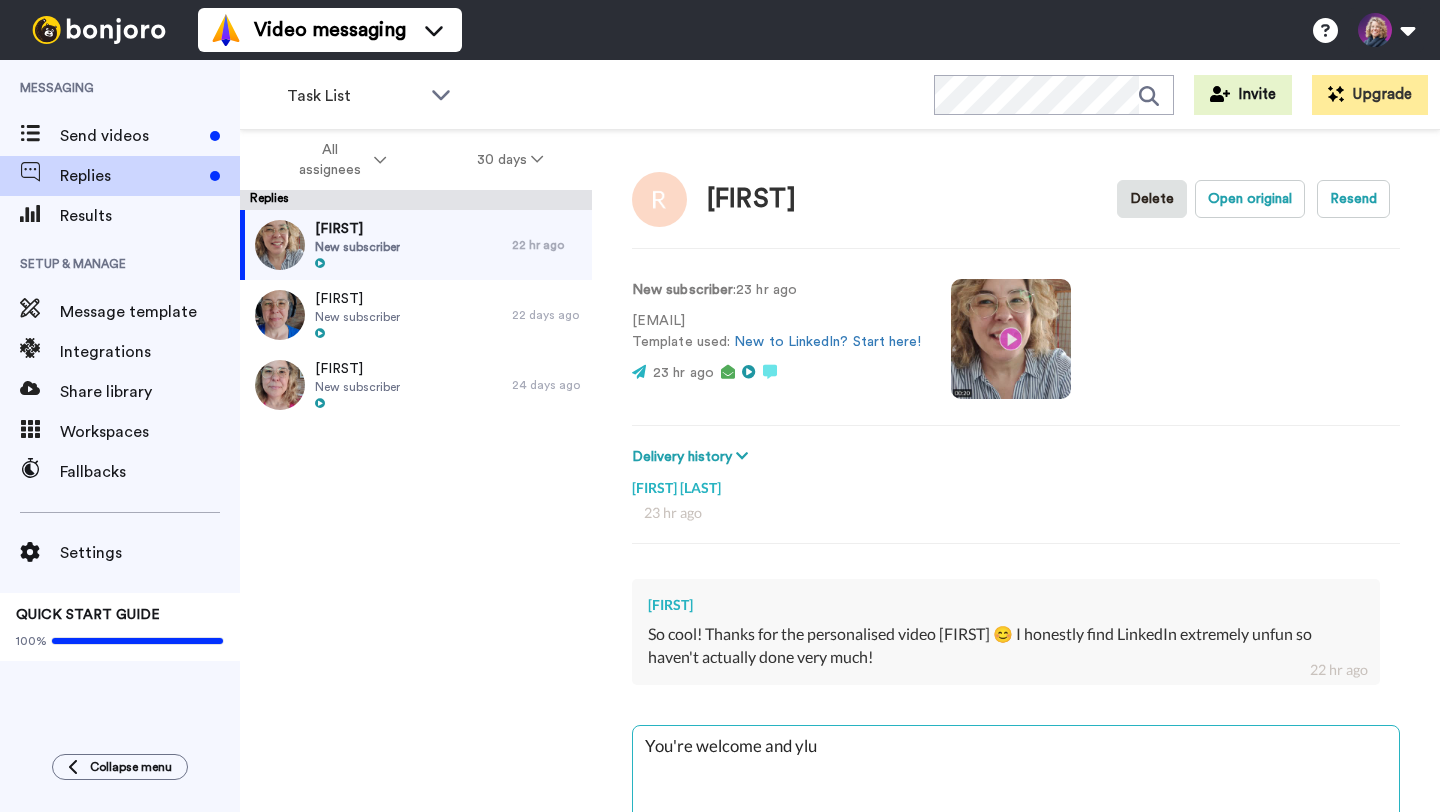 type on "x" 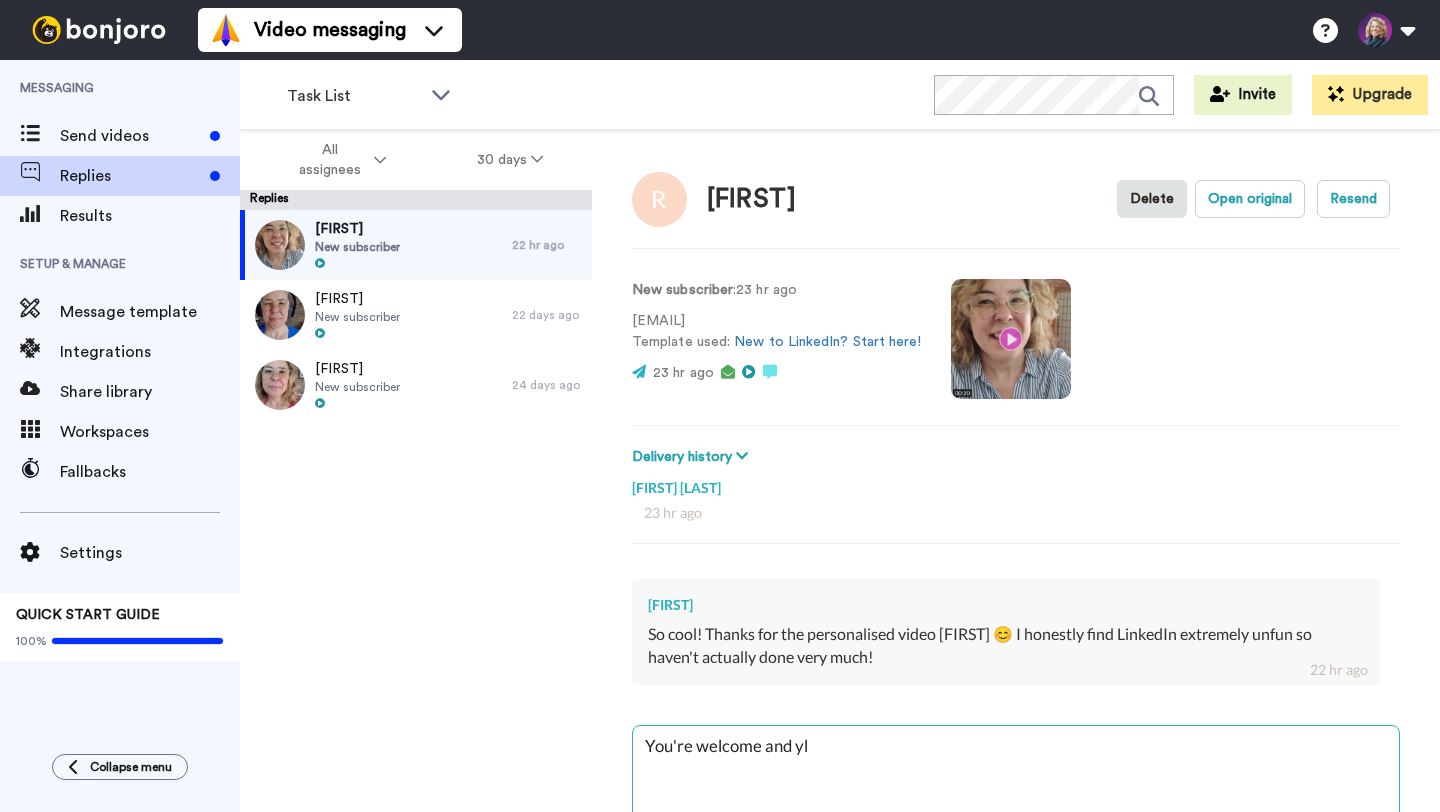 type on "x" 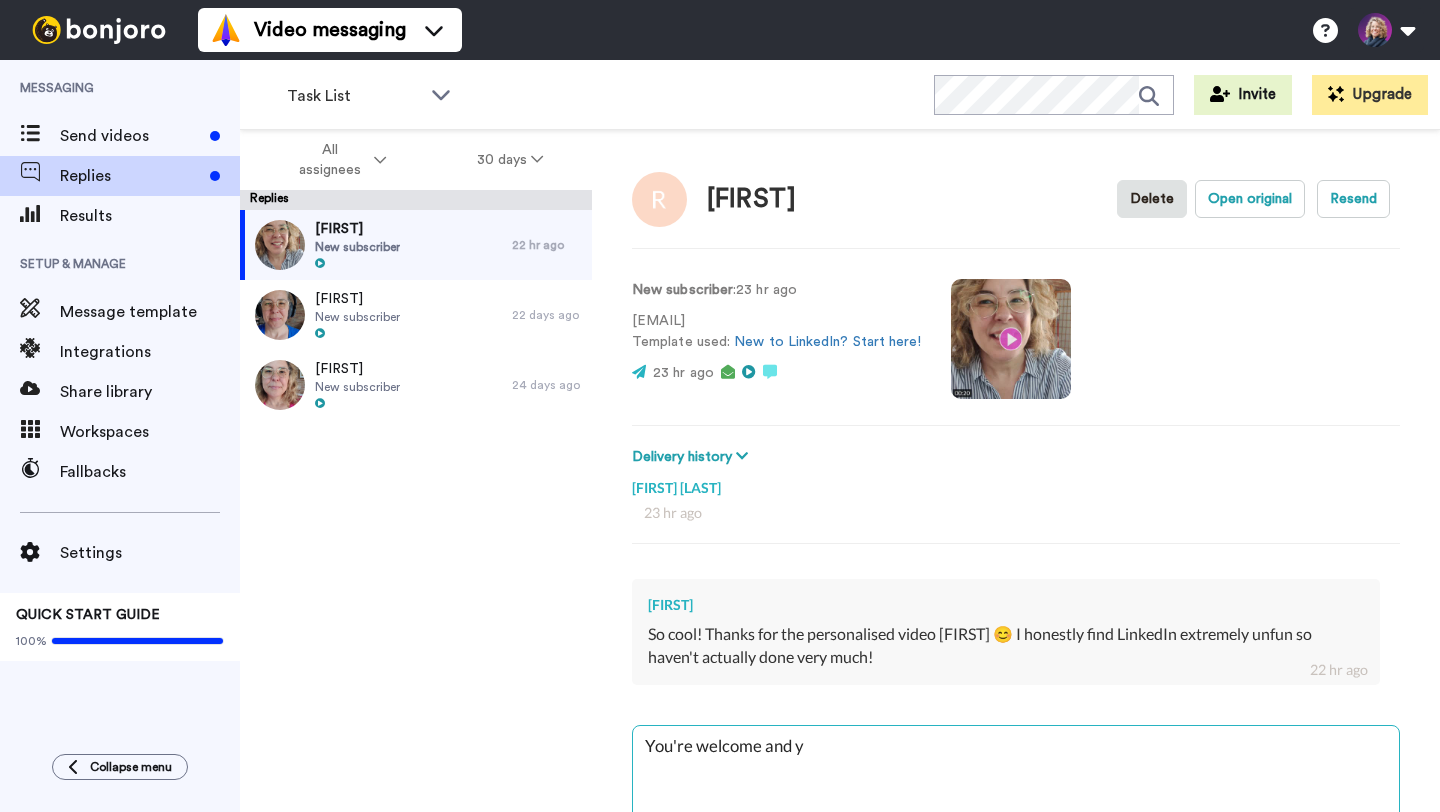 type on "x" 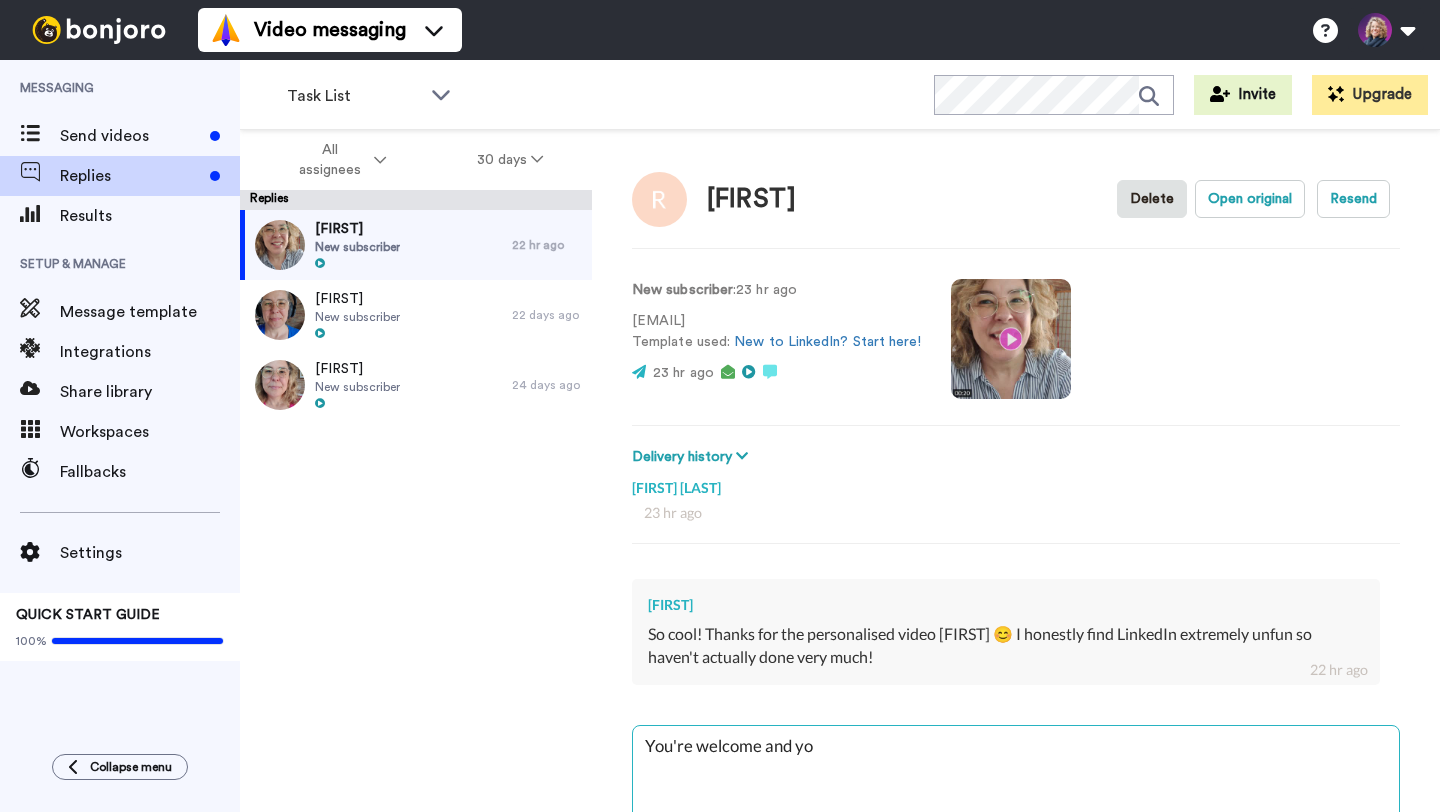 type on "x" 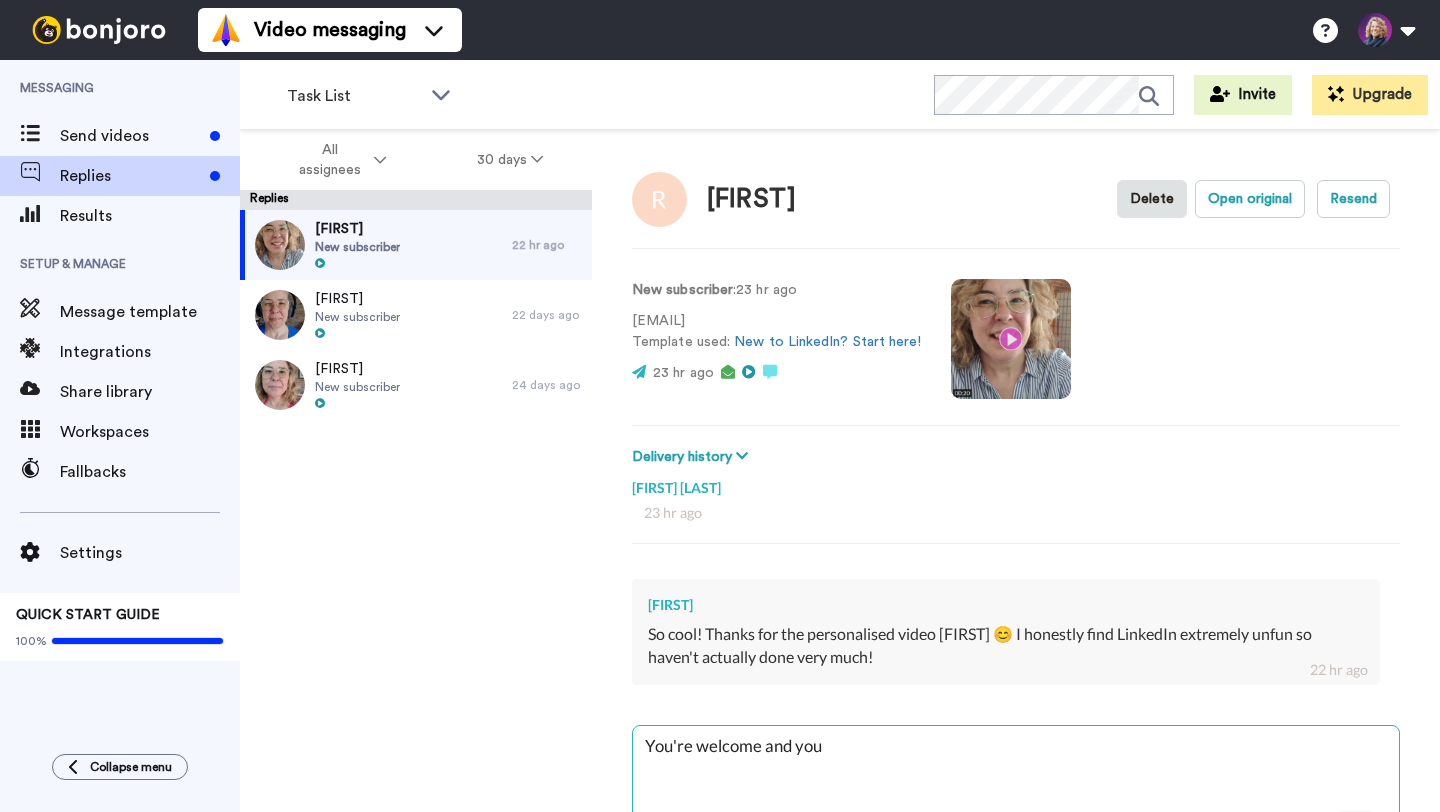 type on "x" 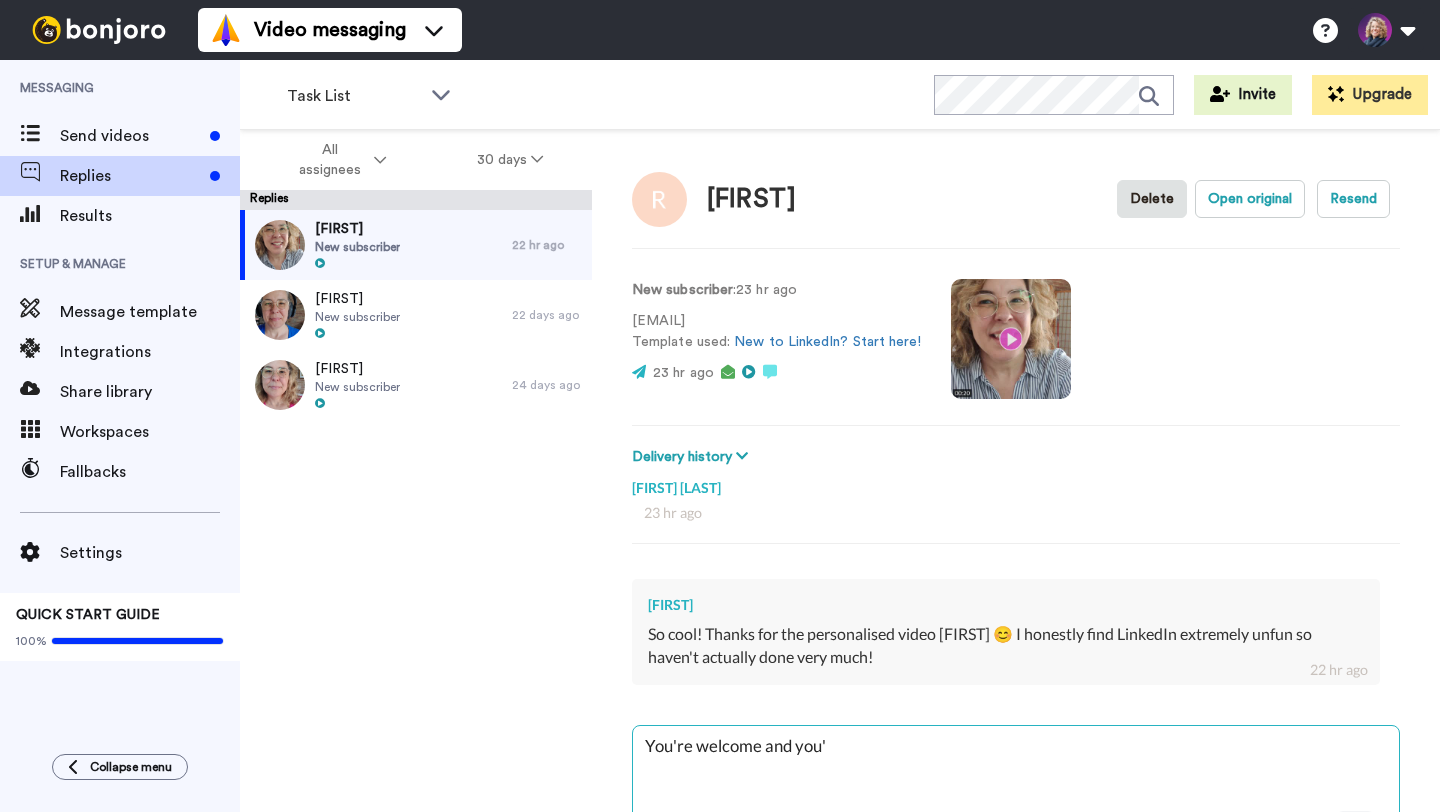 type on "x" 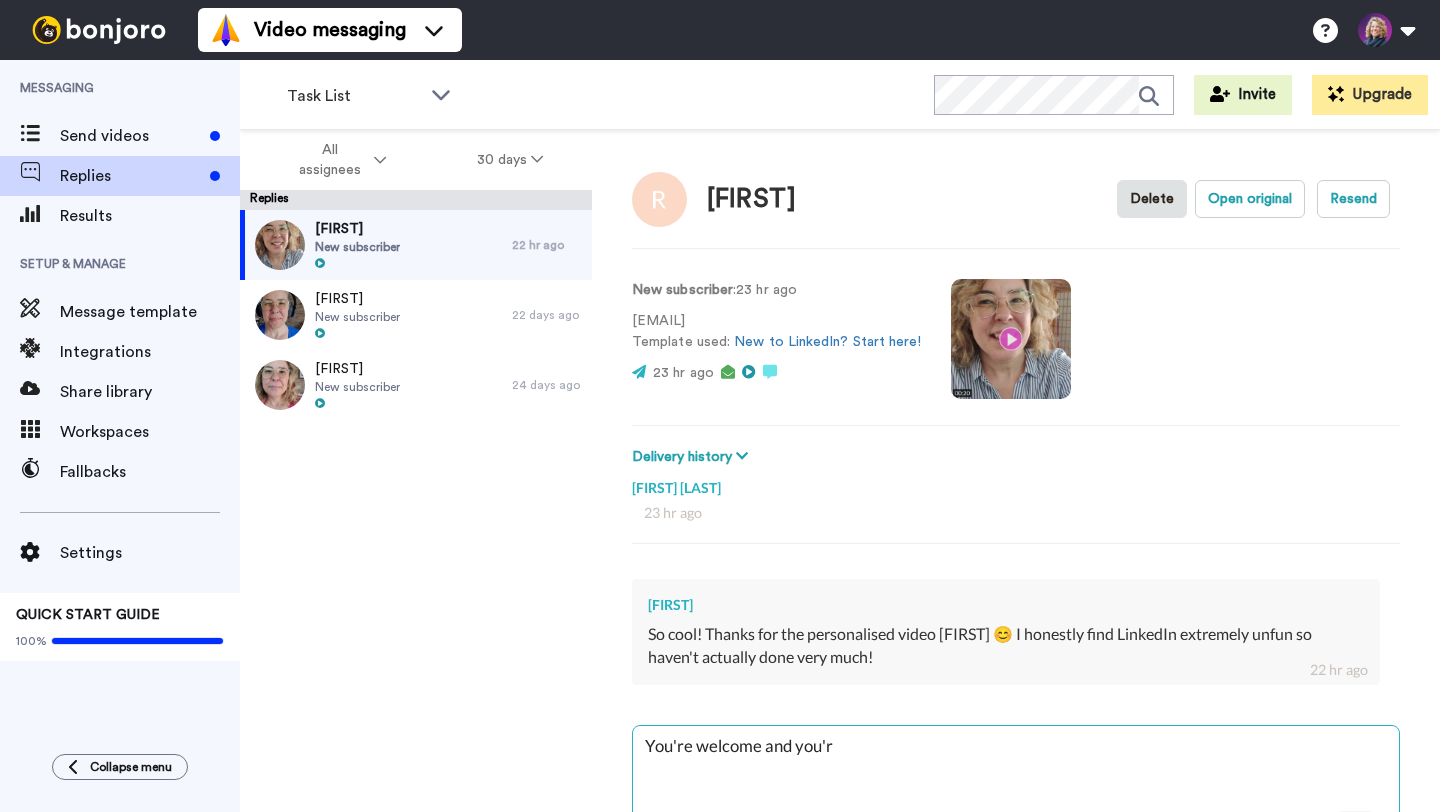 type on "x" 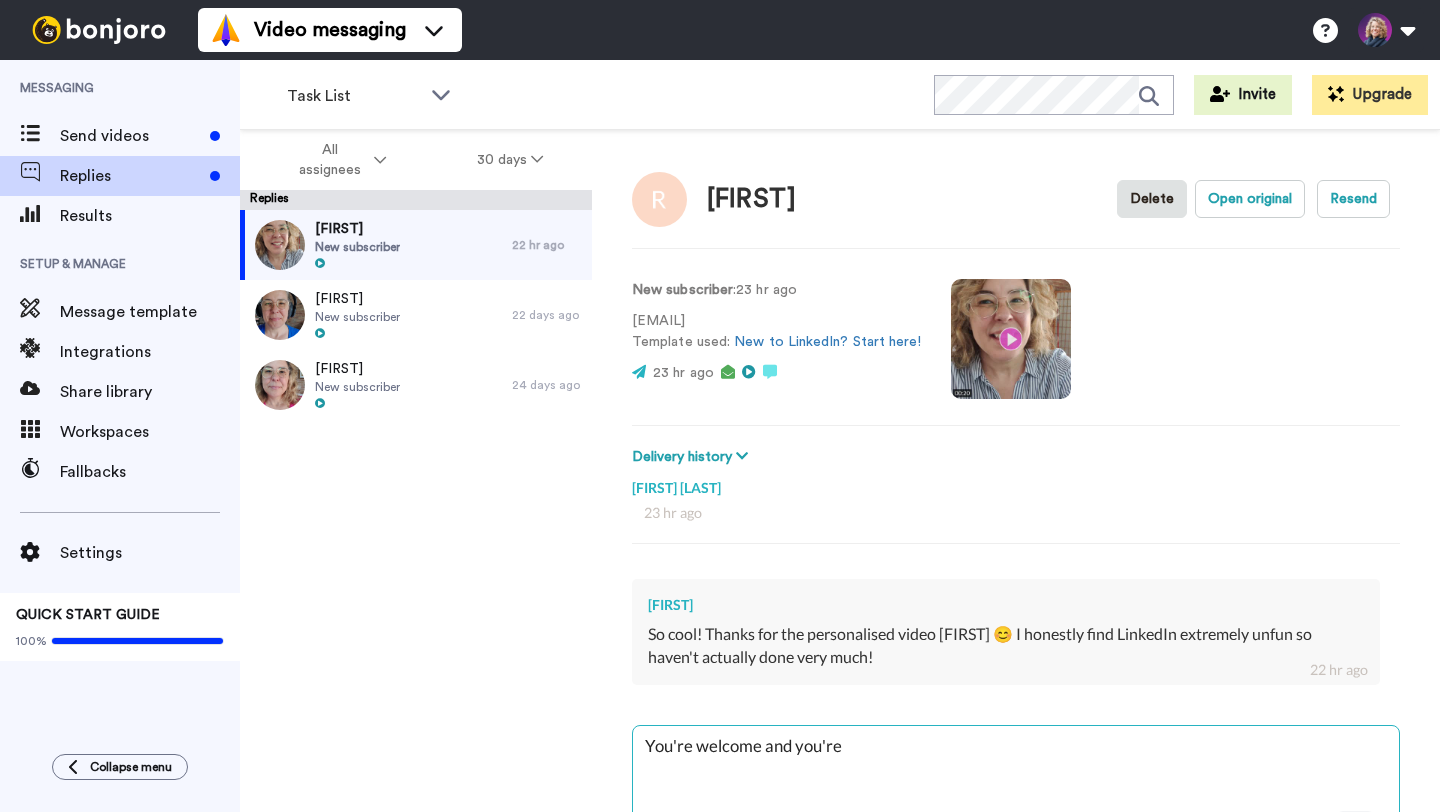 type on "x" 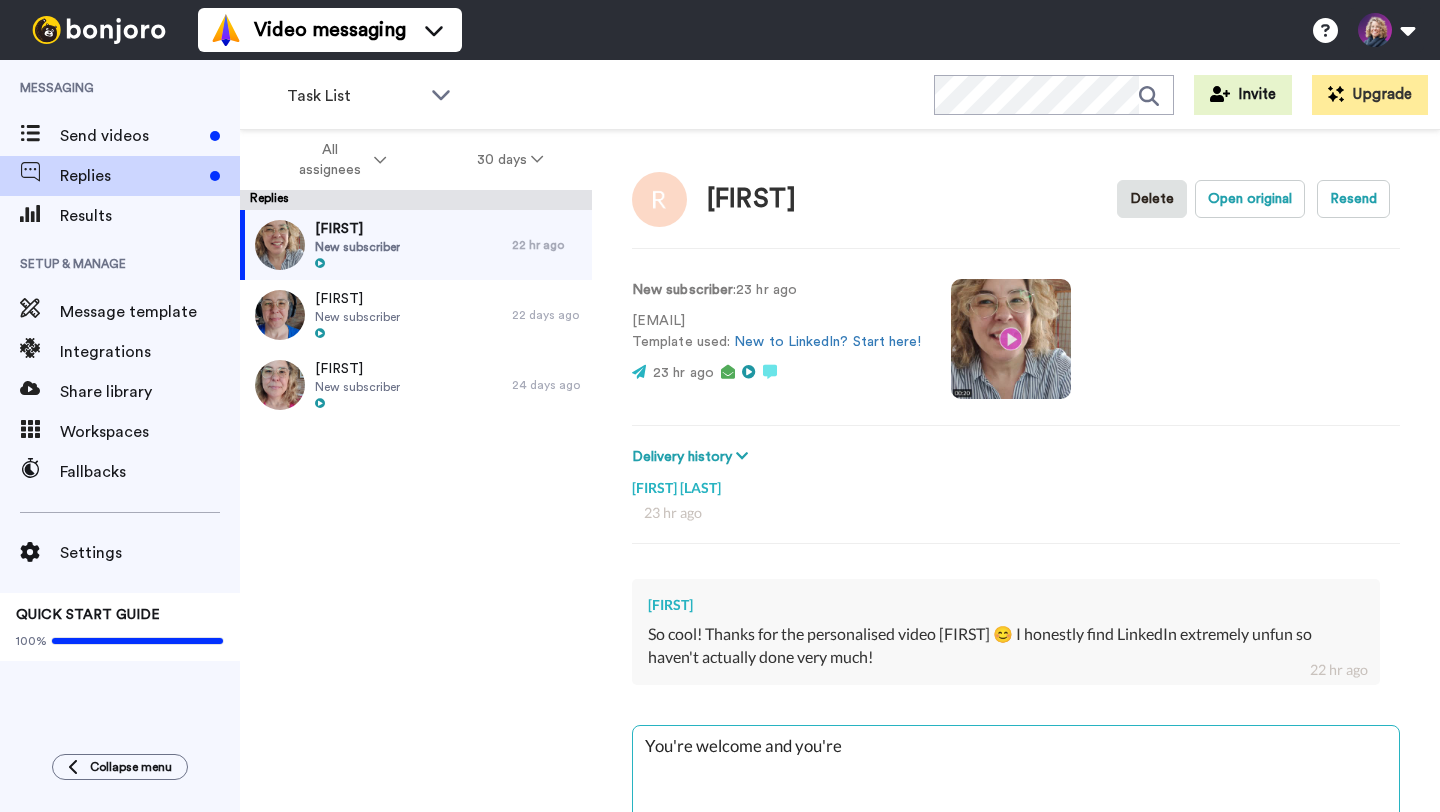 type on "x" 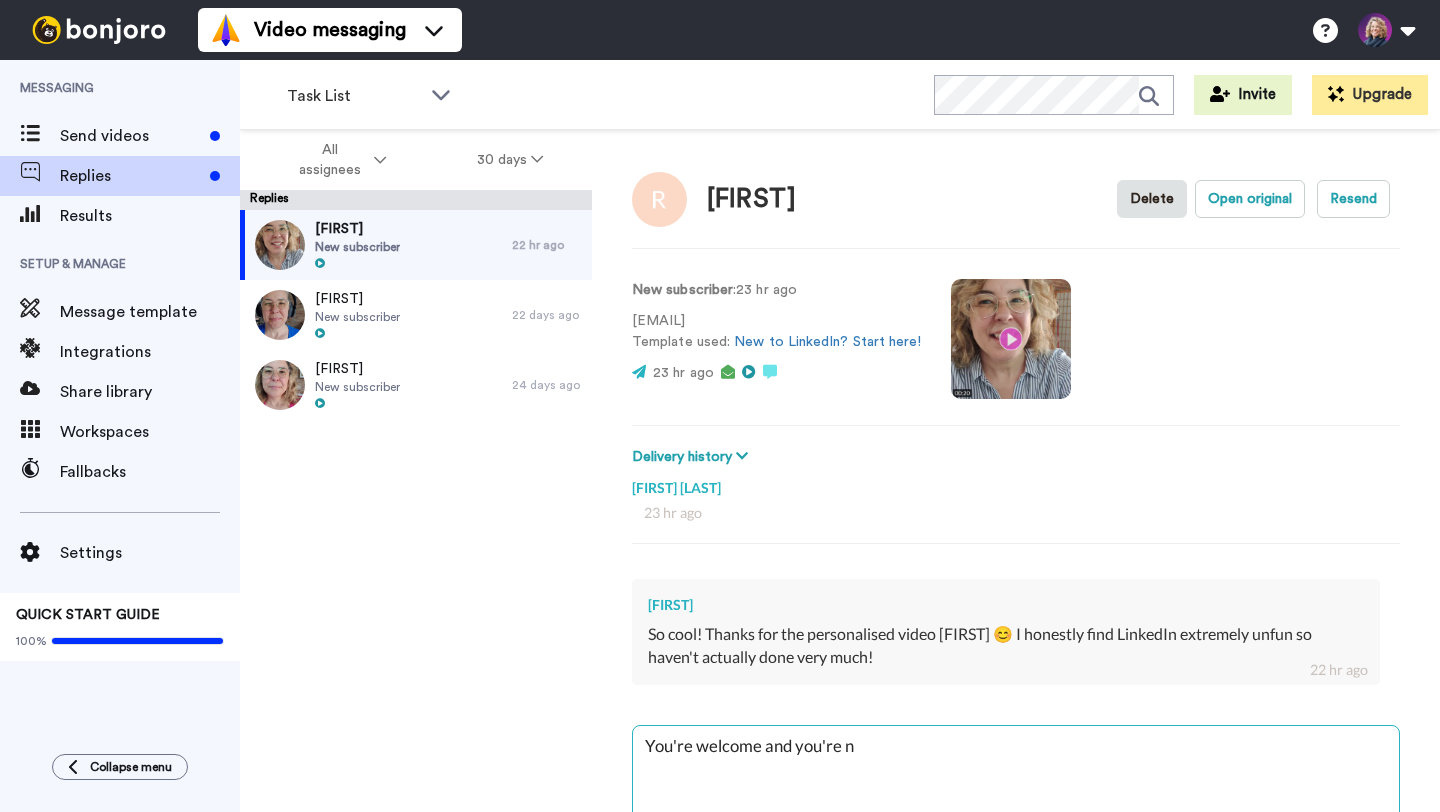 type on "x" 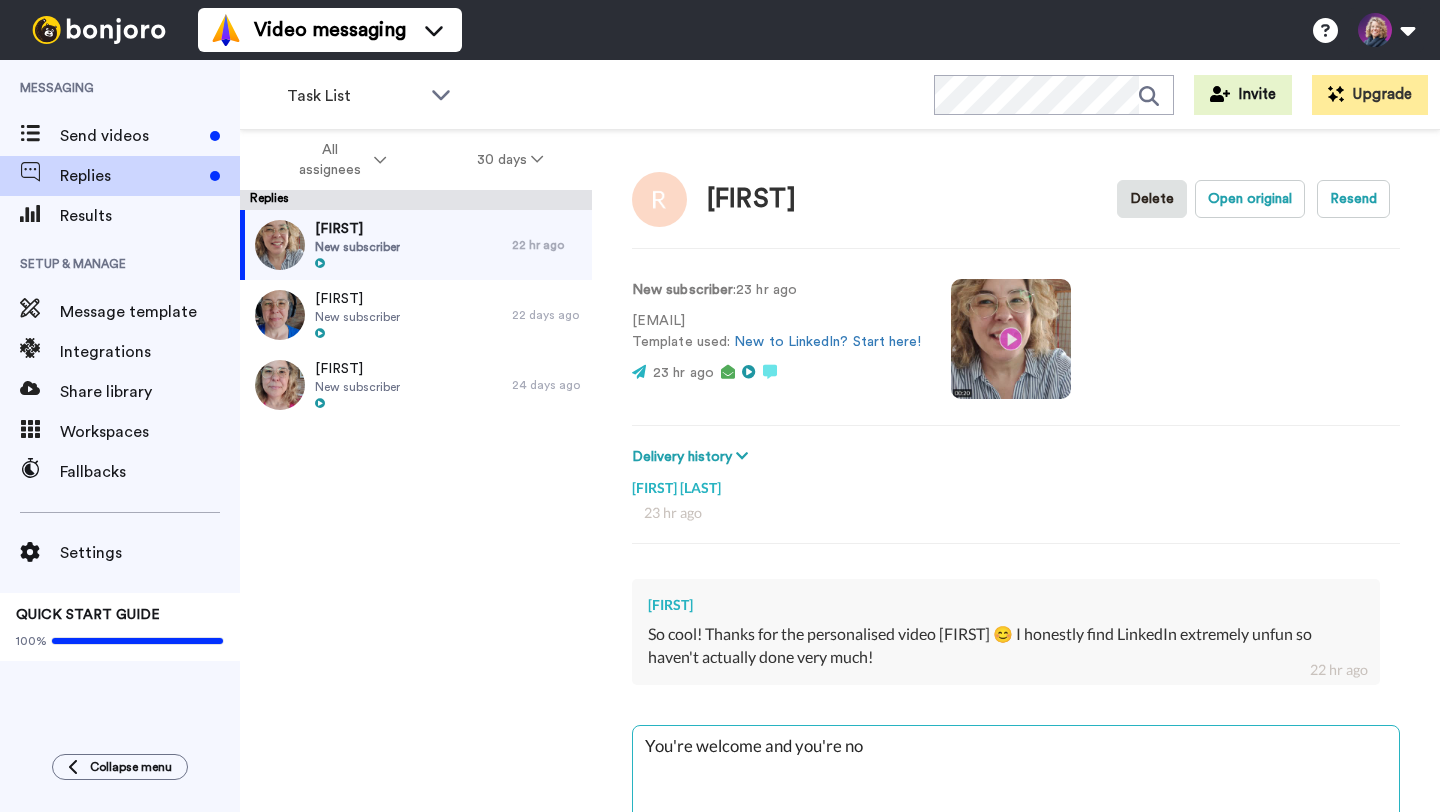 type on "x" 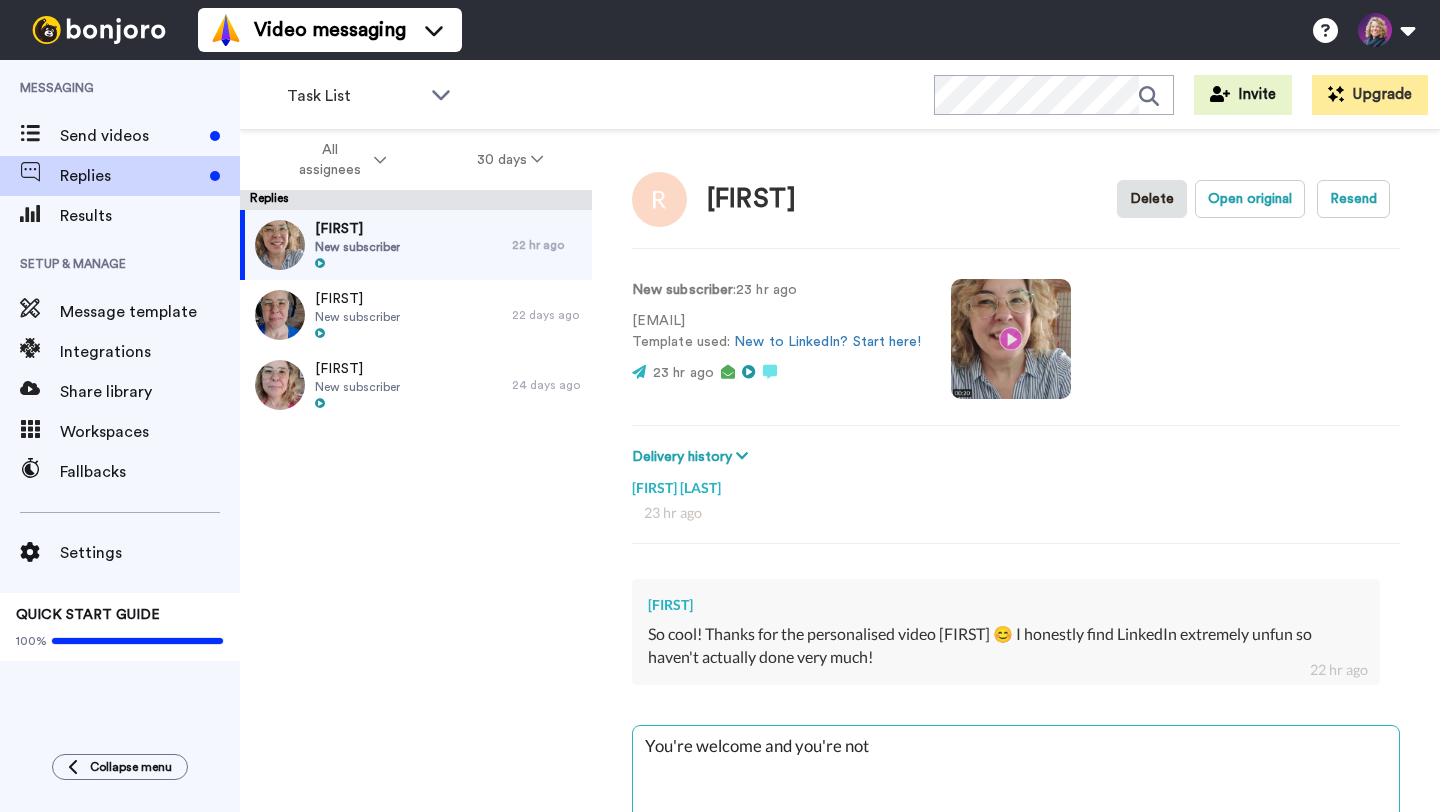 type on "x" 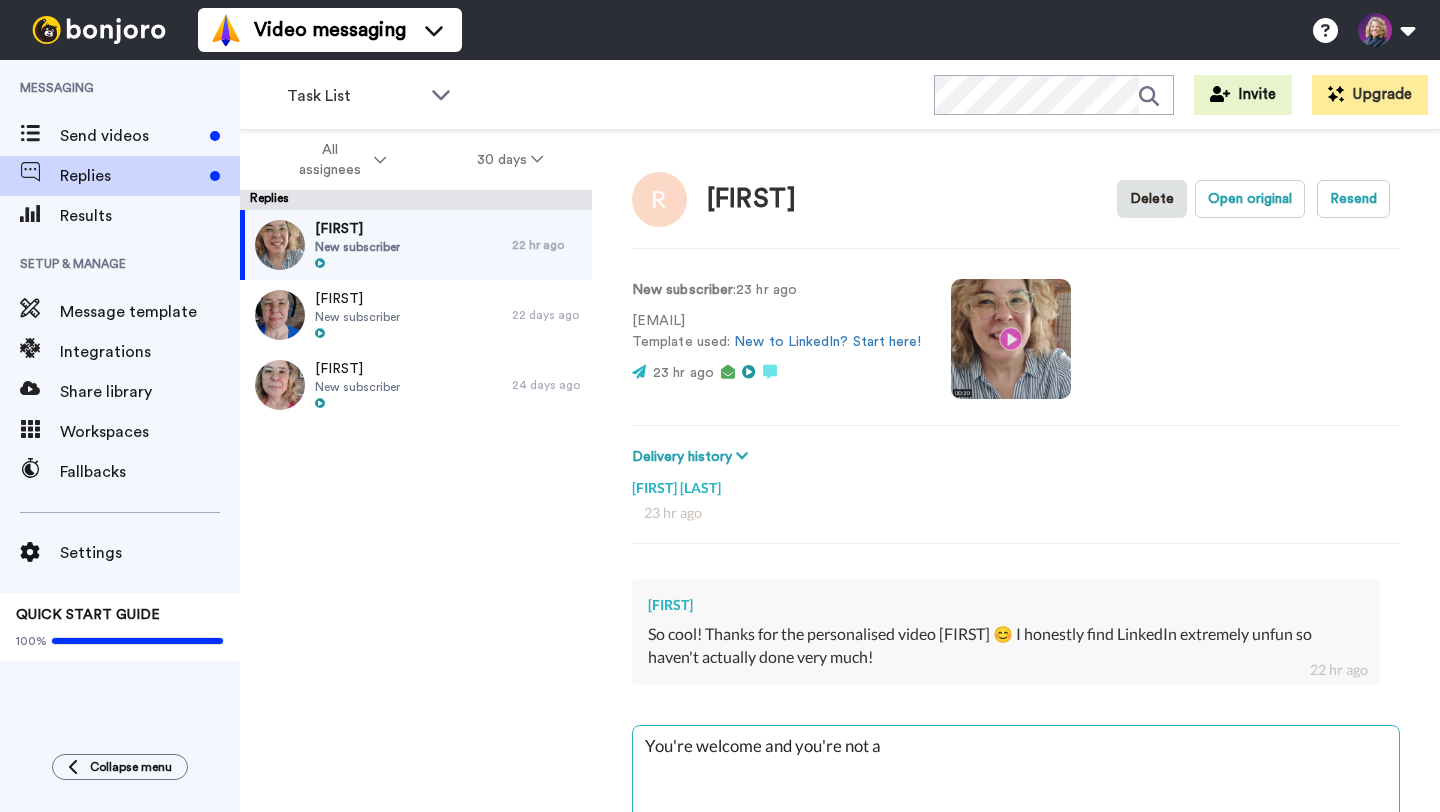 type on "x" 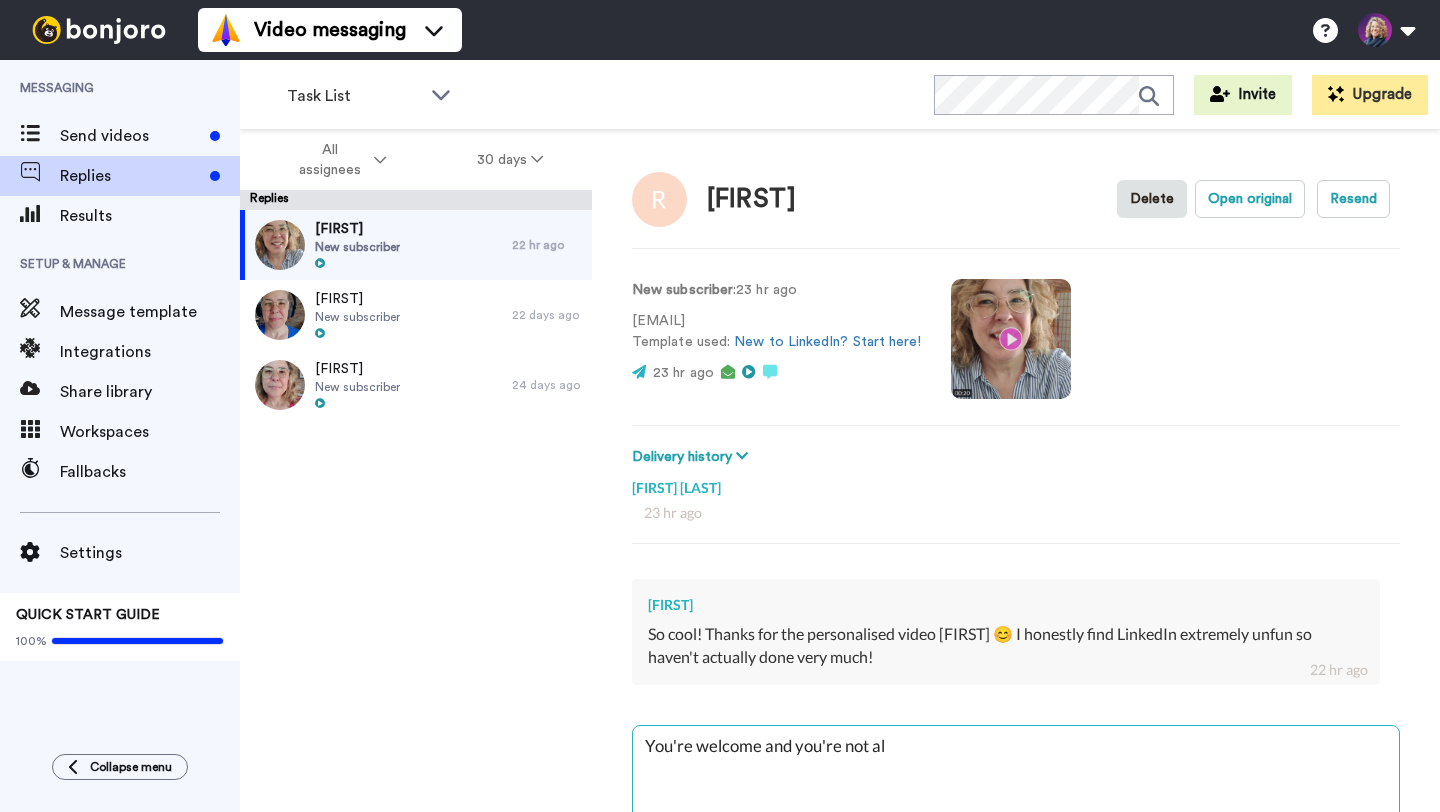 type on "x" 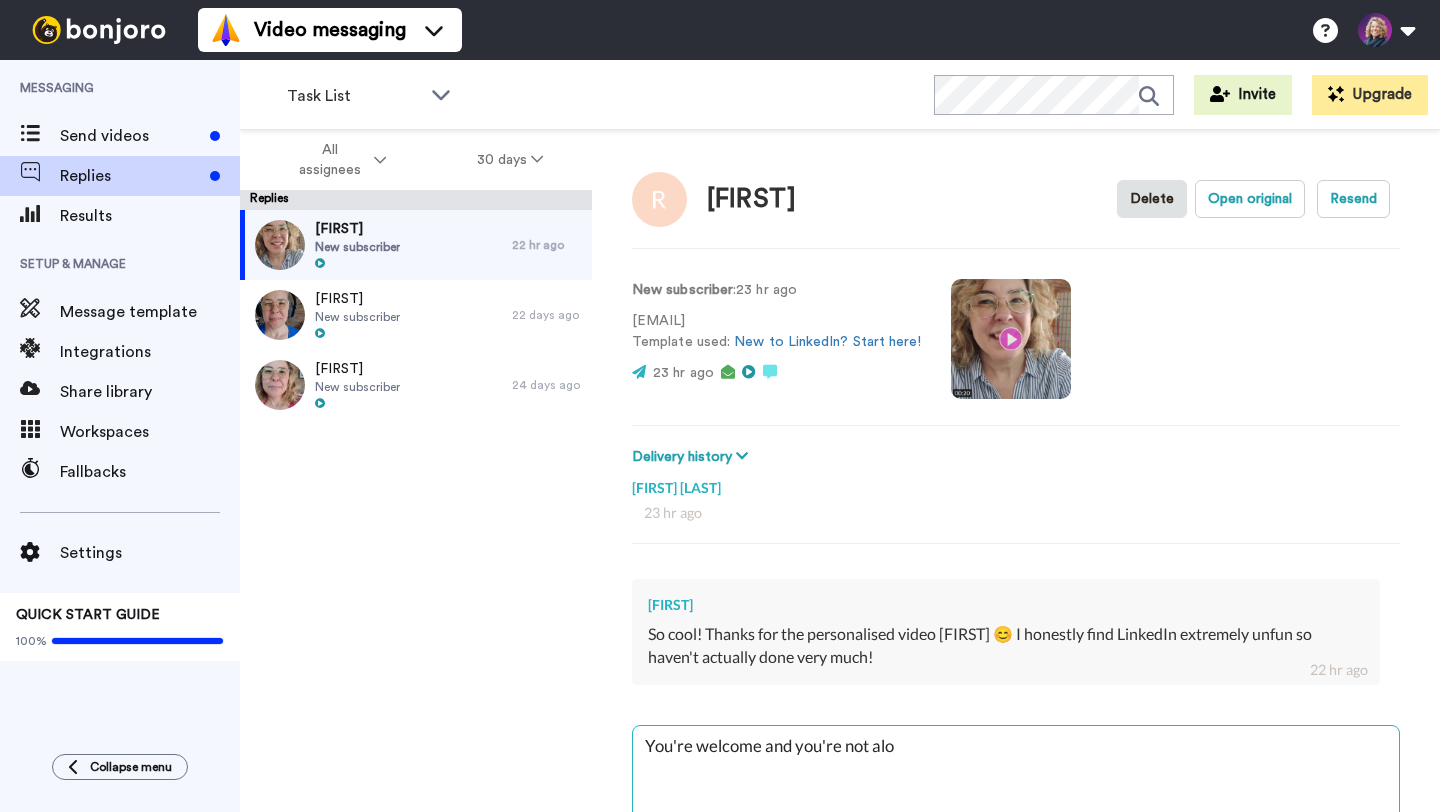 type on "x" 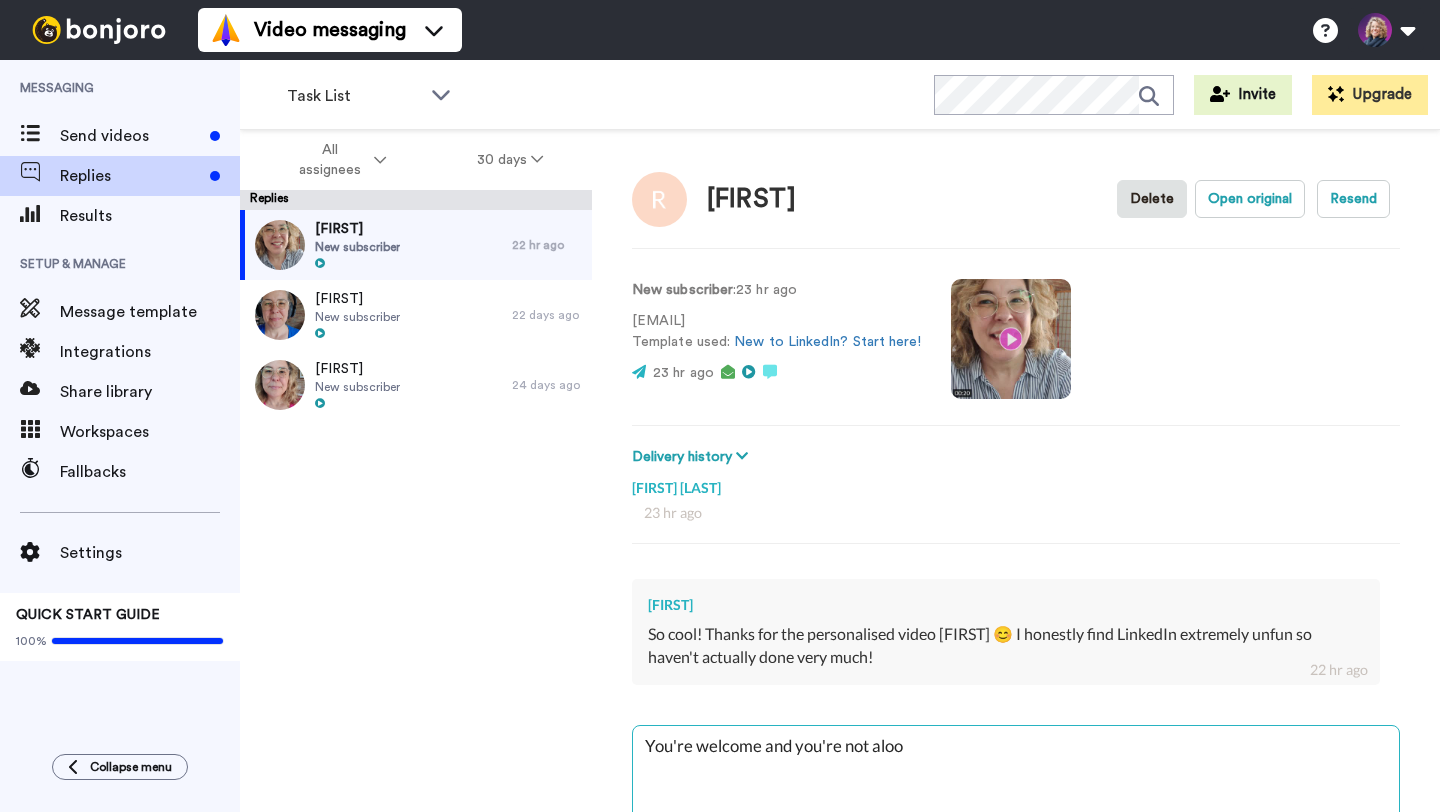 type on "x" 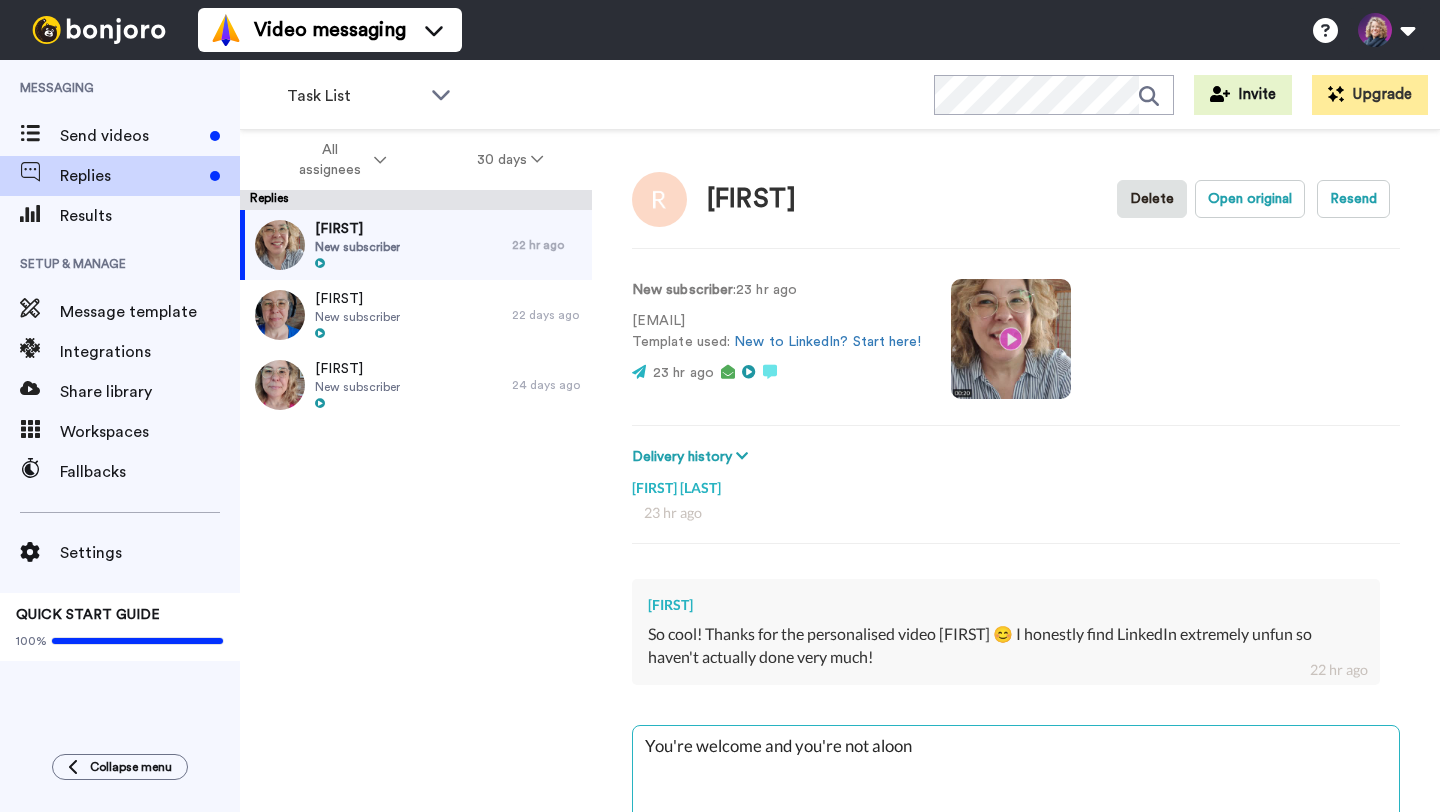 type on "x" 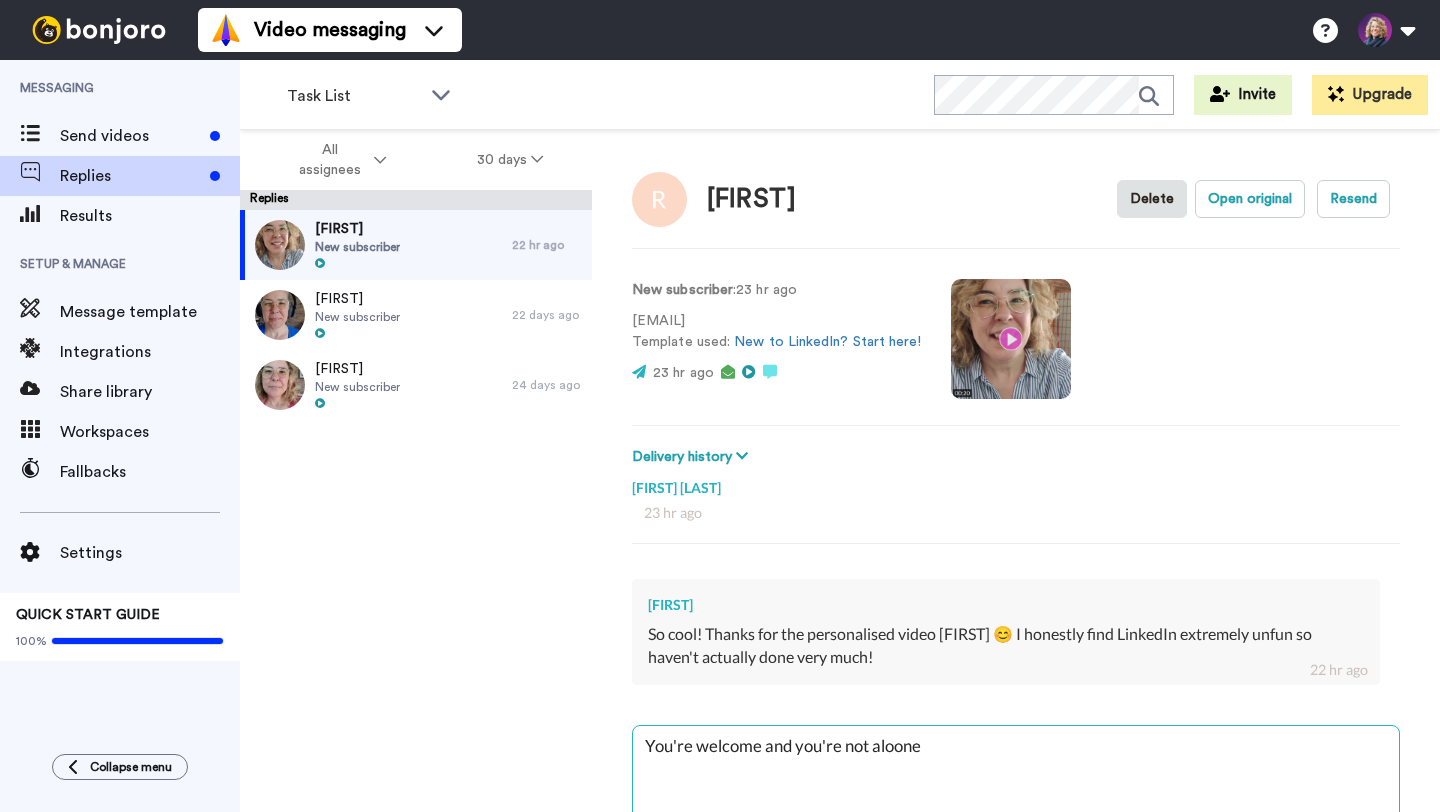 type on "x" 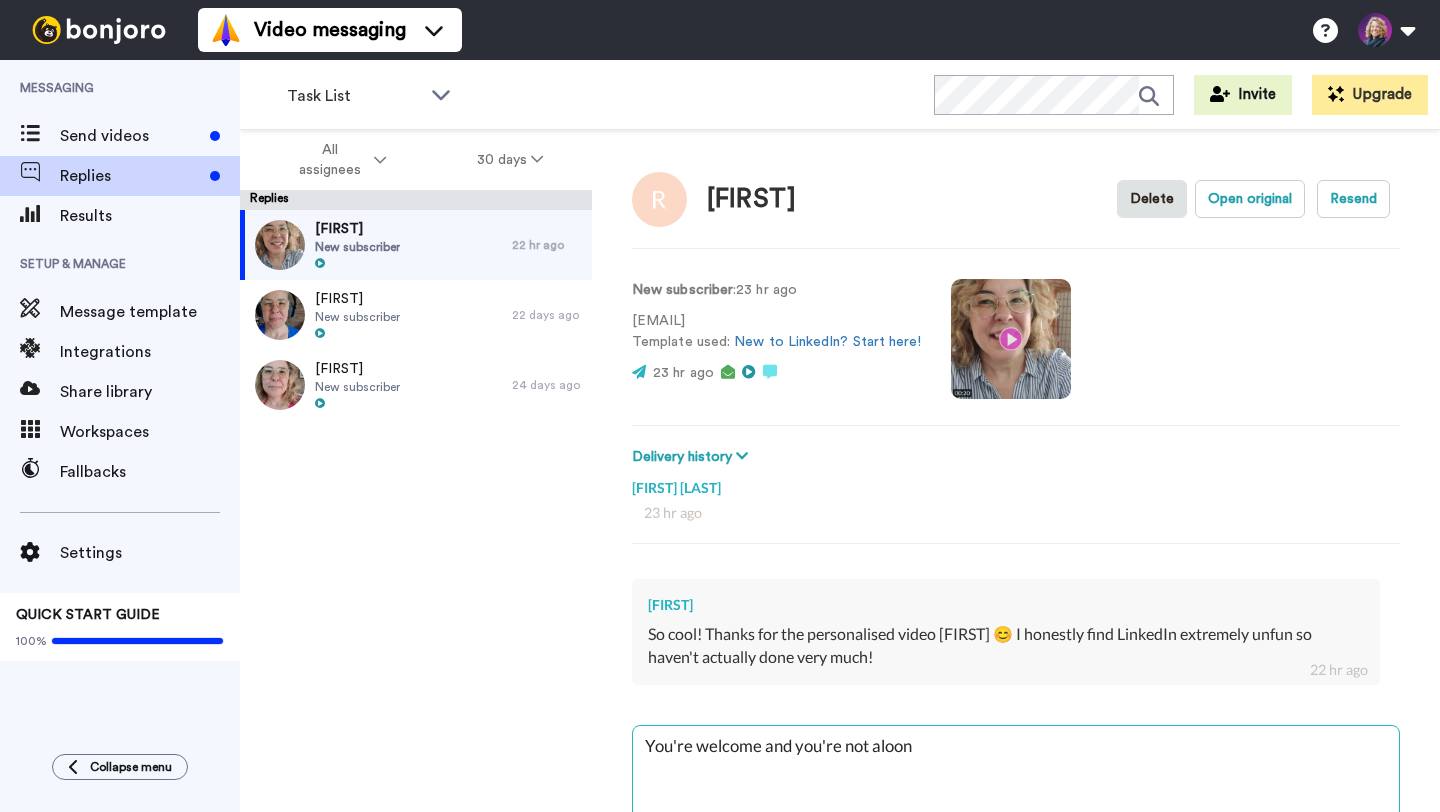 type on "x" 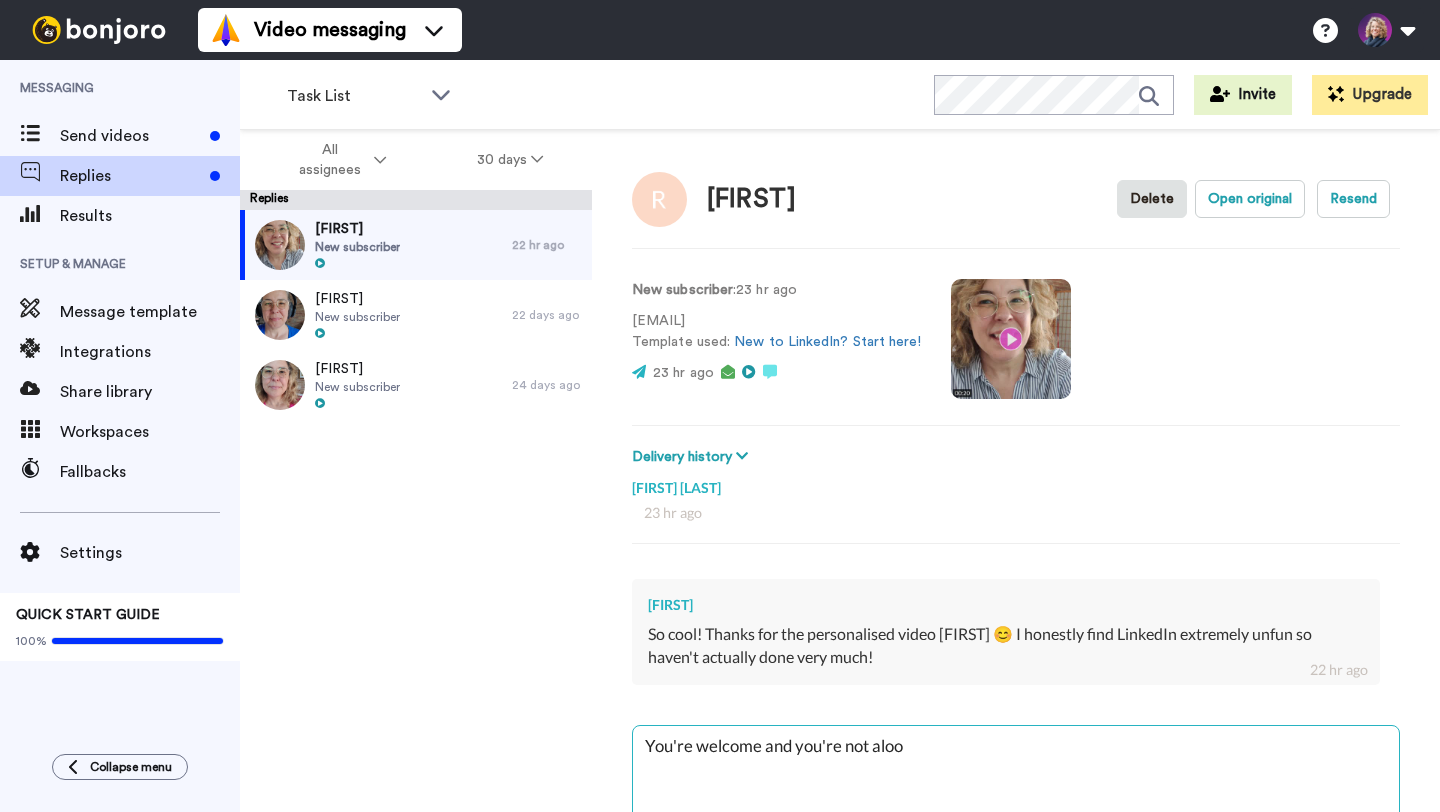 type on "x" 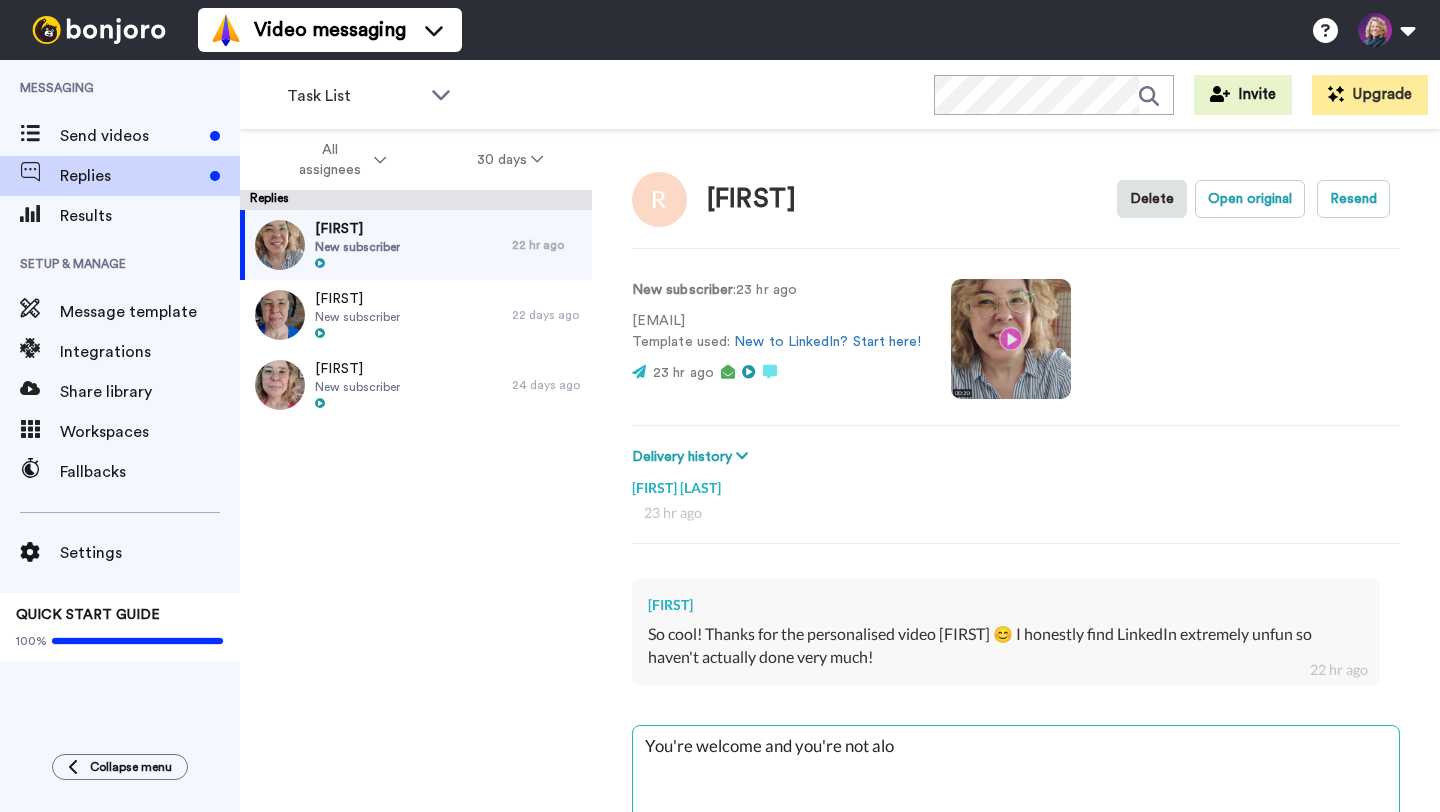 type on "x" 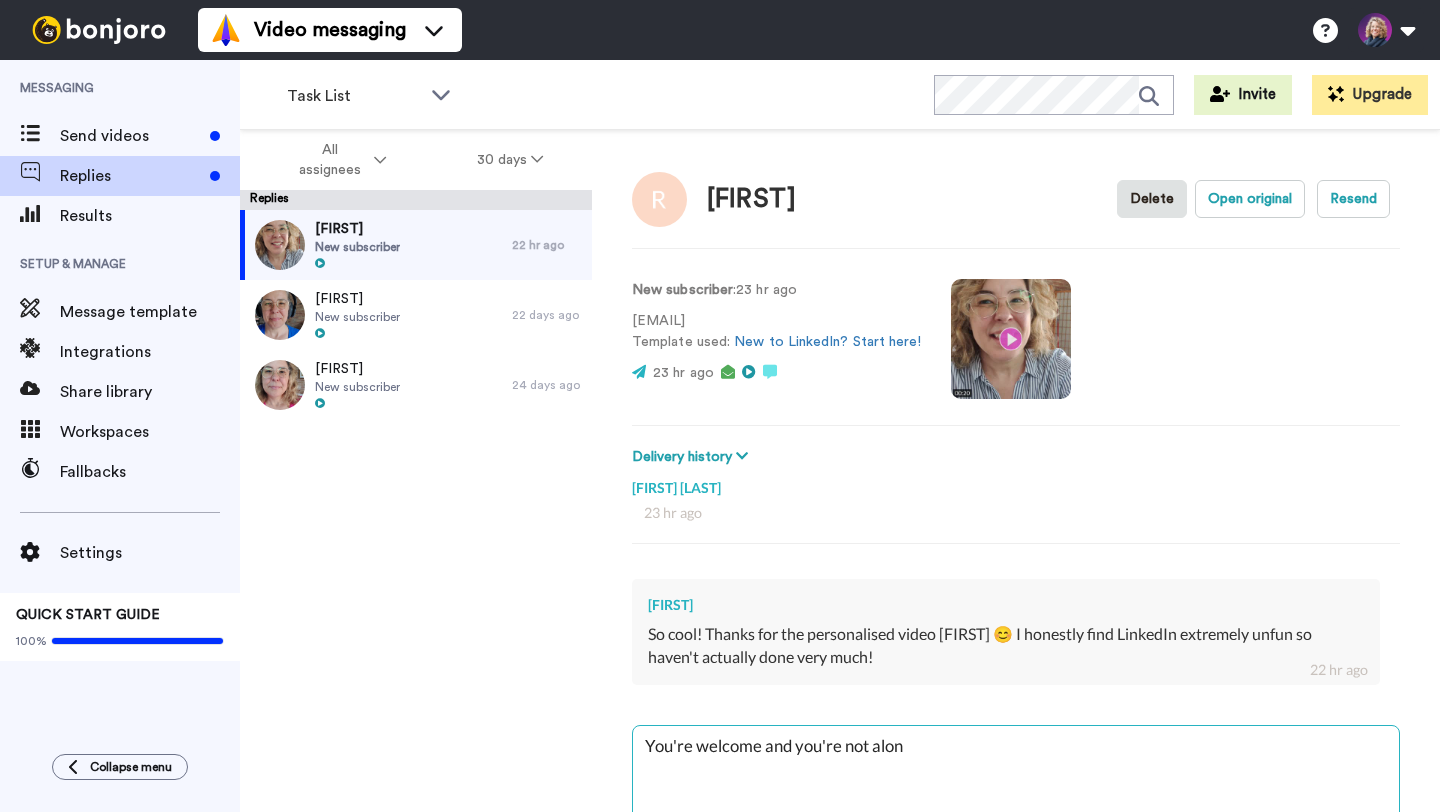 type on "x" 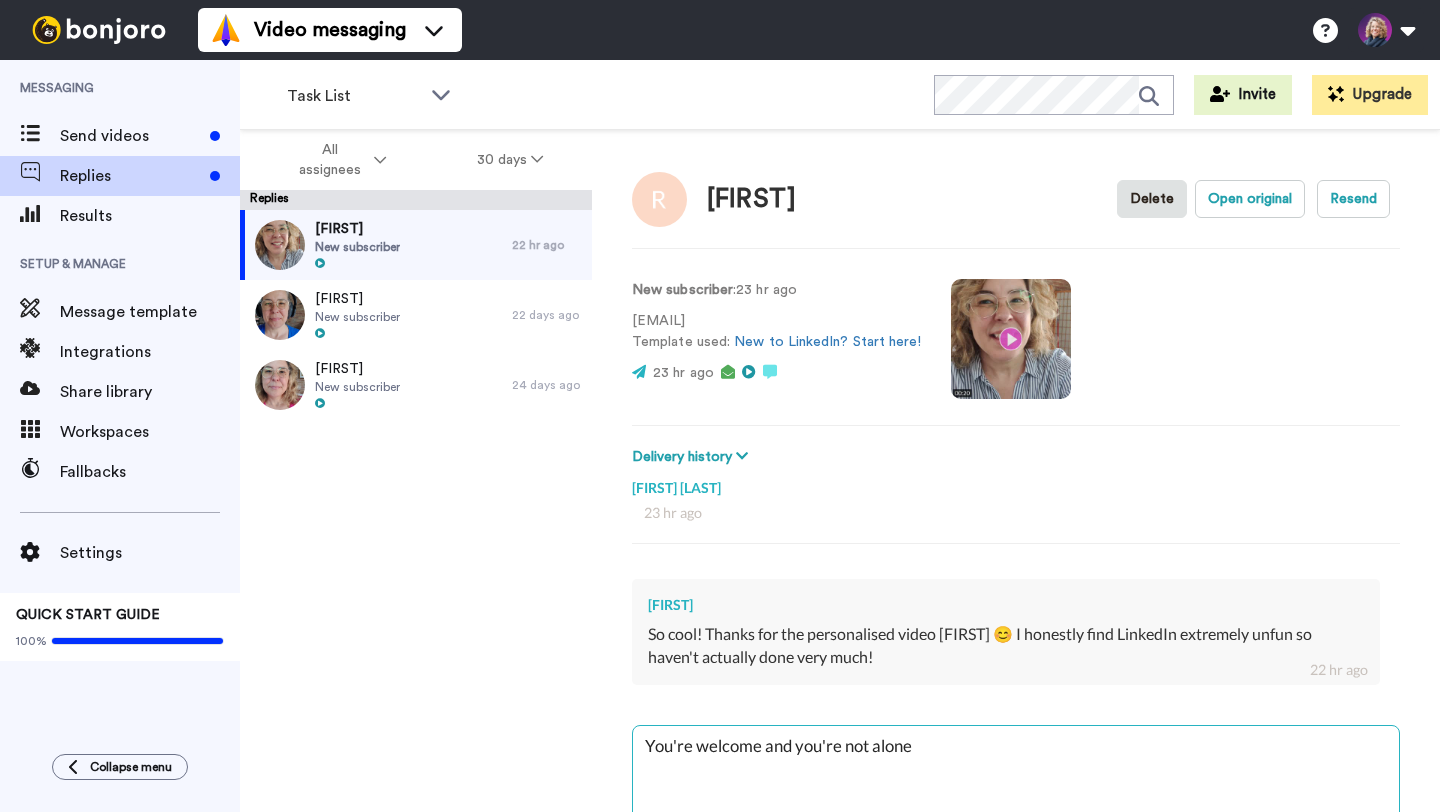 type on "x" 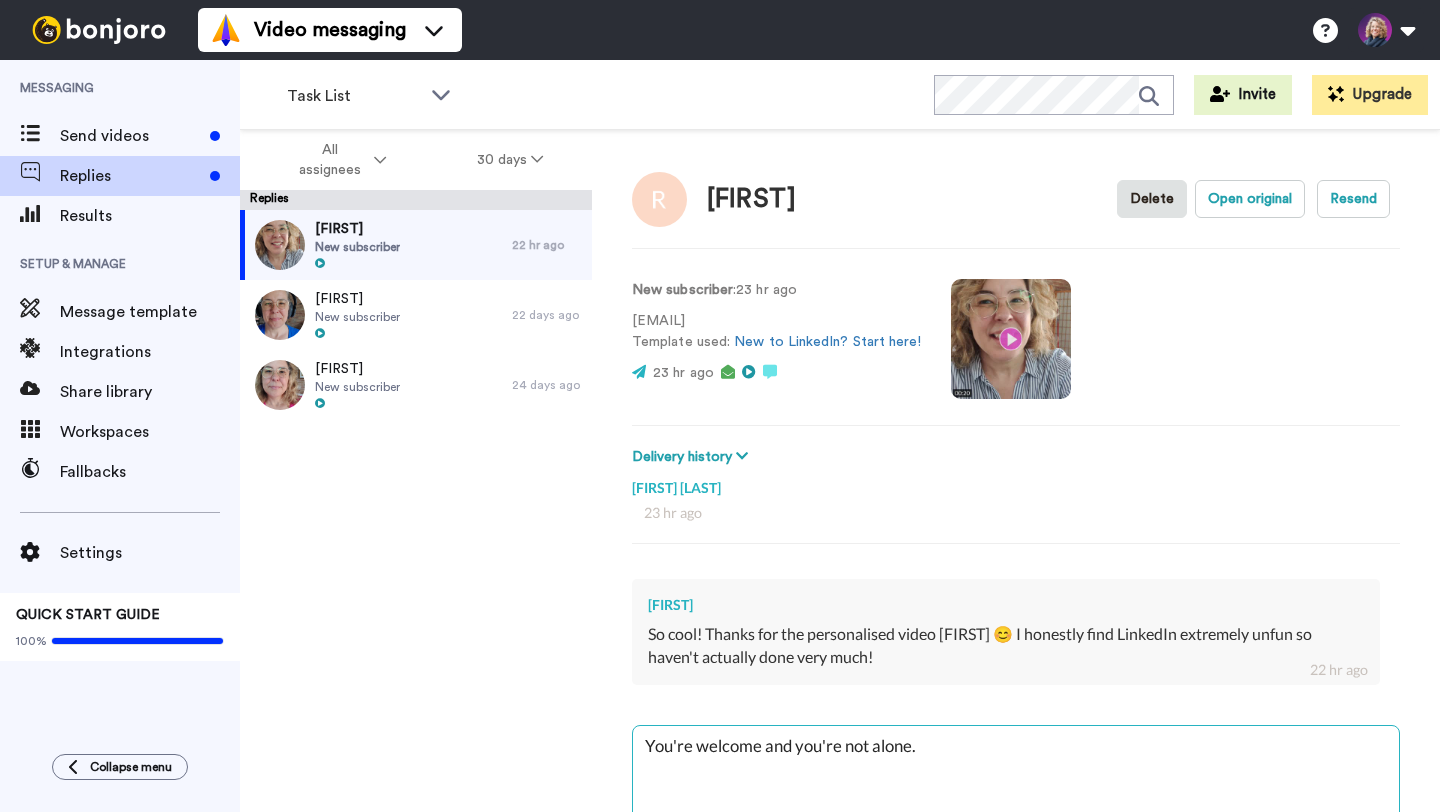 type on "x" 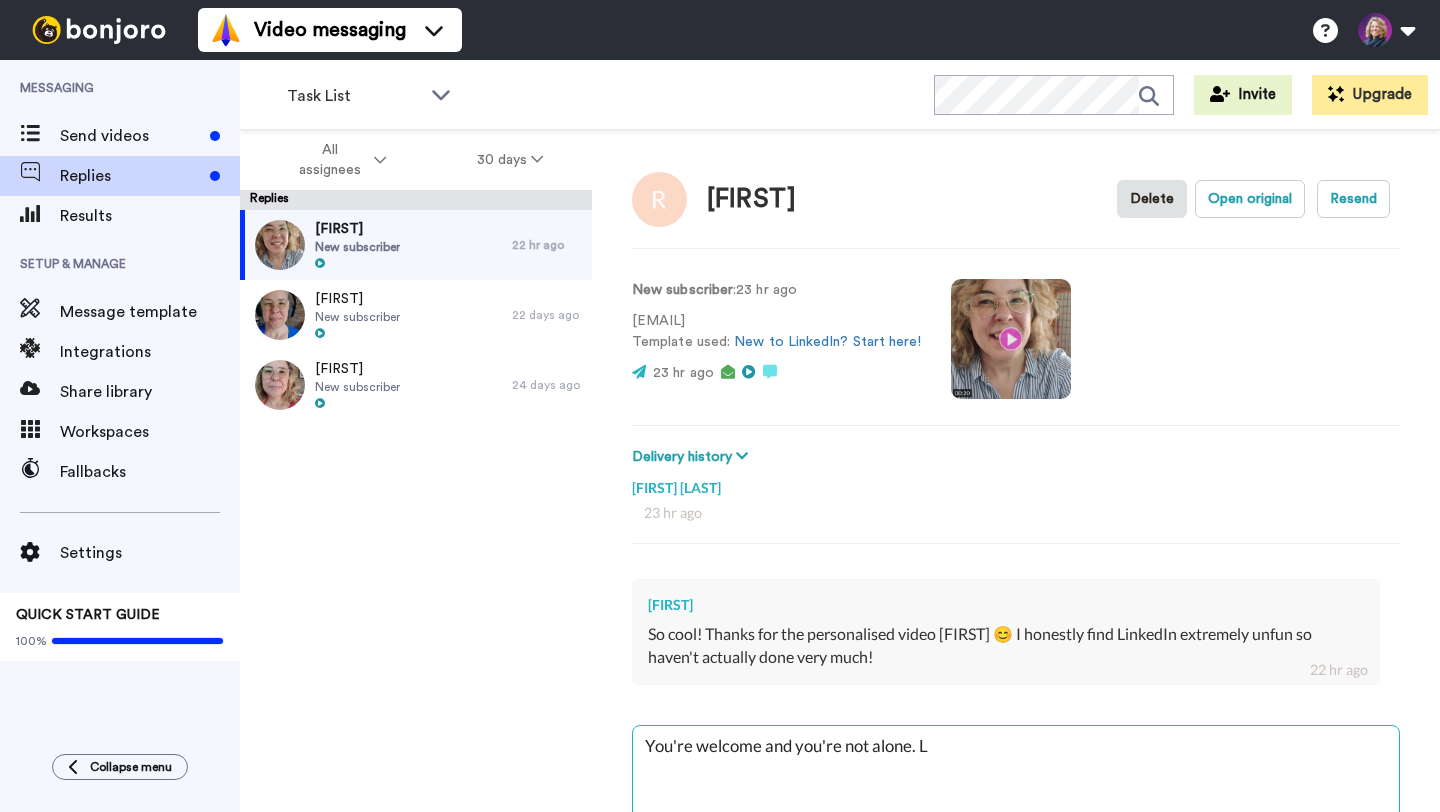type on "x" 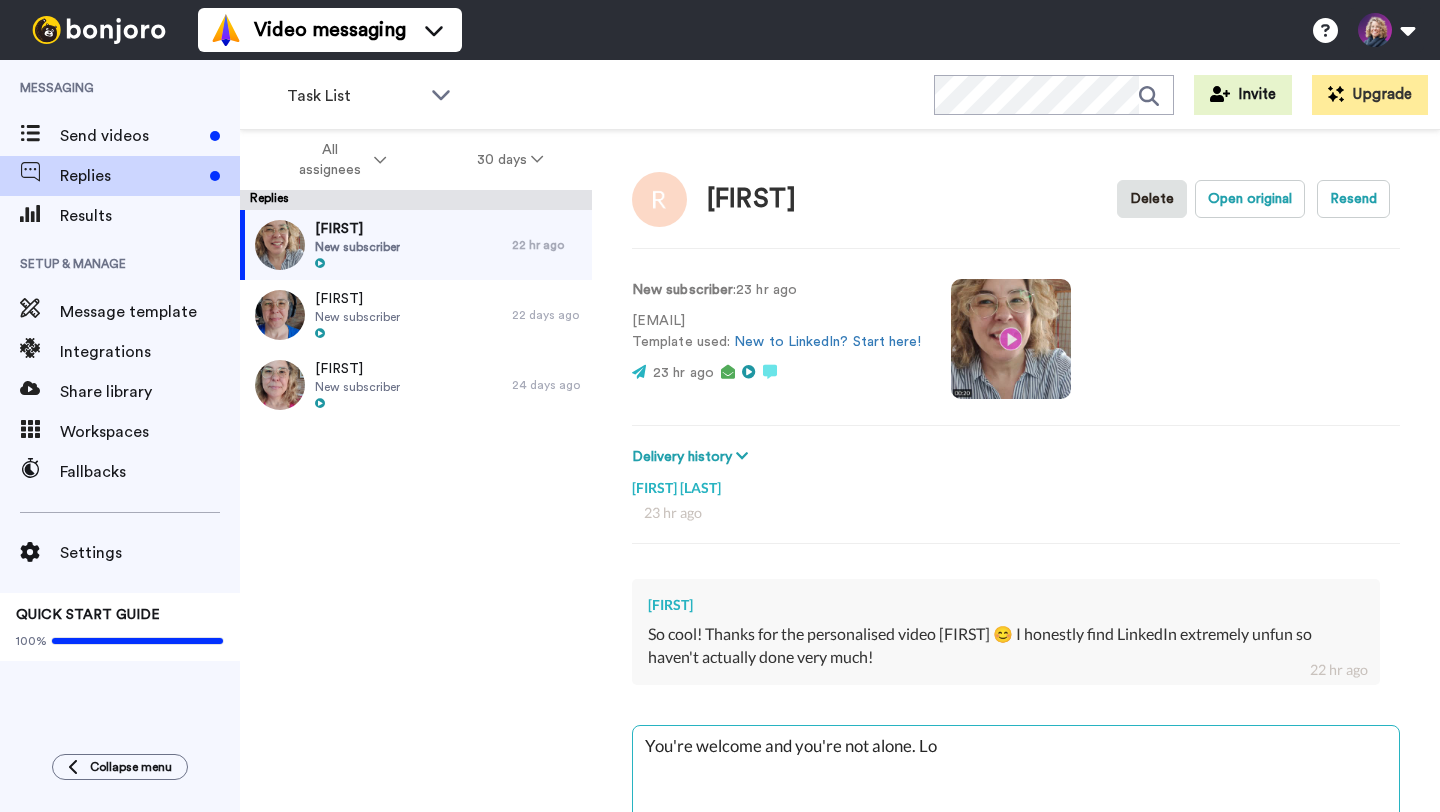 type on "x" 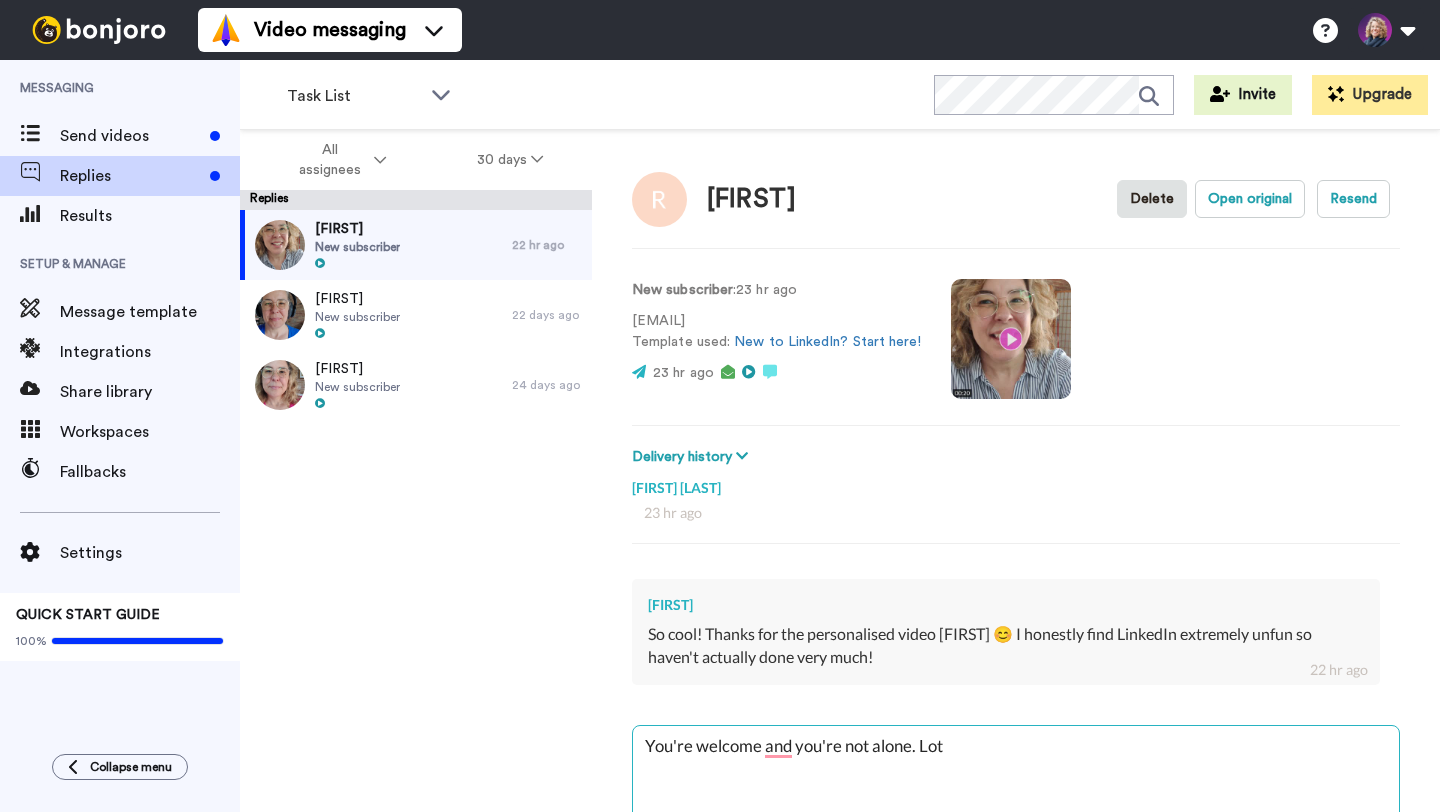 type on "x" 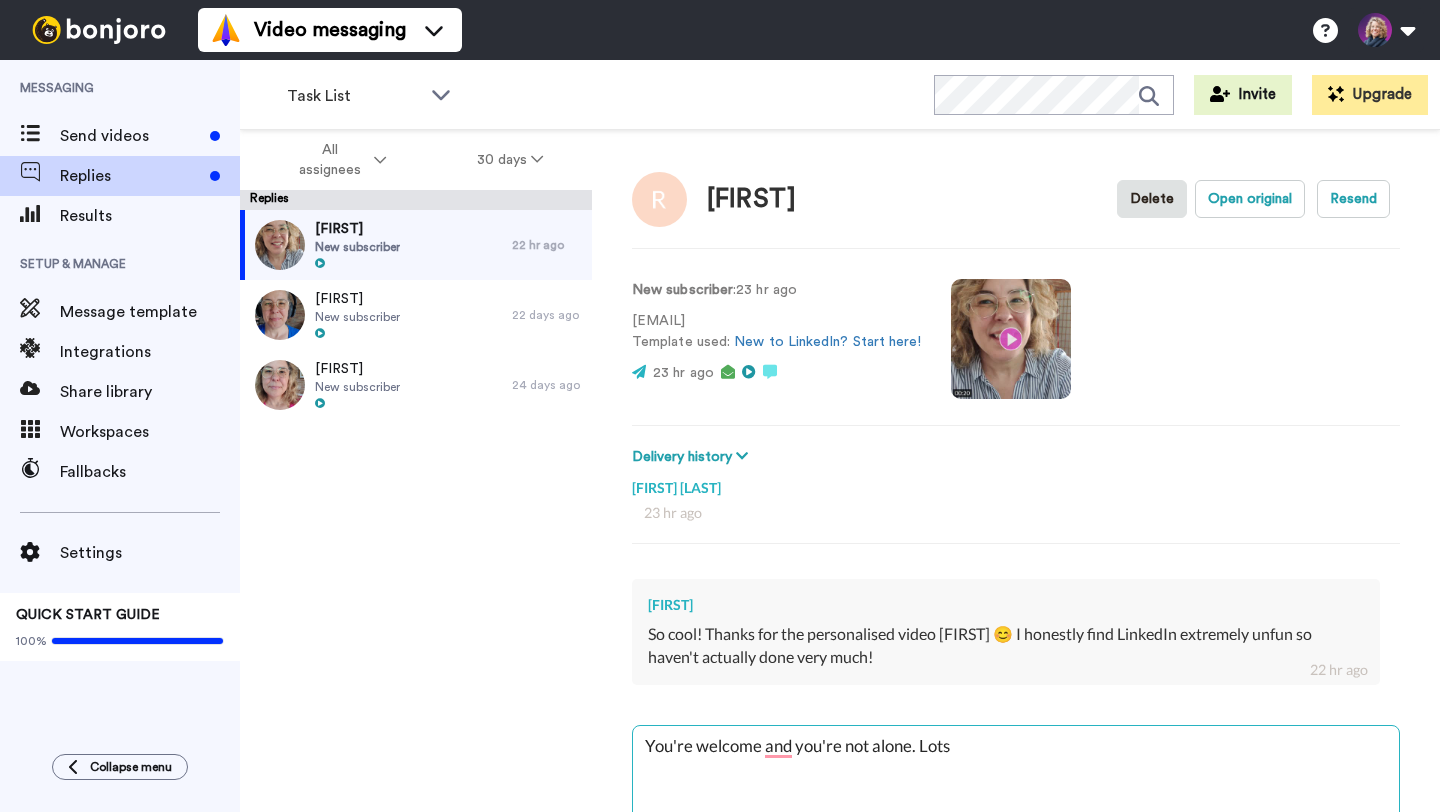 type on "x" 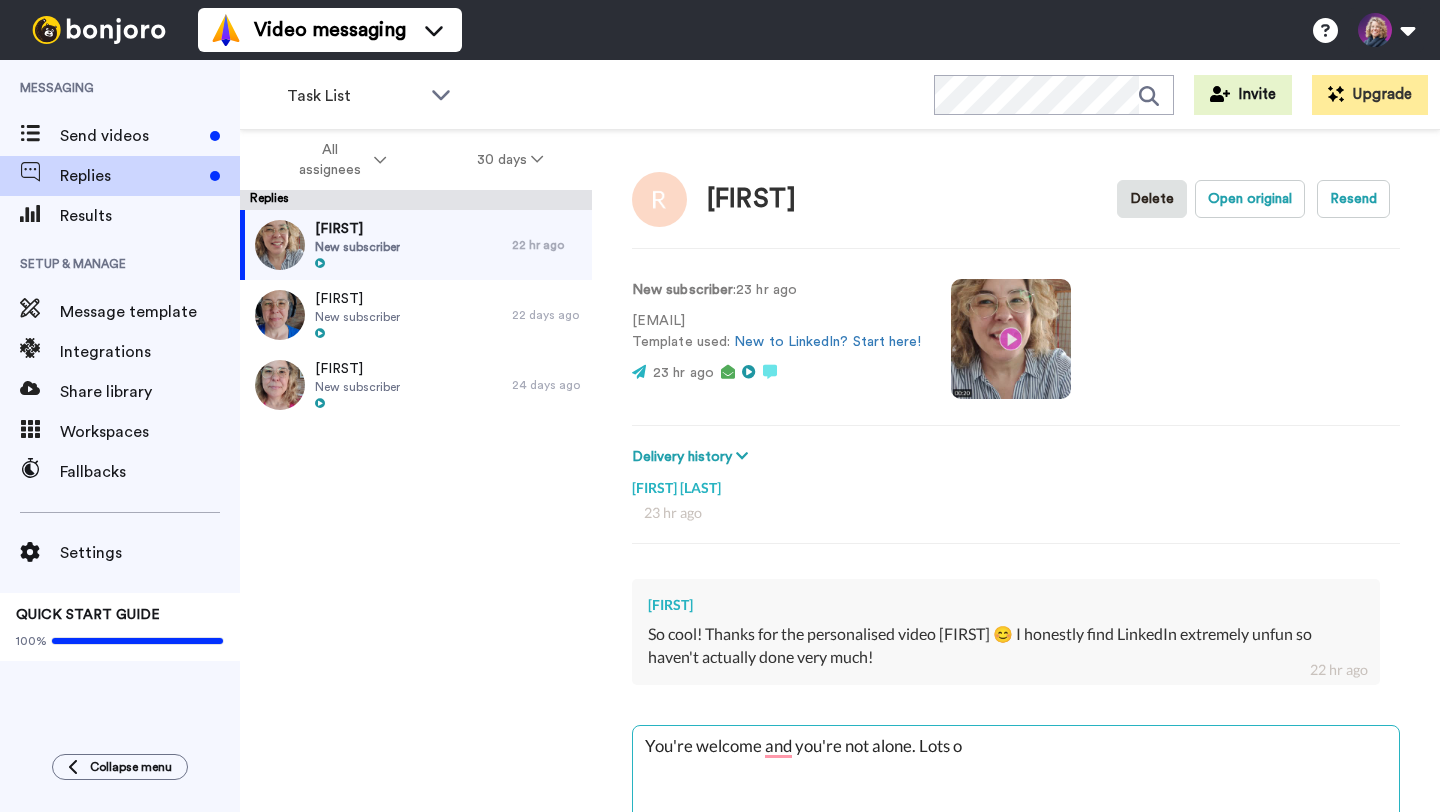 type on "x" 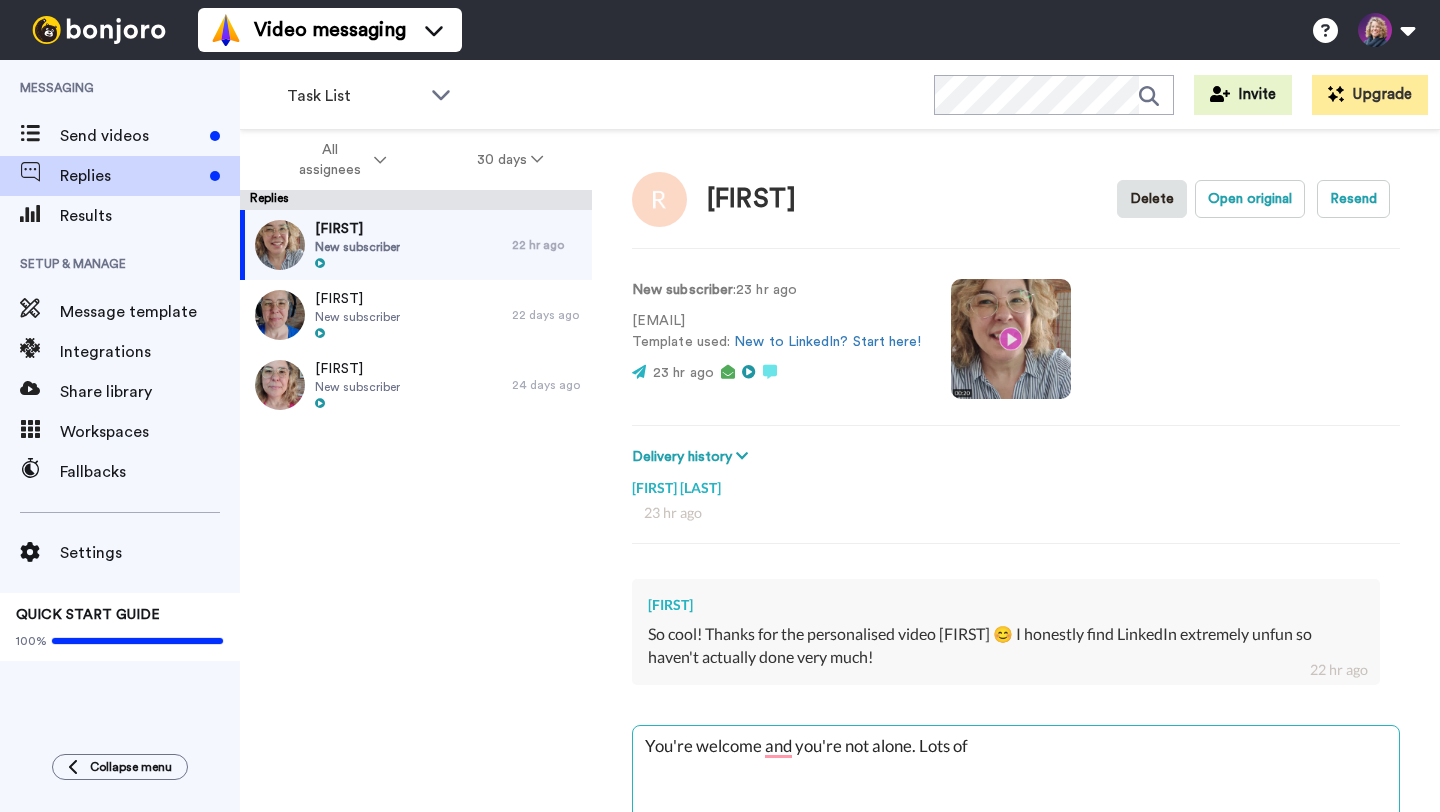 type on "x" 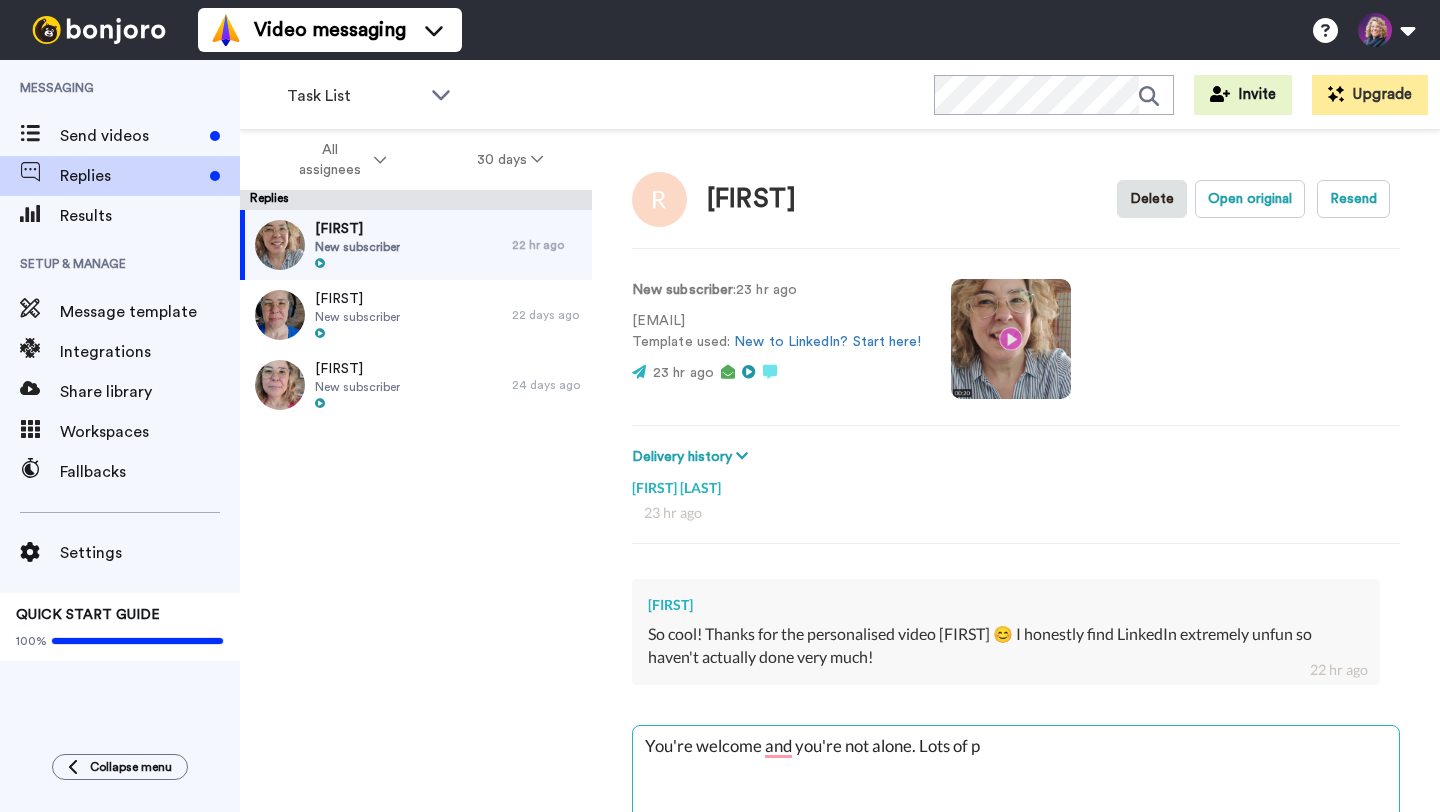 type on "x" 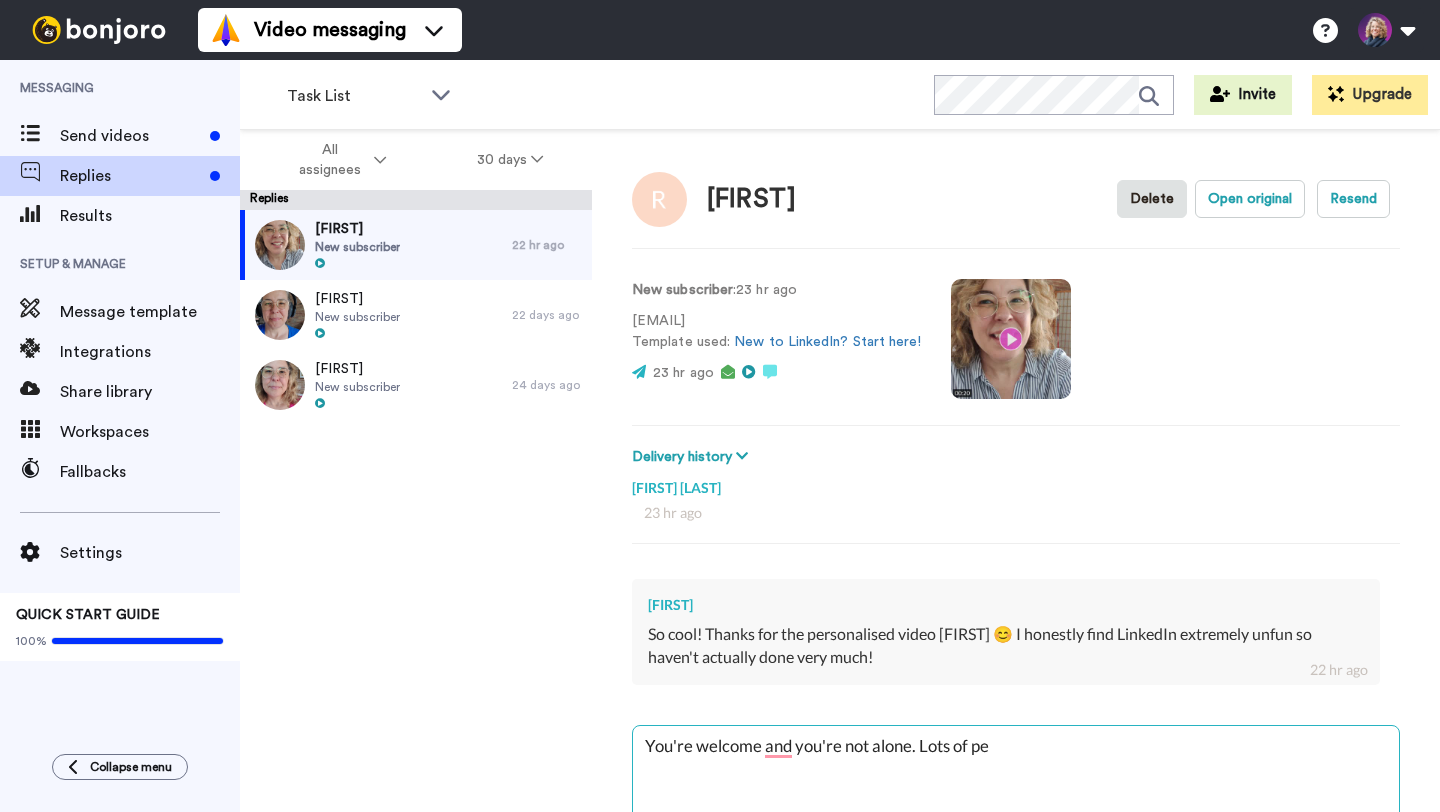 type on "x" 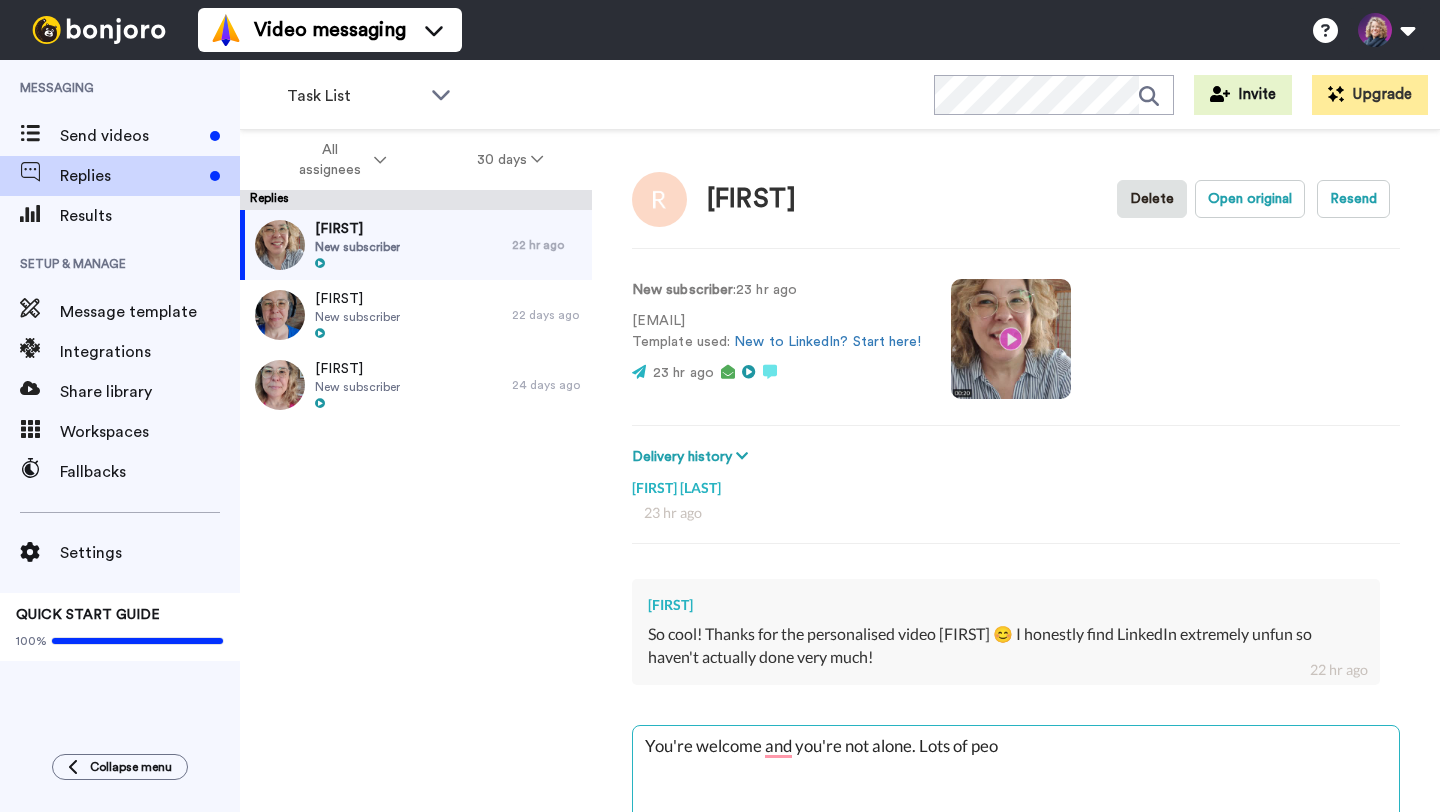 type on "x" 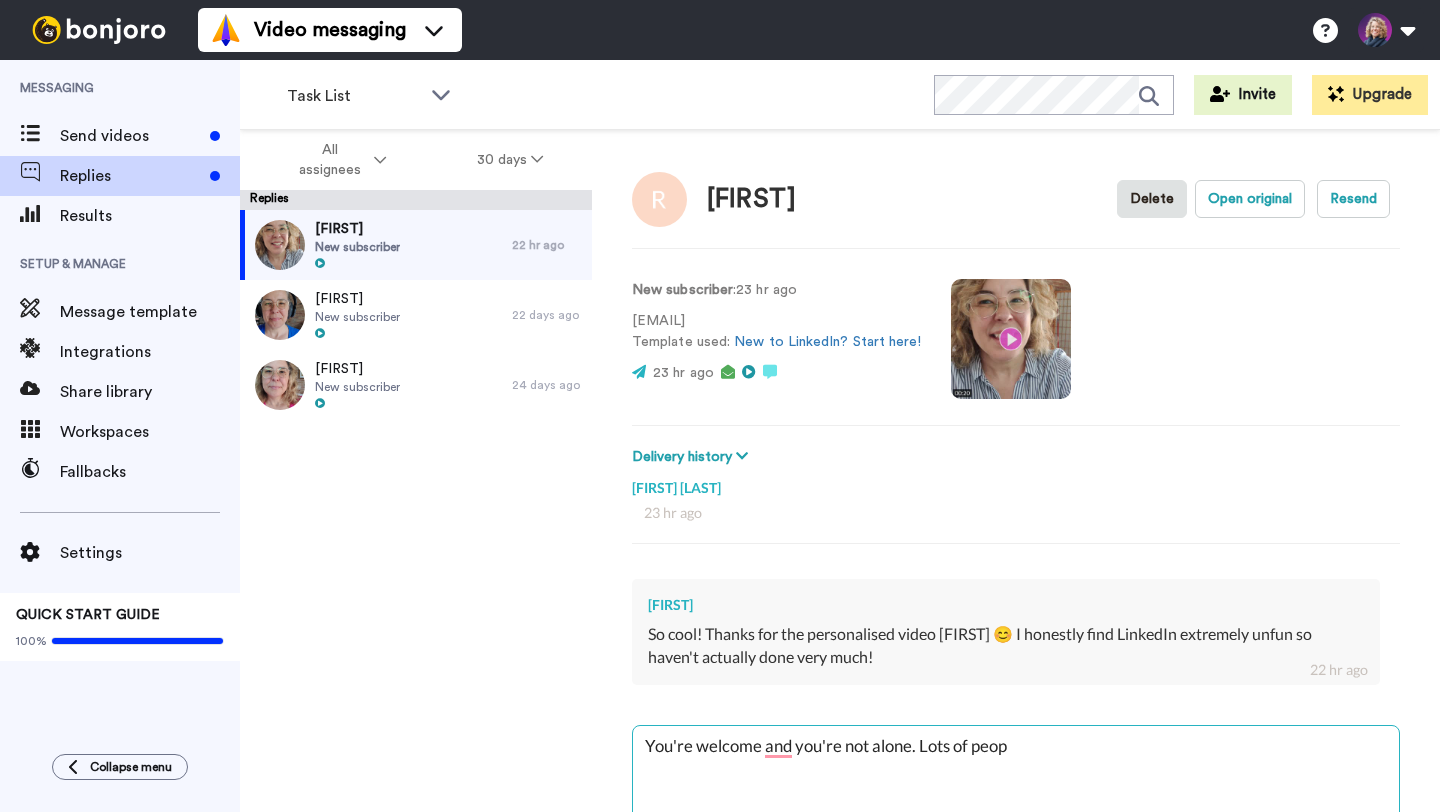 type on "x" 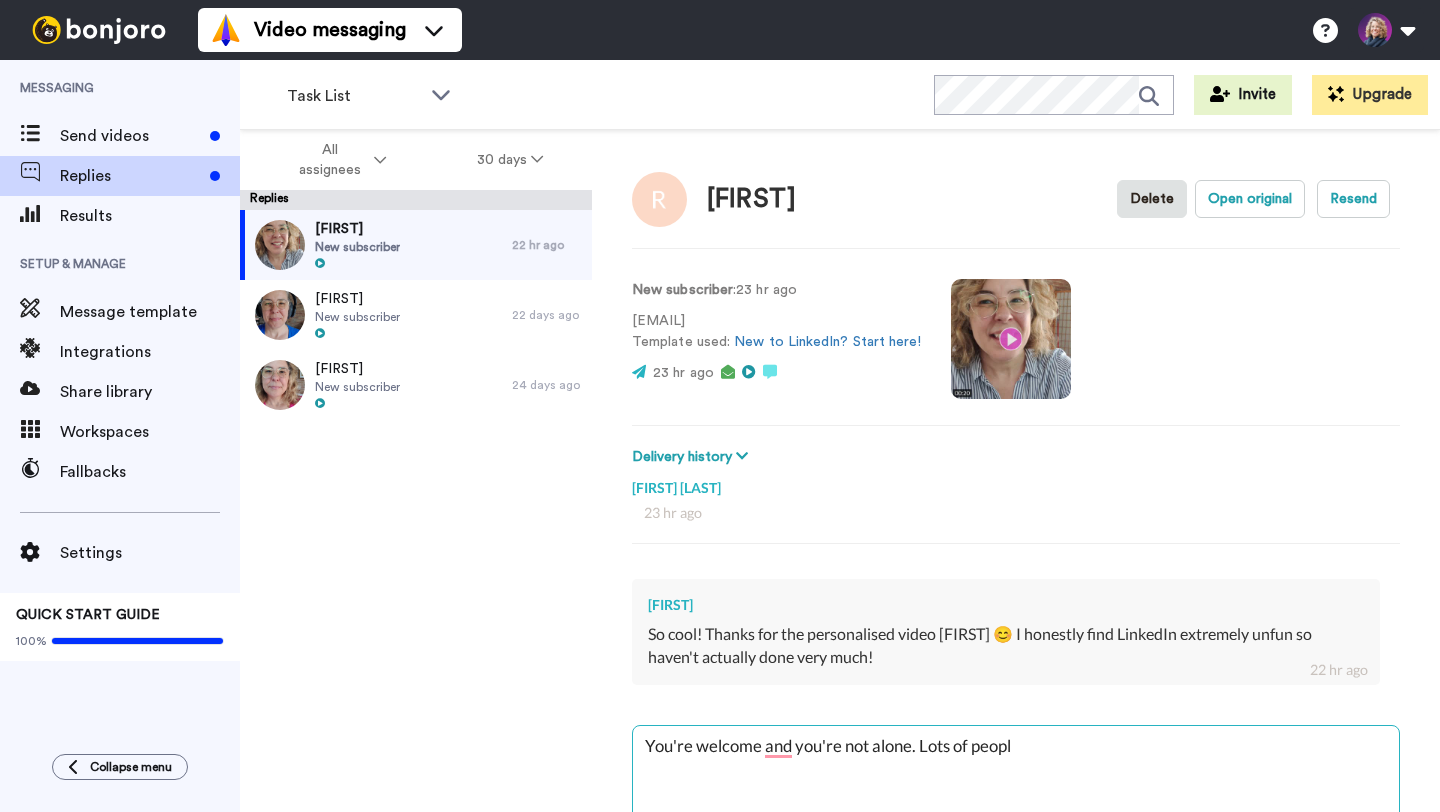 type on "You're welcome and you're not alone. Lots of peopl" 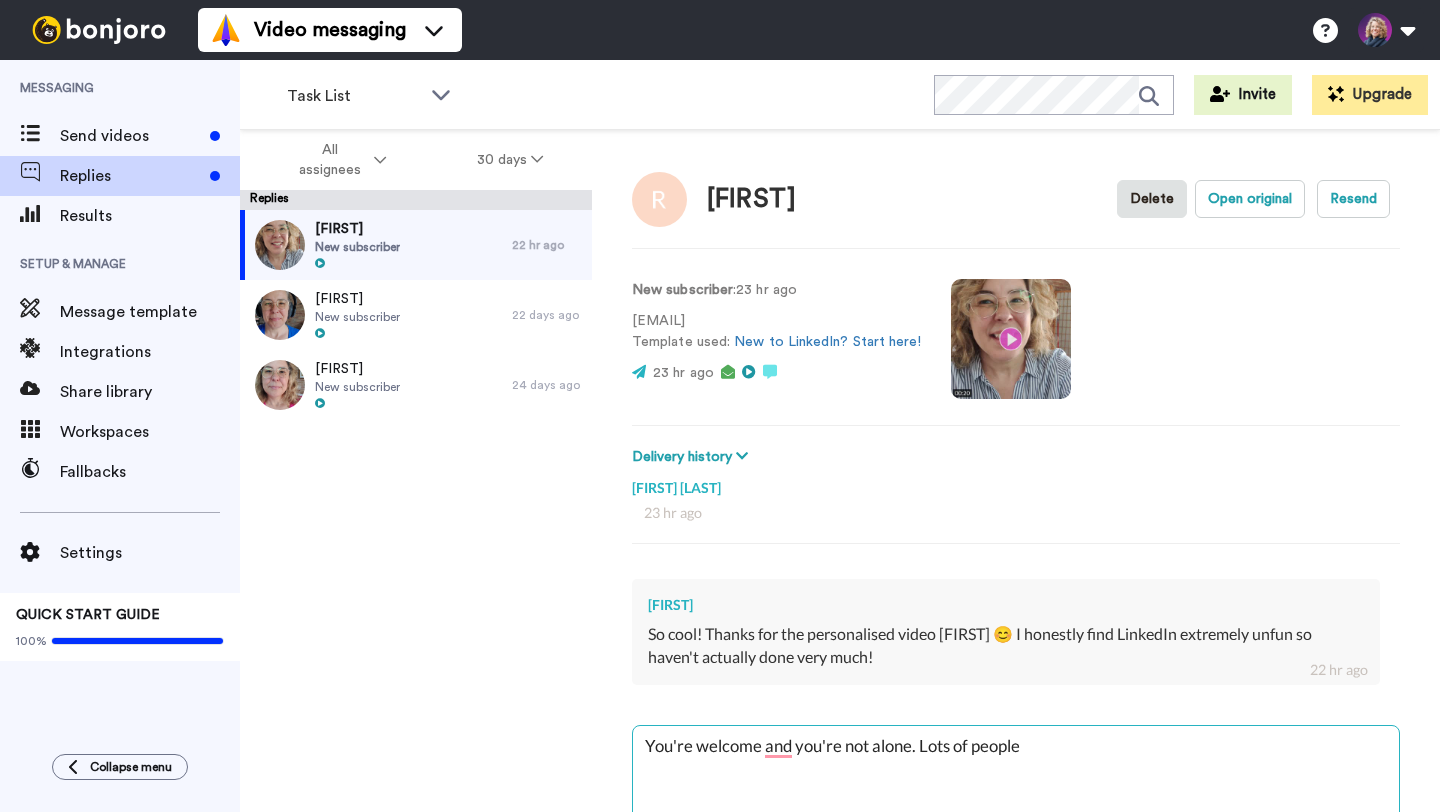 type on "x" 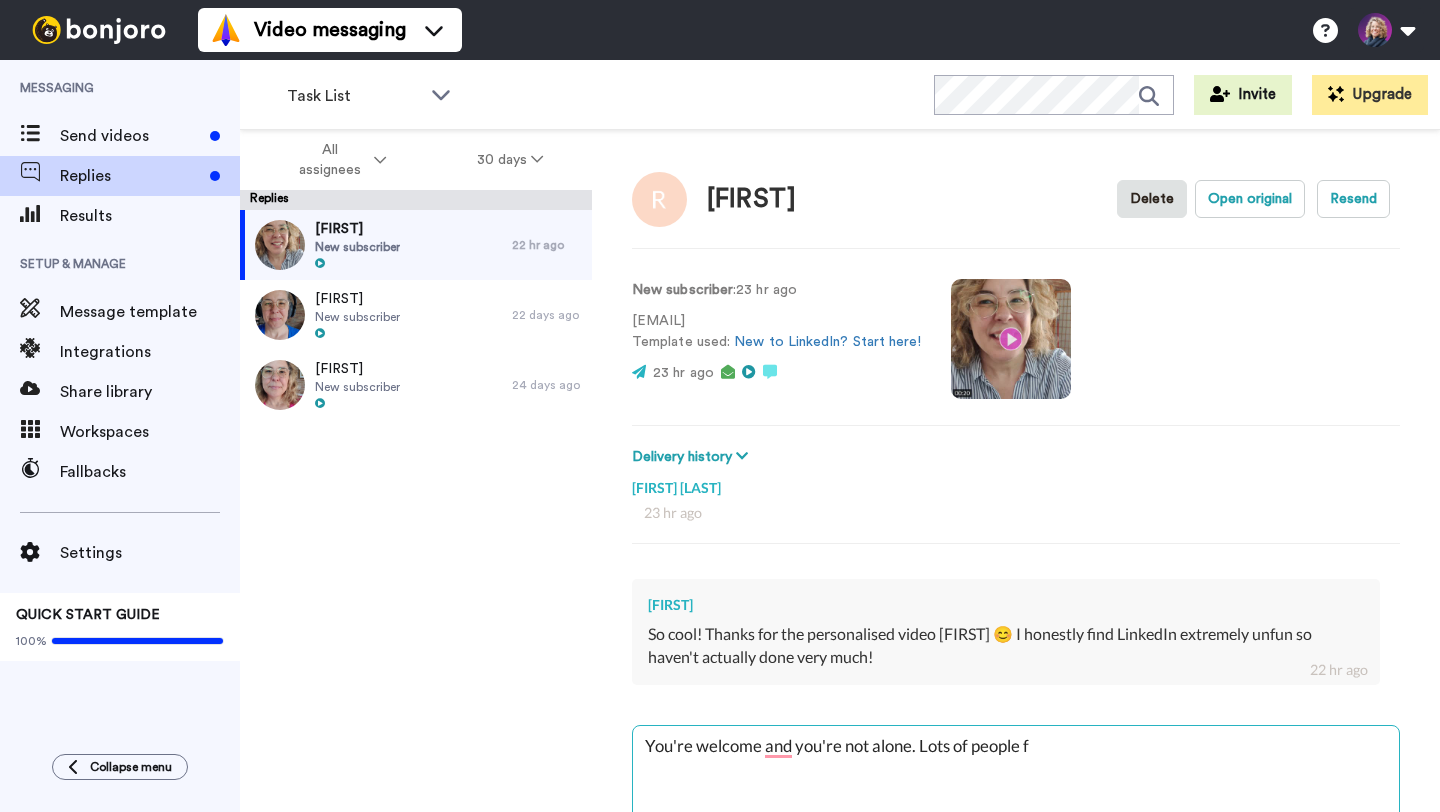 type on "x" 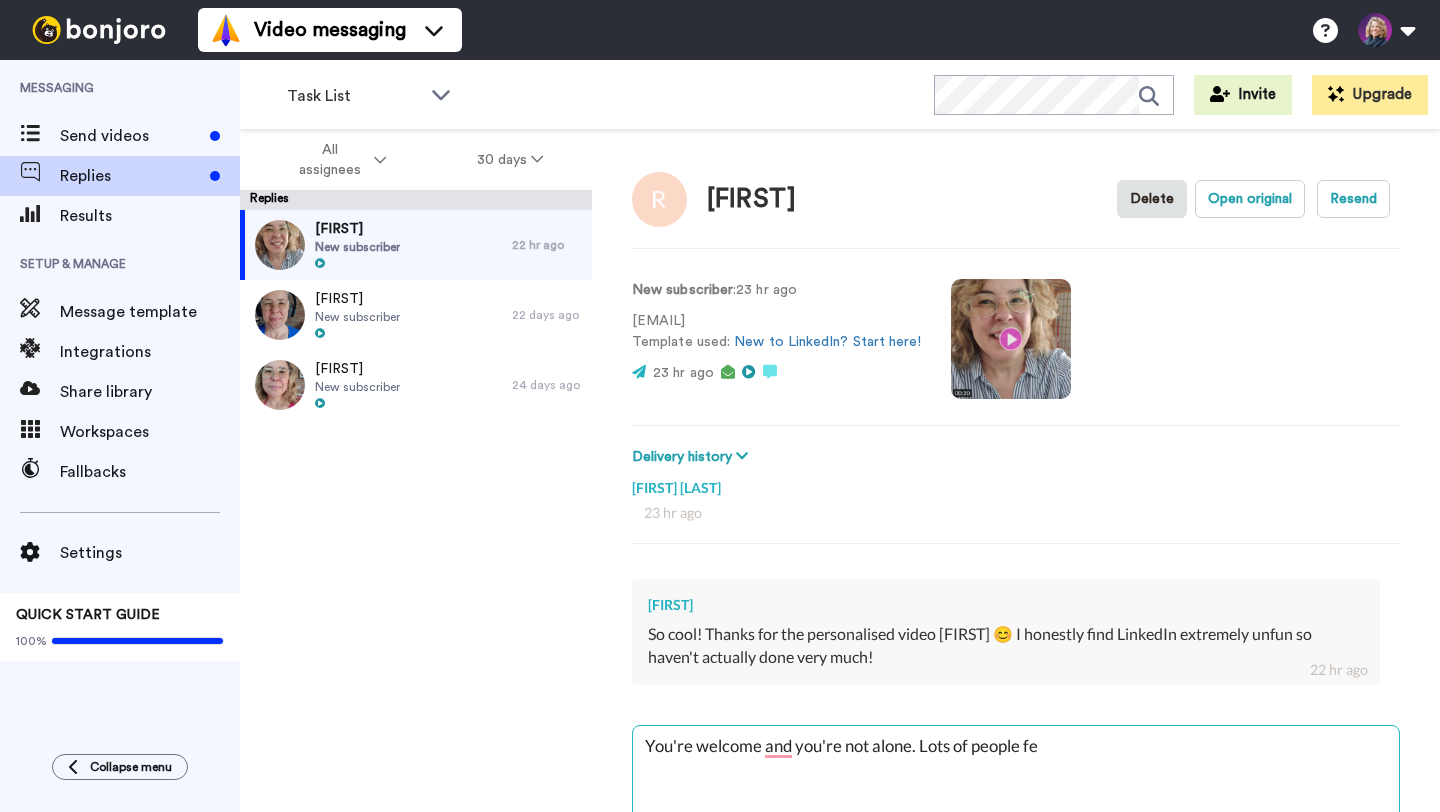 type on "x" 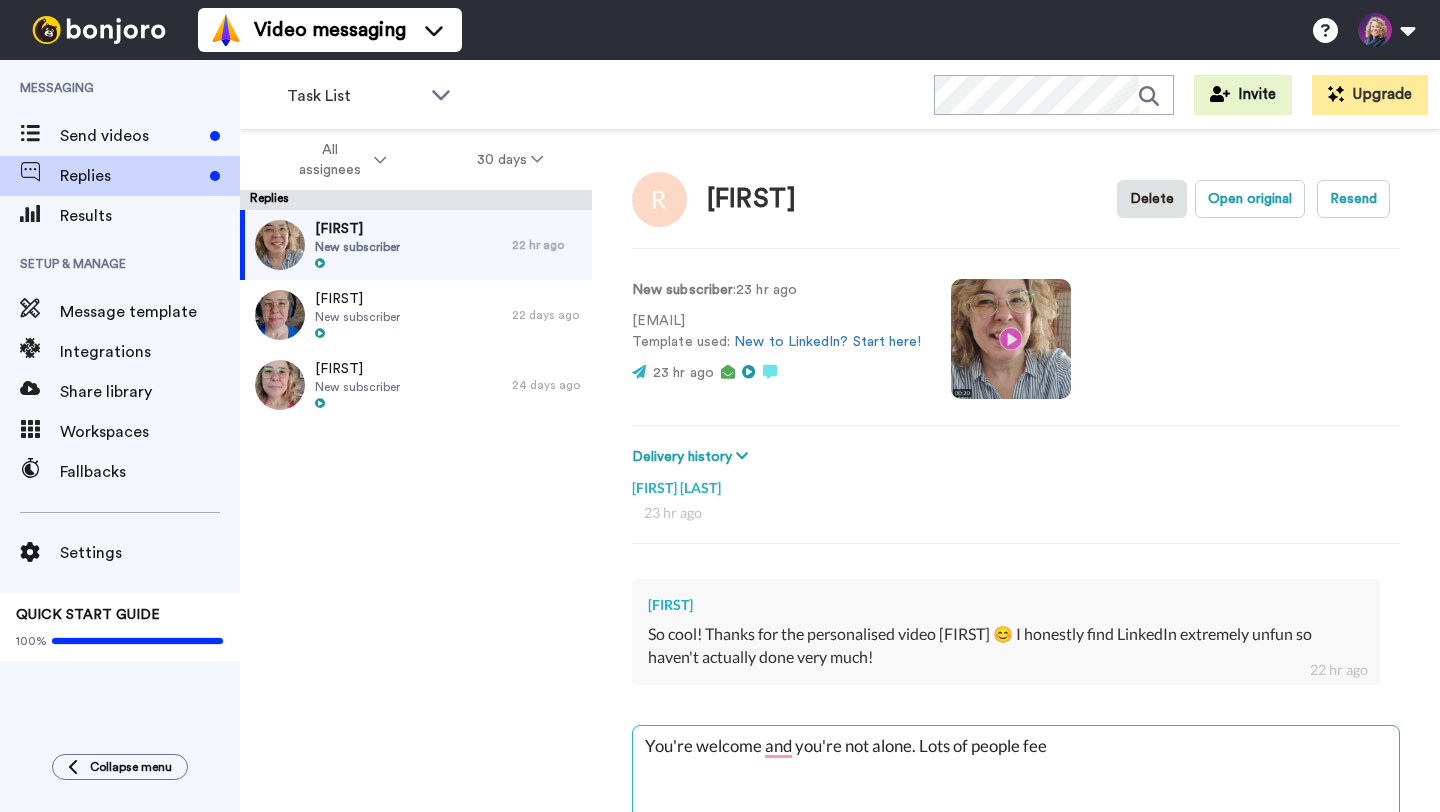 type on "x" 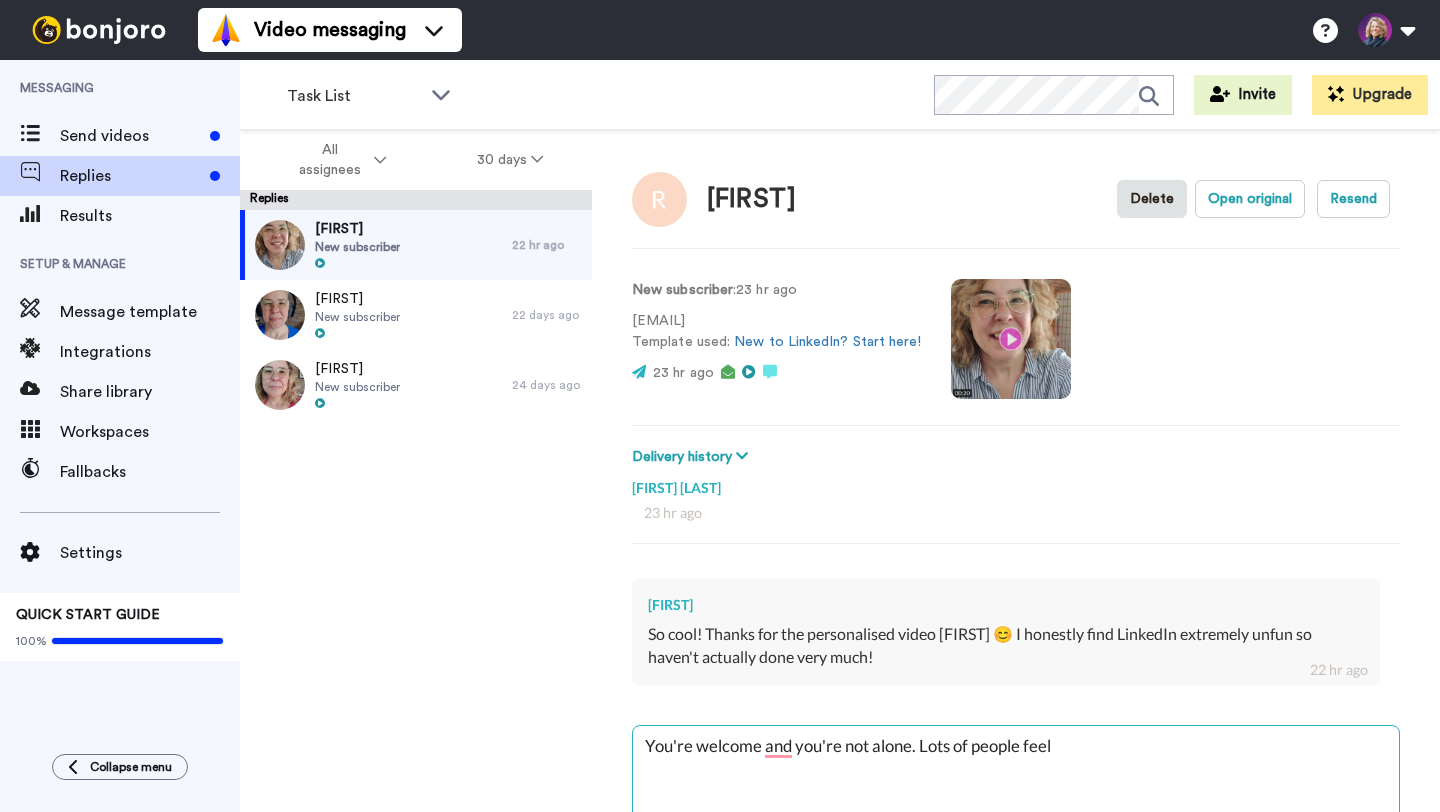 type on "x" 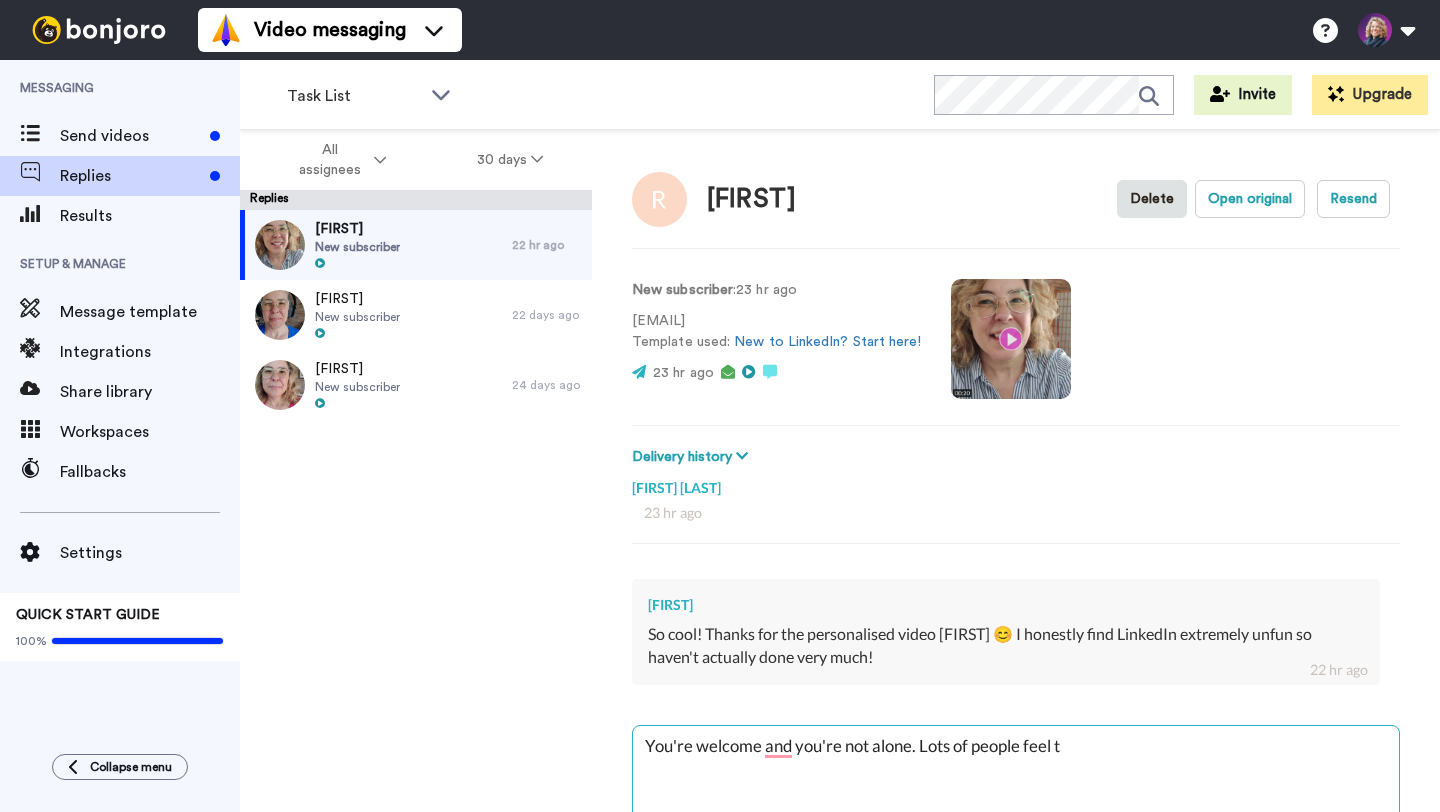 type on "x" 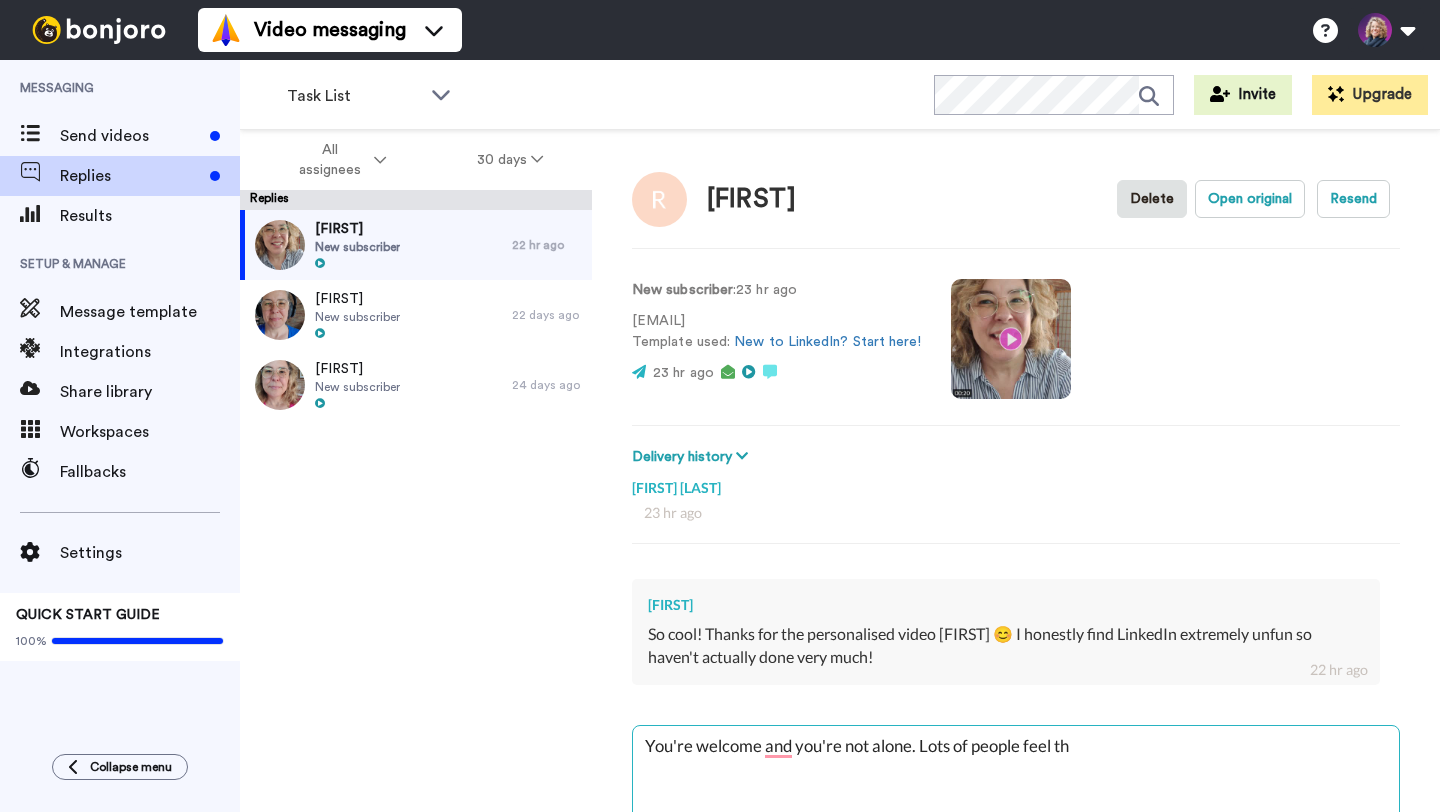 type on "x" 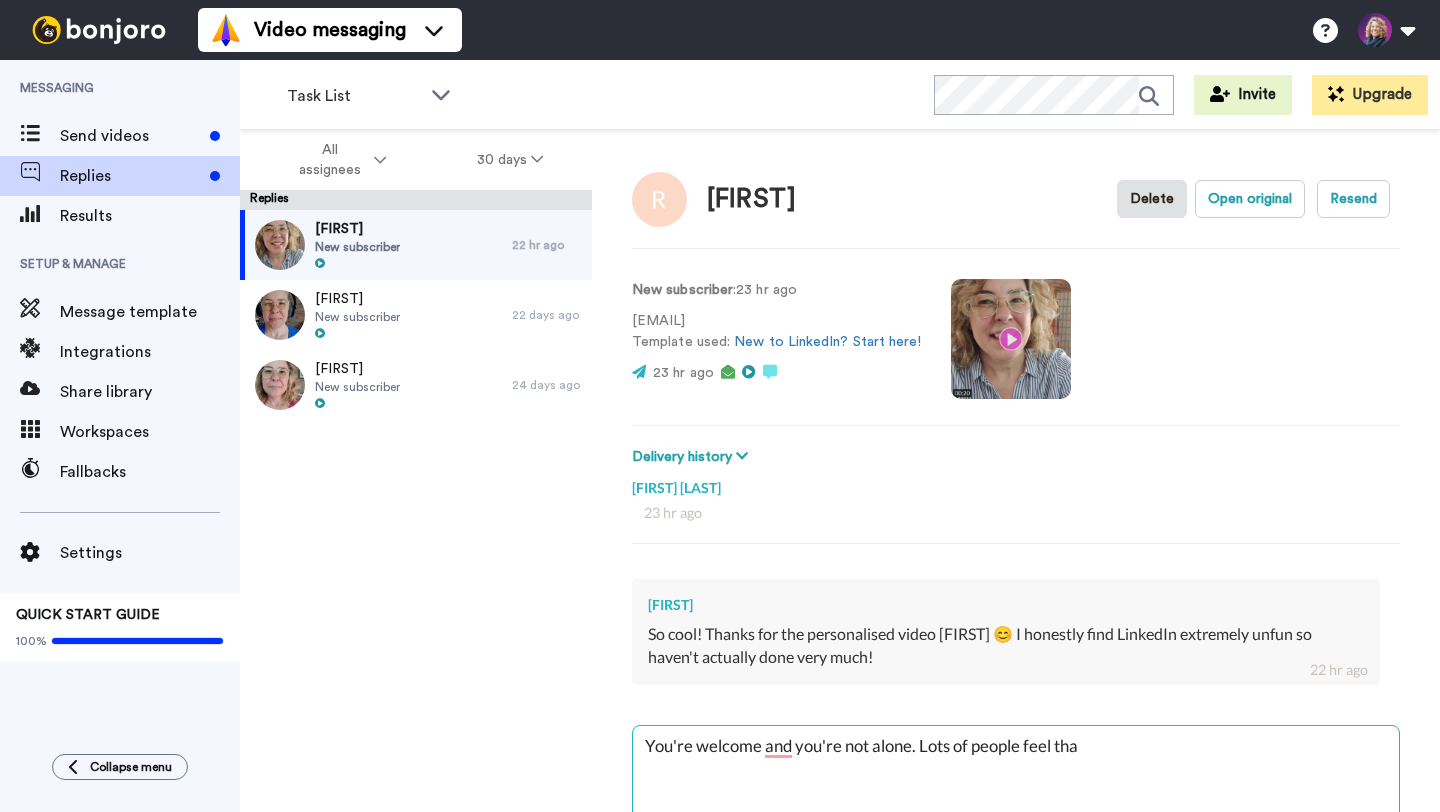 type on "x" 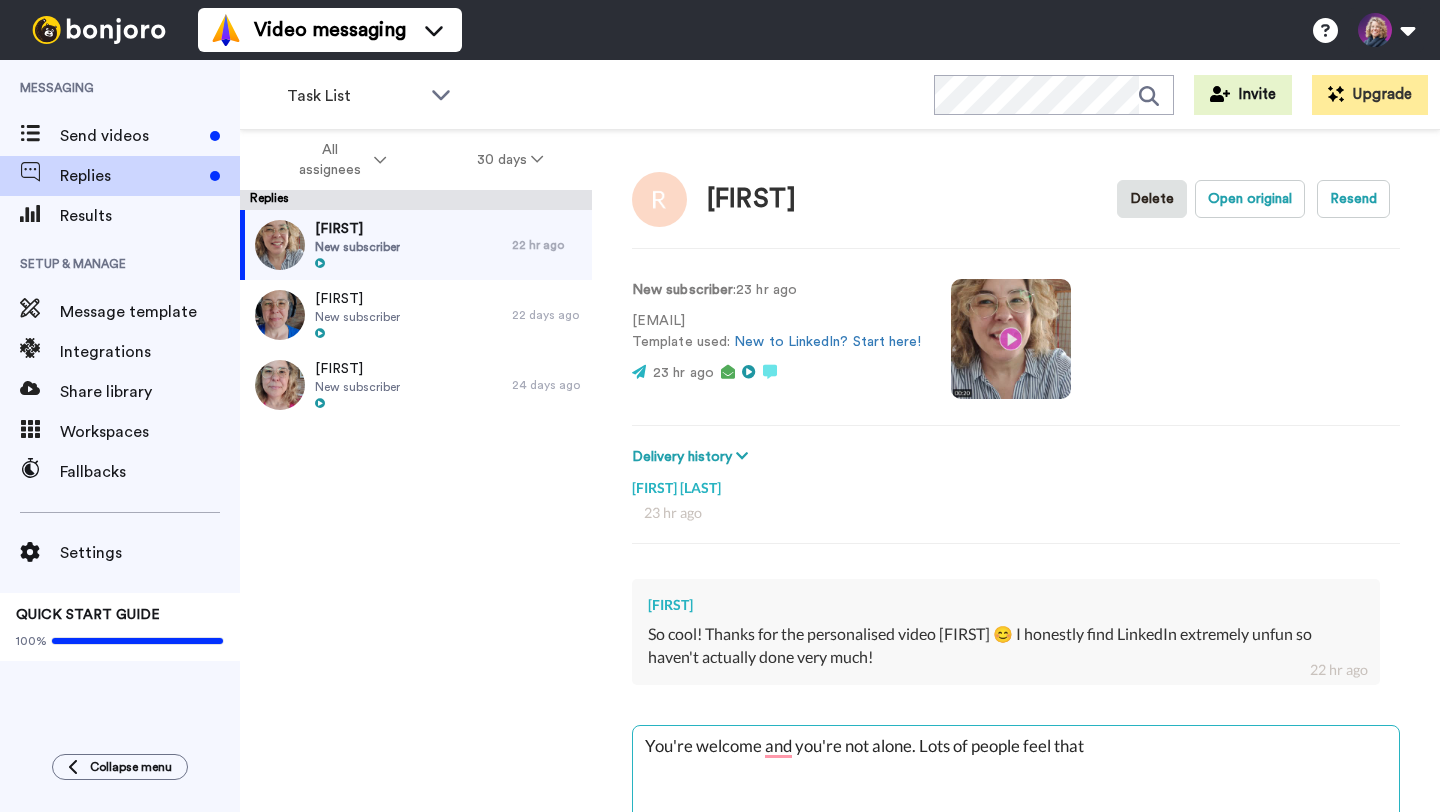 type on "x" 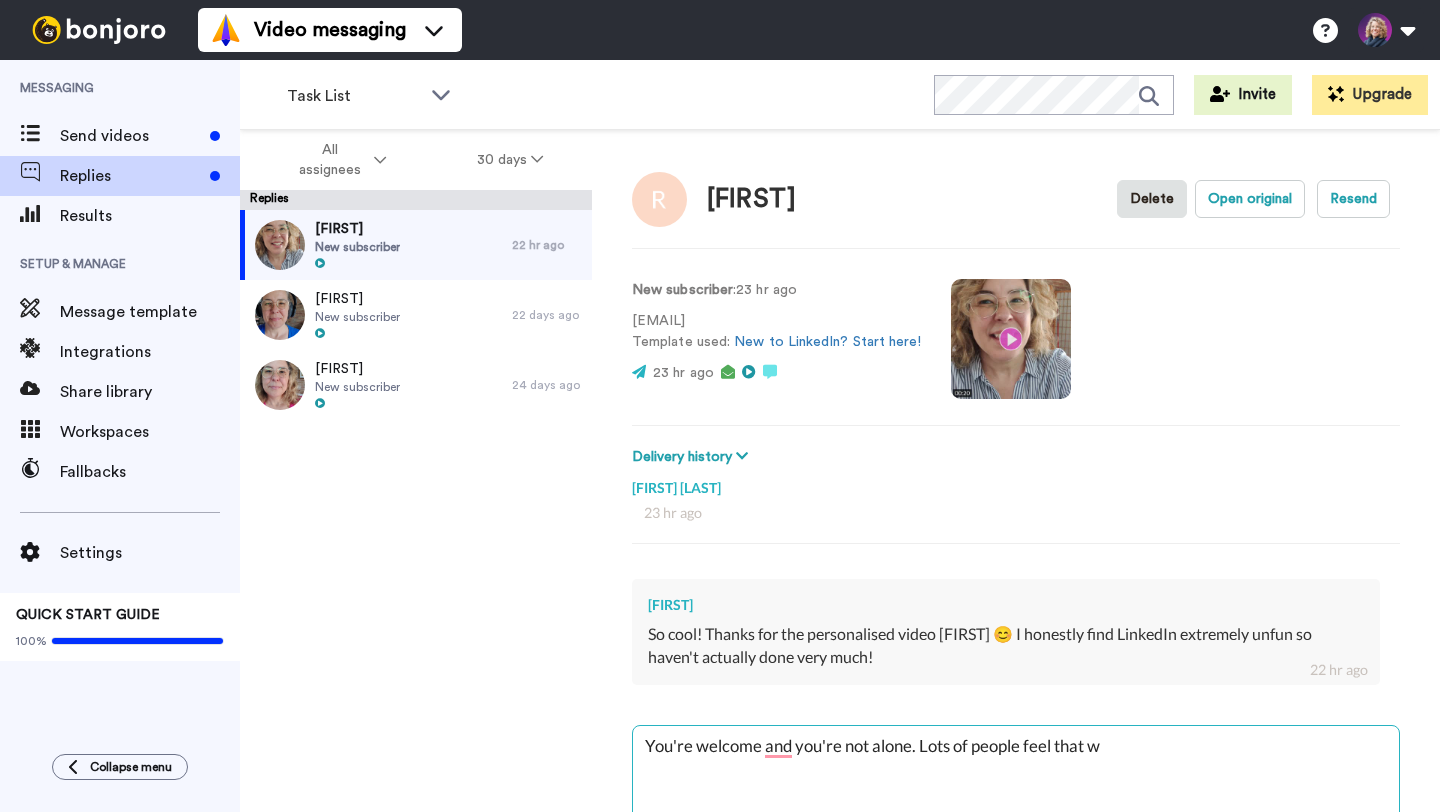 type on "x" 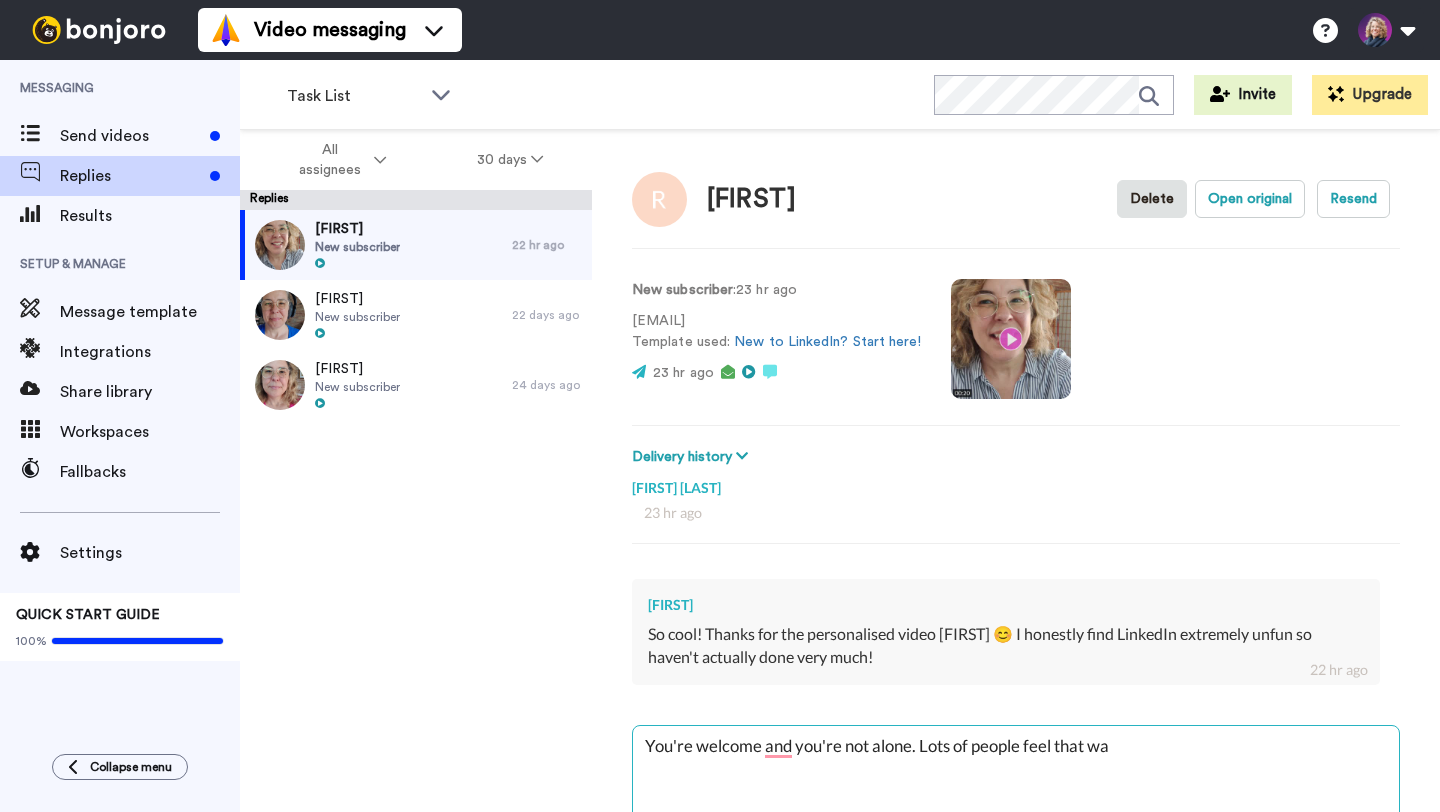 type on "x" 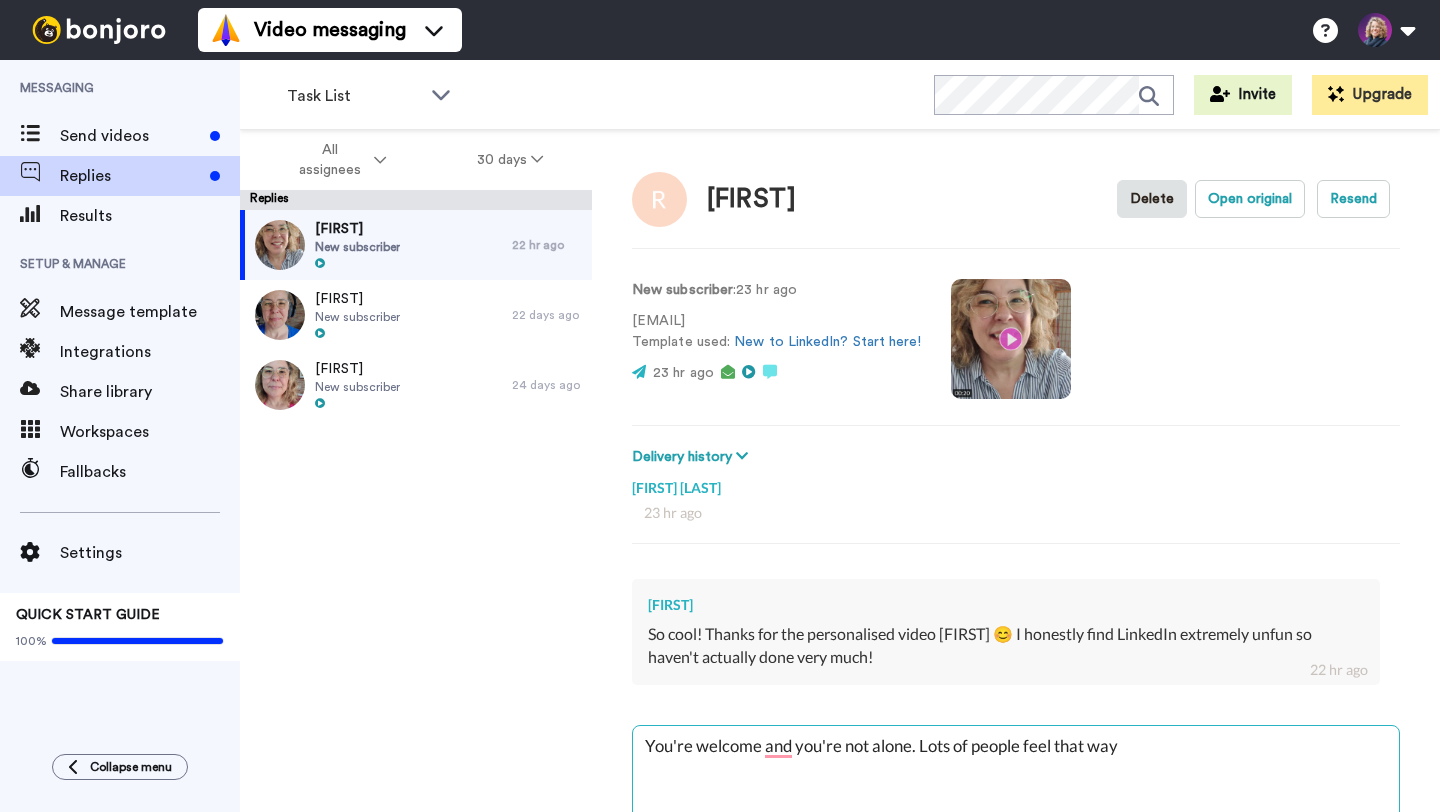 type on "x" 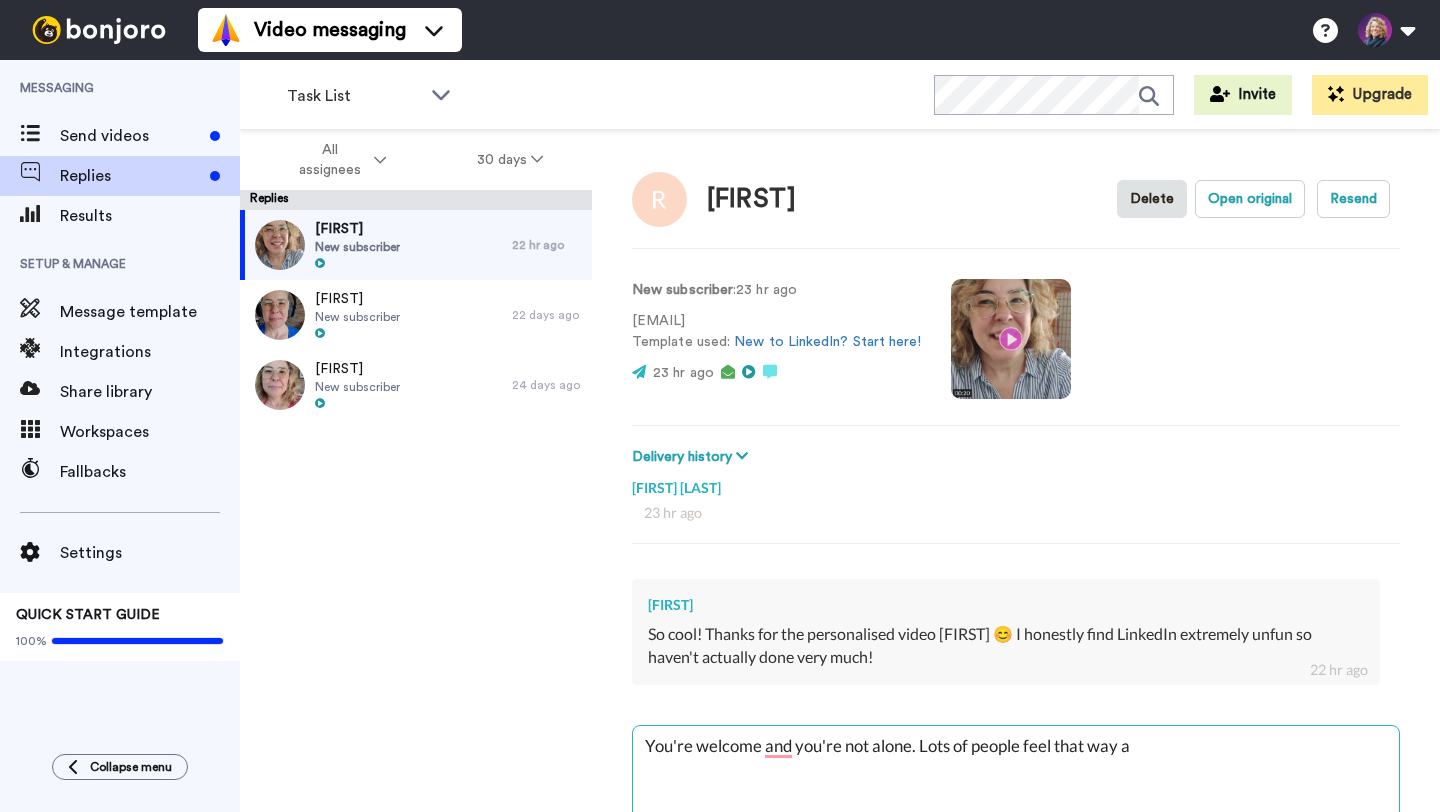 type on "x" 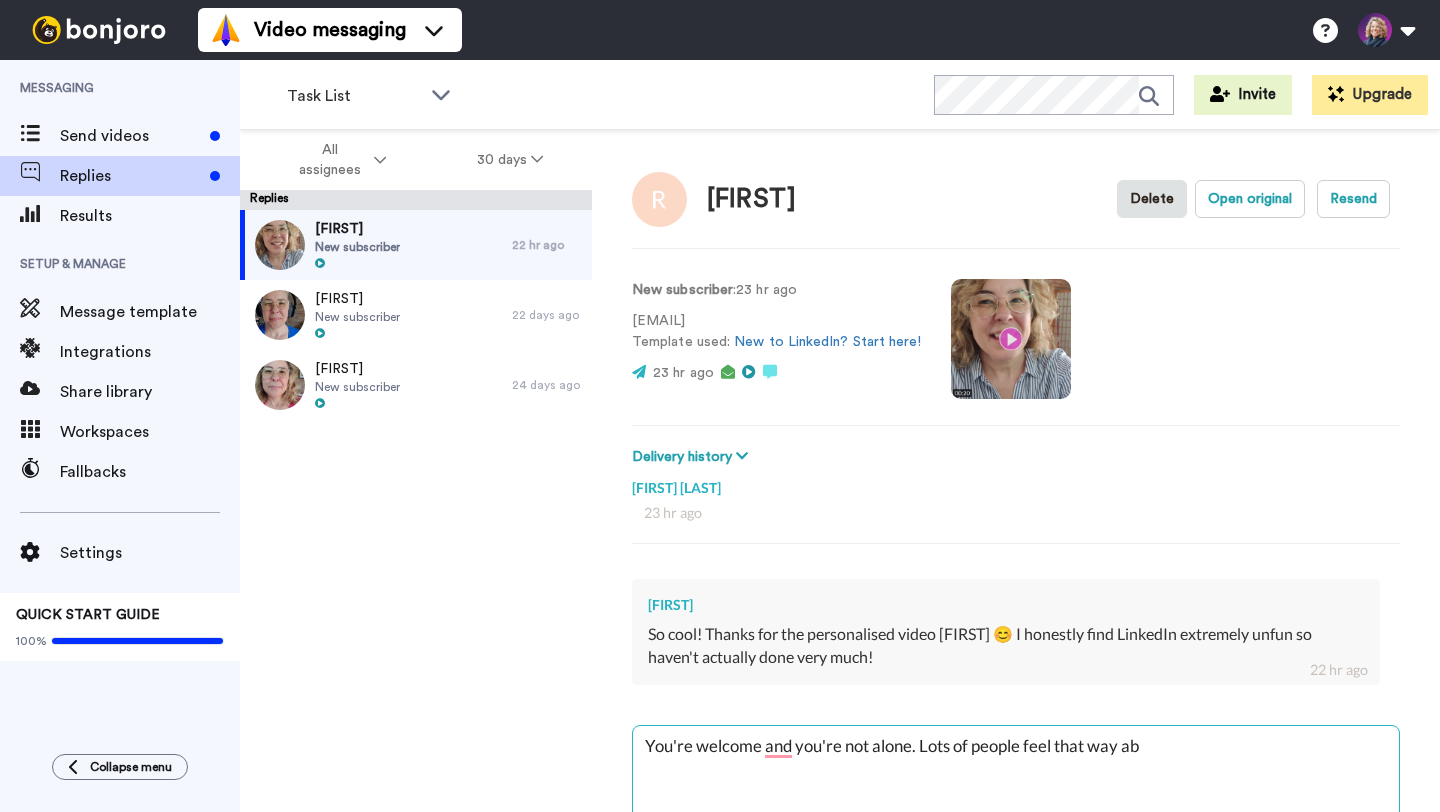 type on "x" 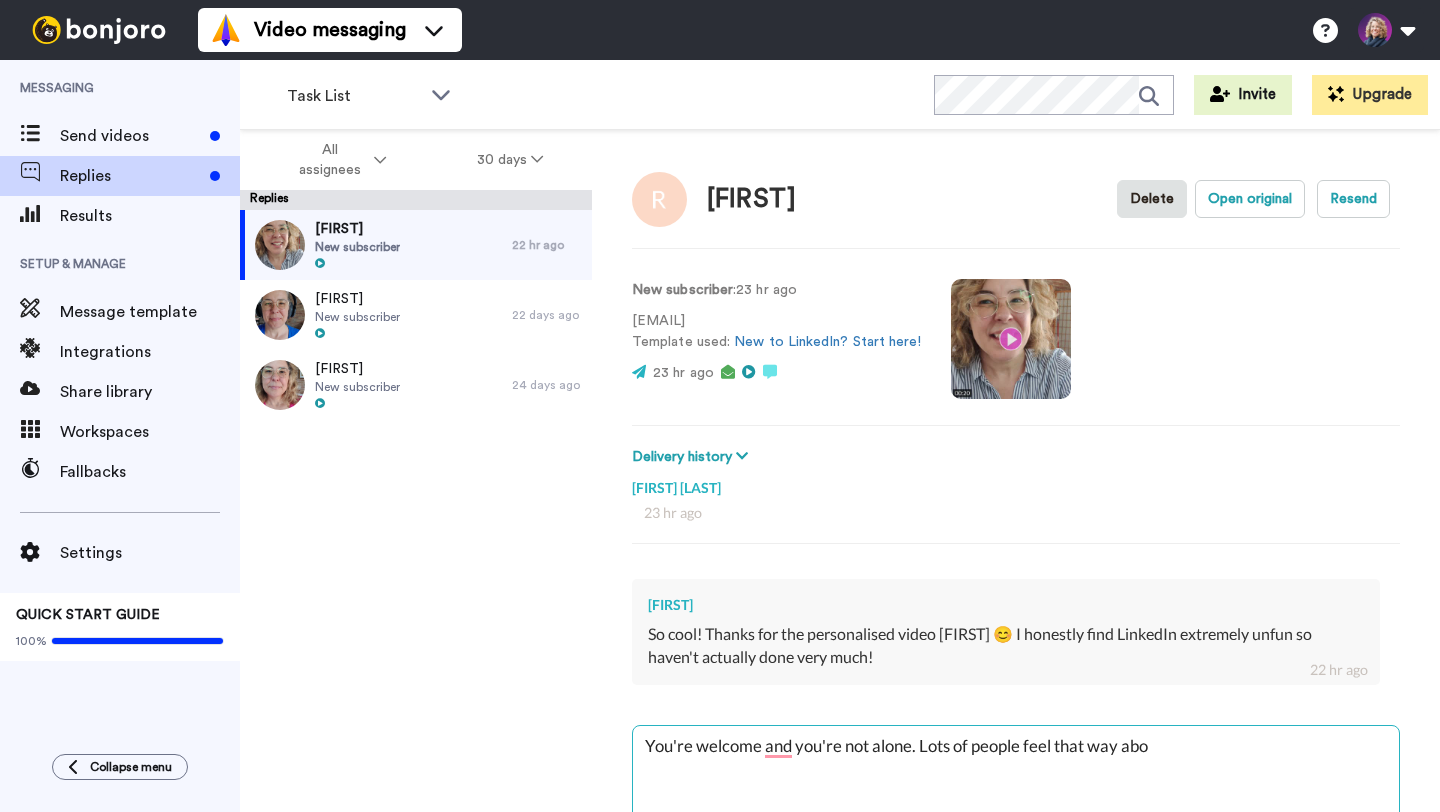 type on "x" 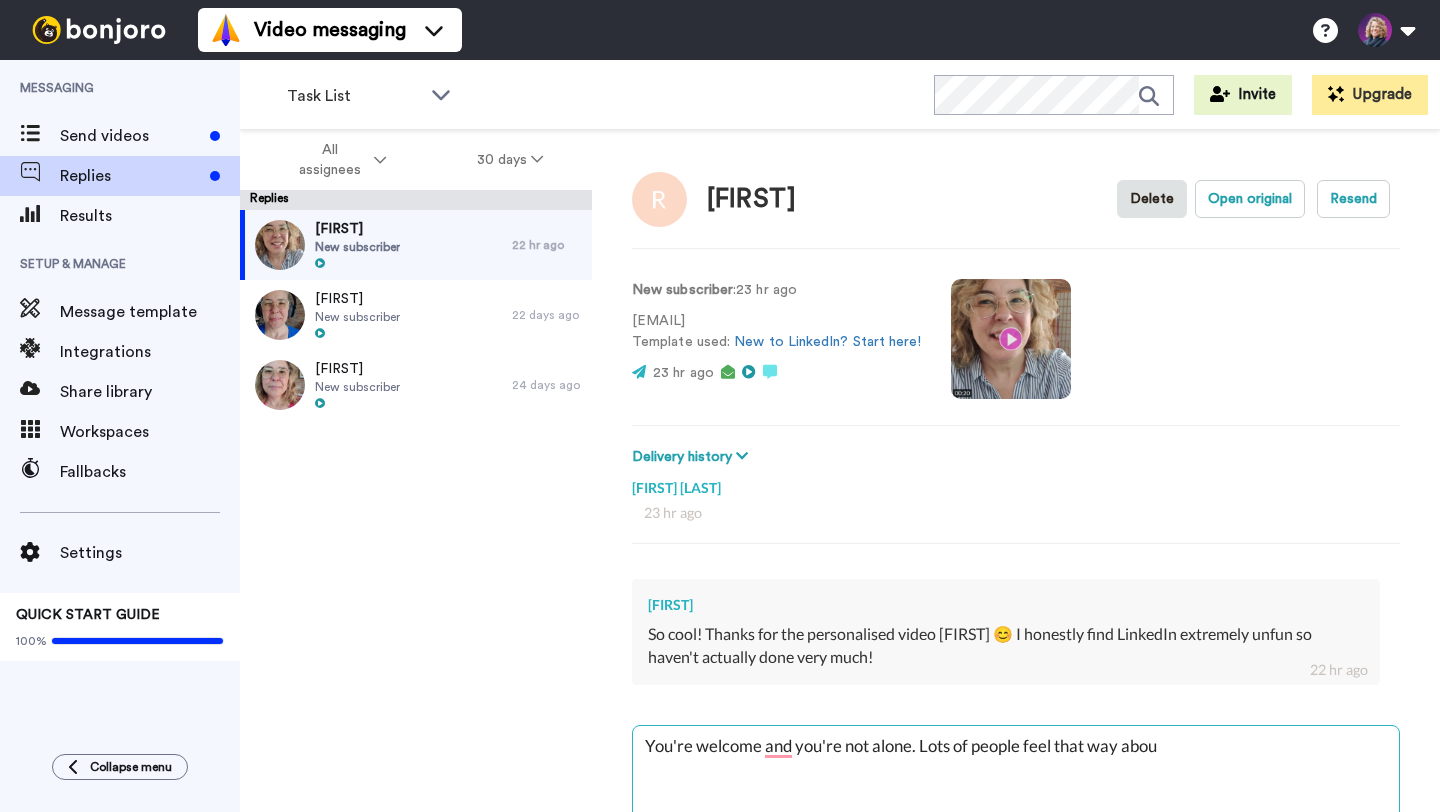 type on "x" 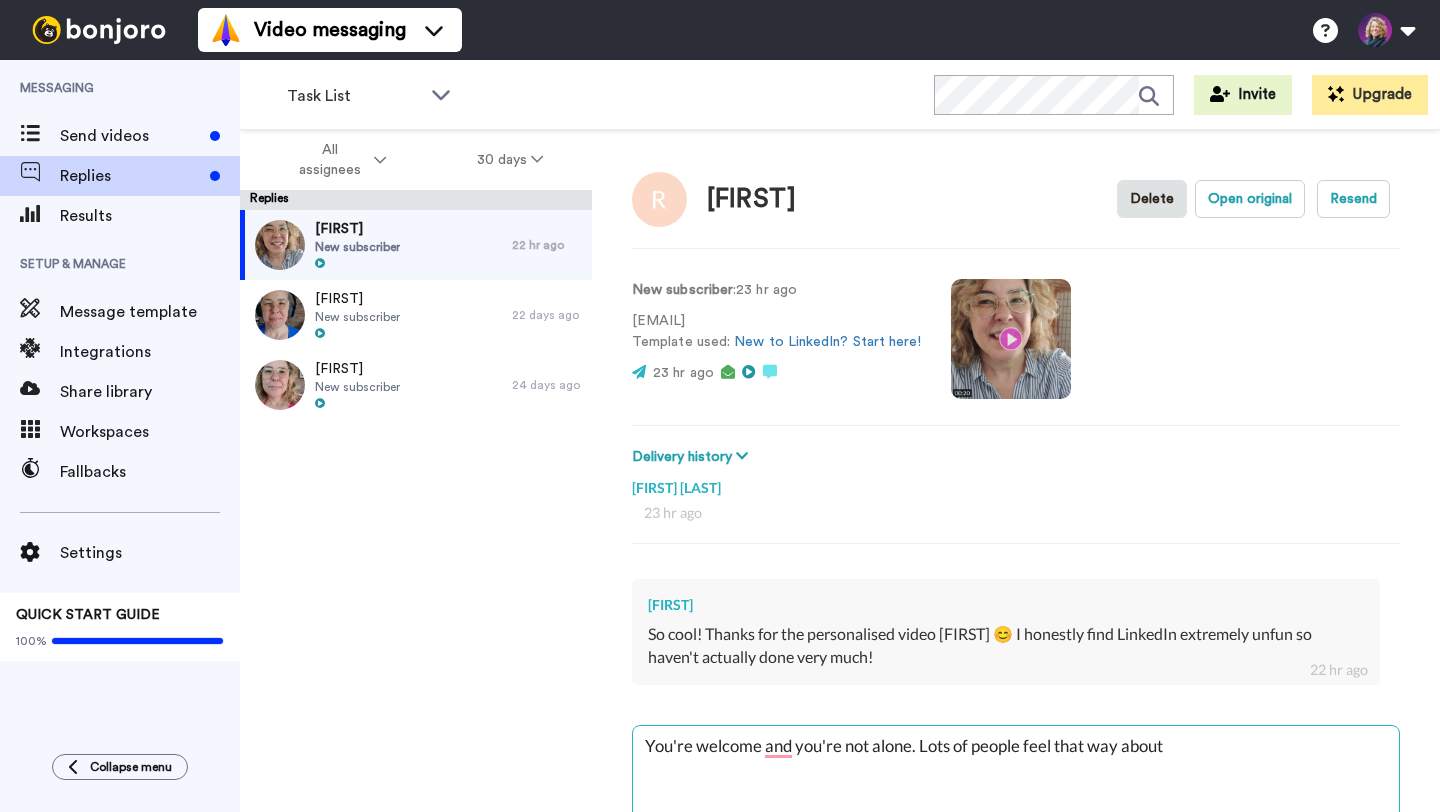 type on "You're welcome and you're not alone. Lots of people feel that way about" 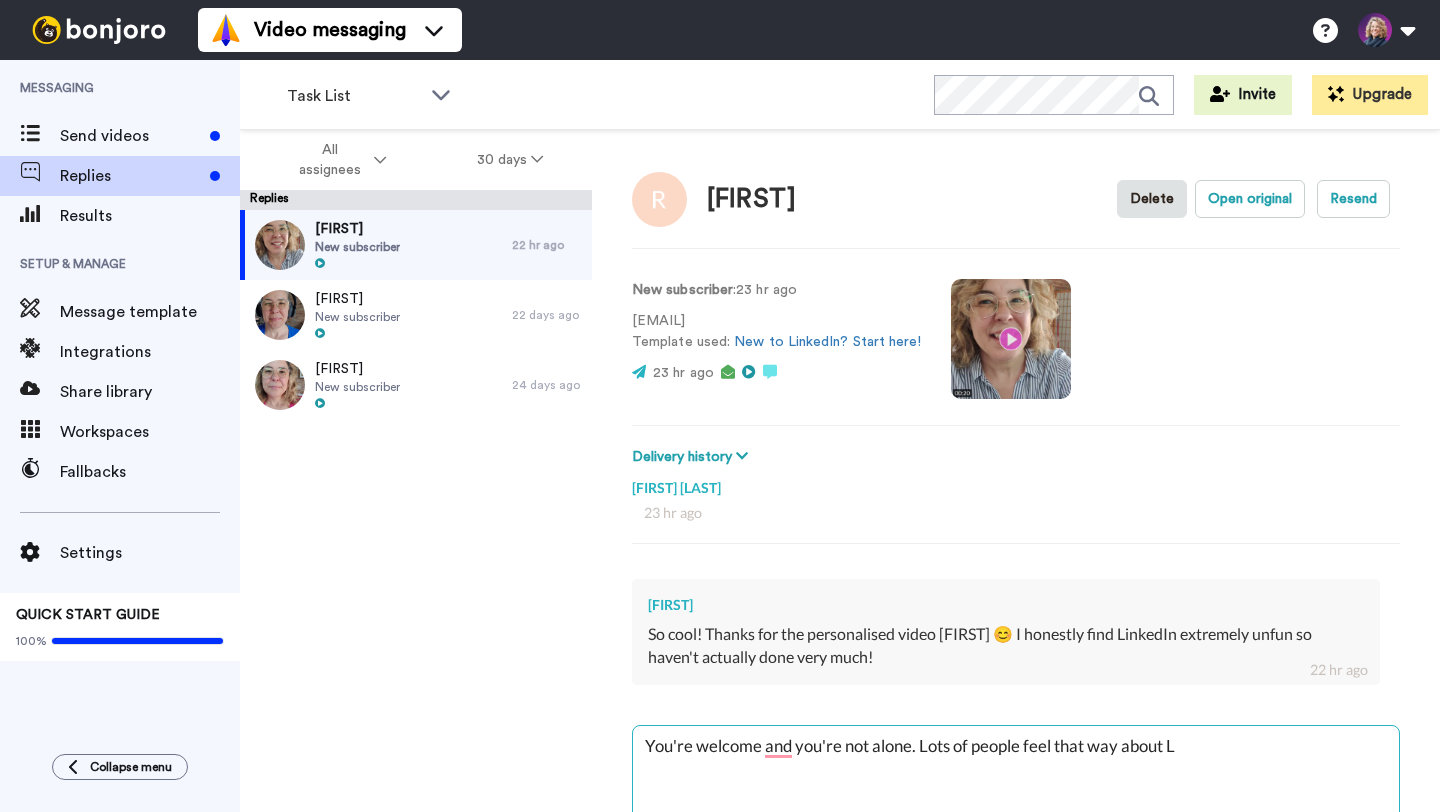 type on "x" 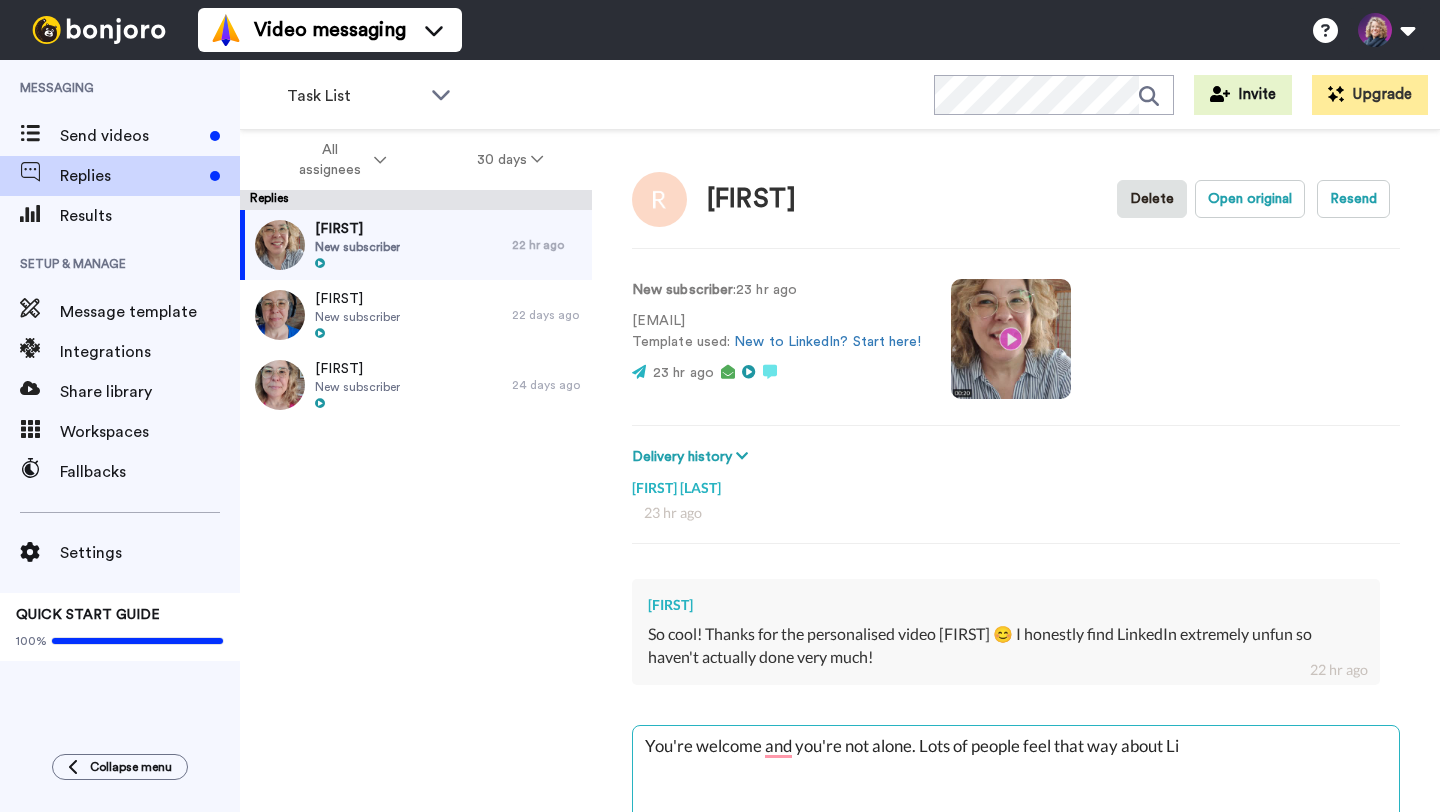 type on "x" 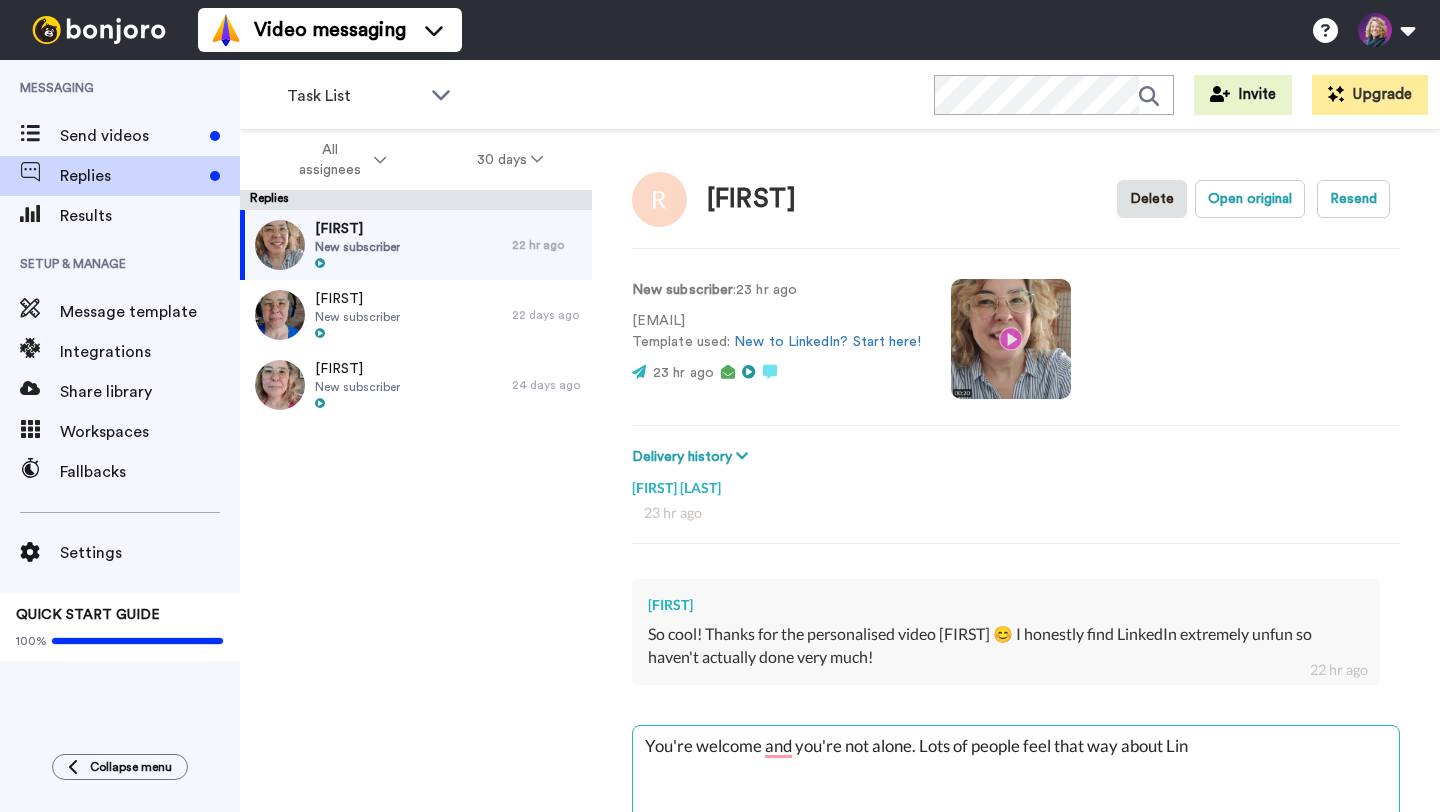 type on "x" 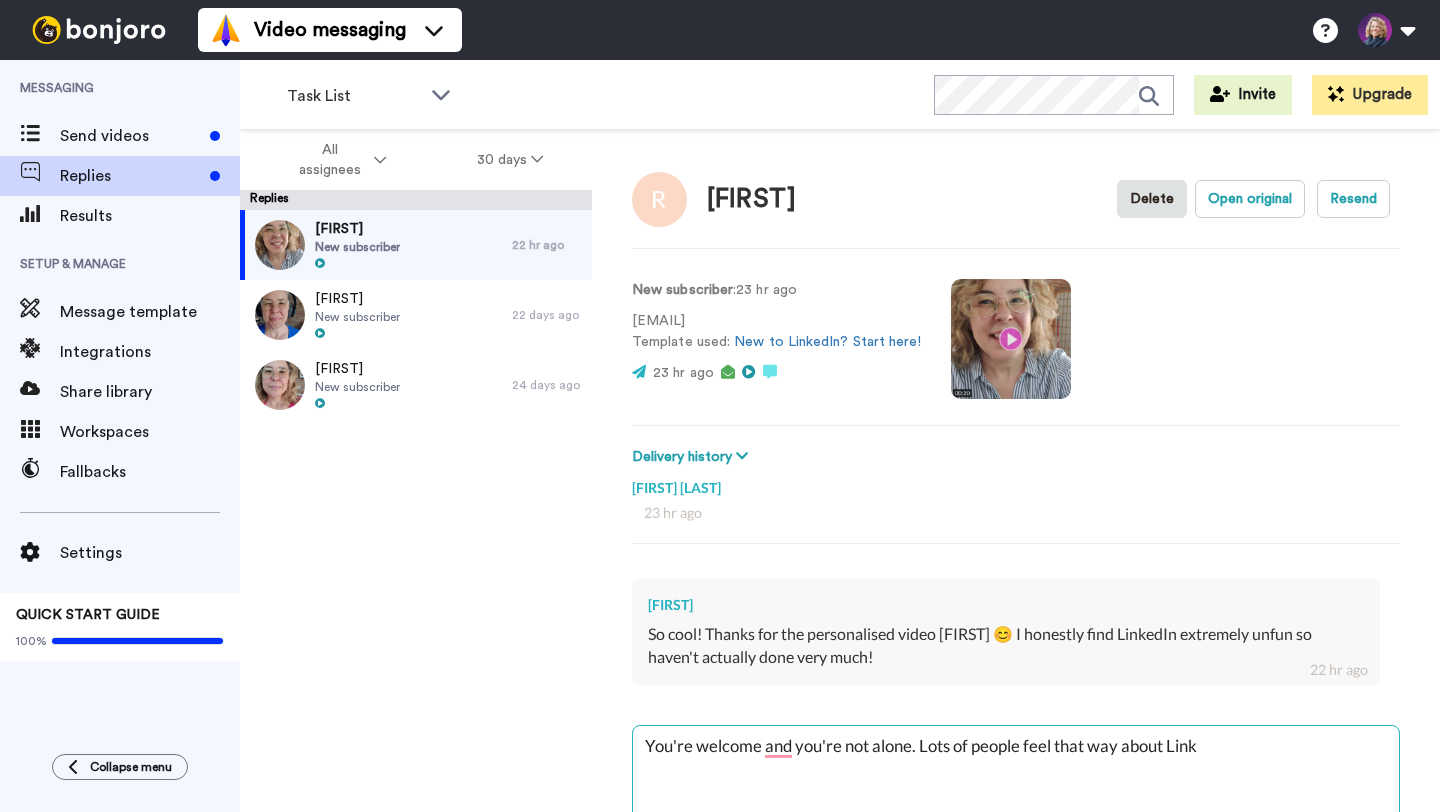 type on "x" 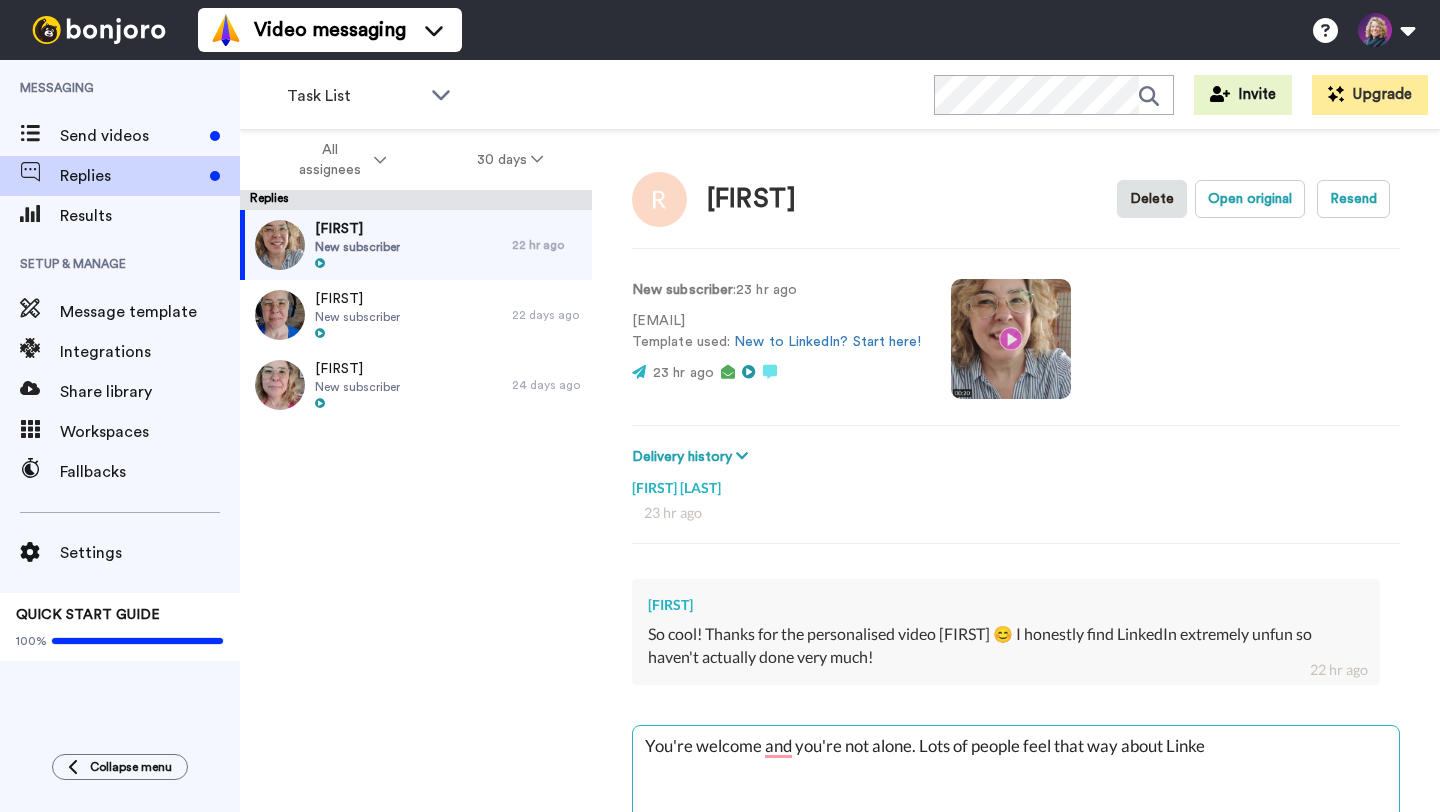 type on "x" 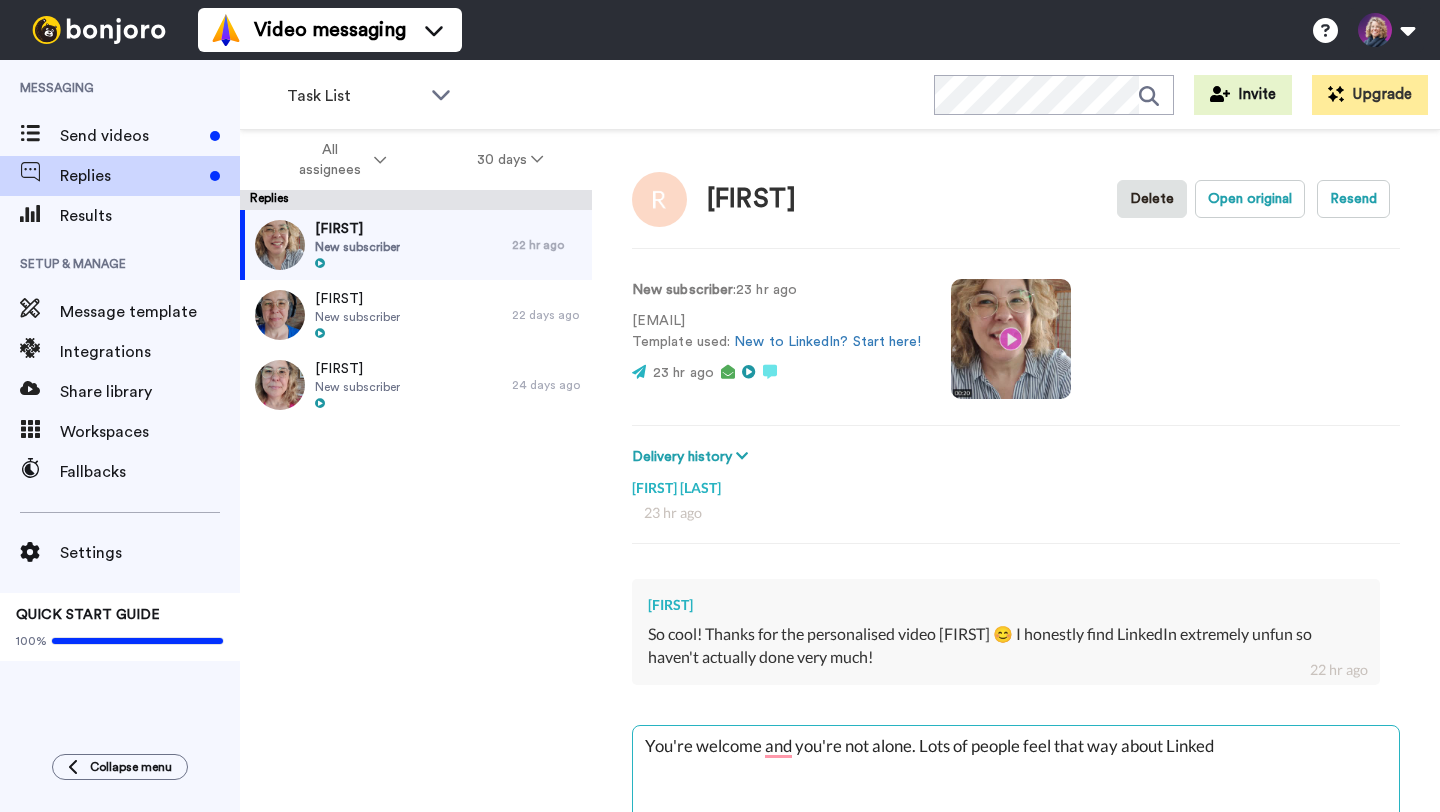 type on "x" 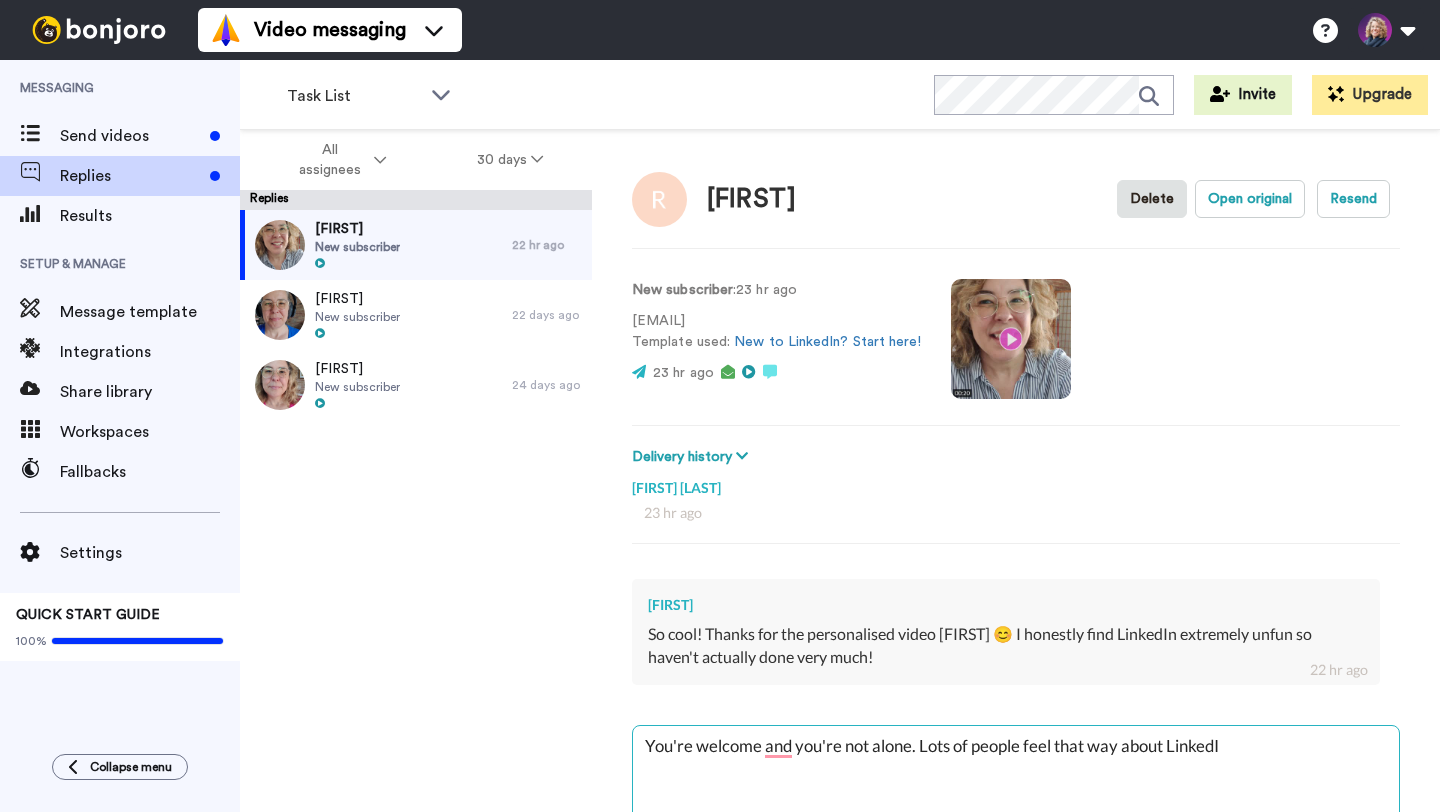 type on "x" 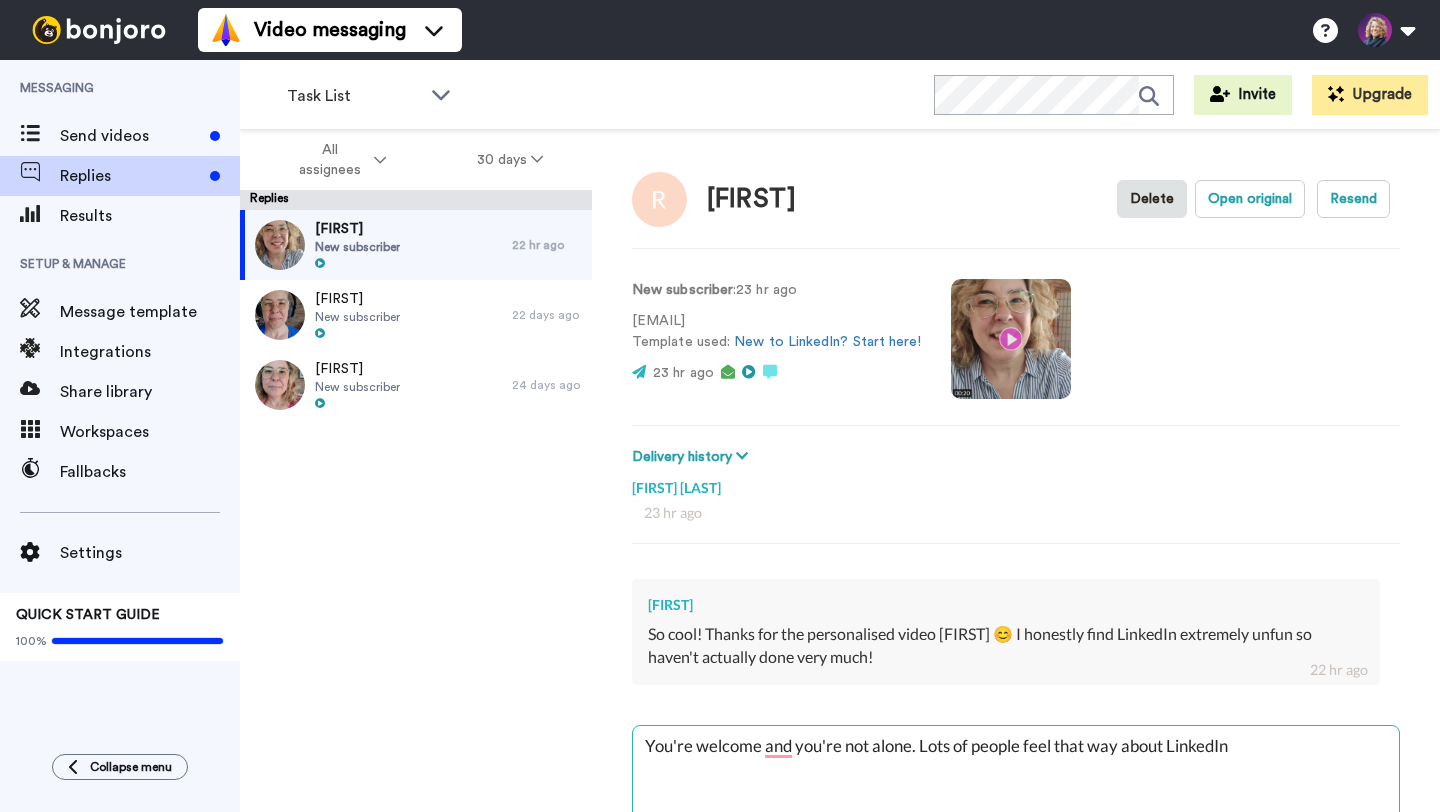 type on "x" 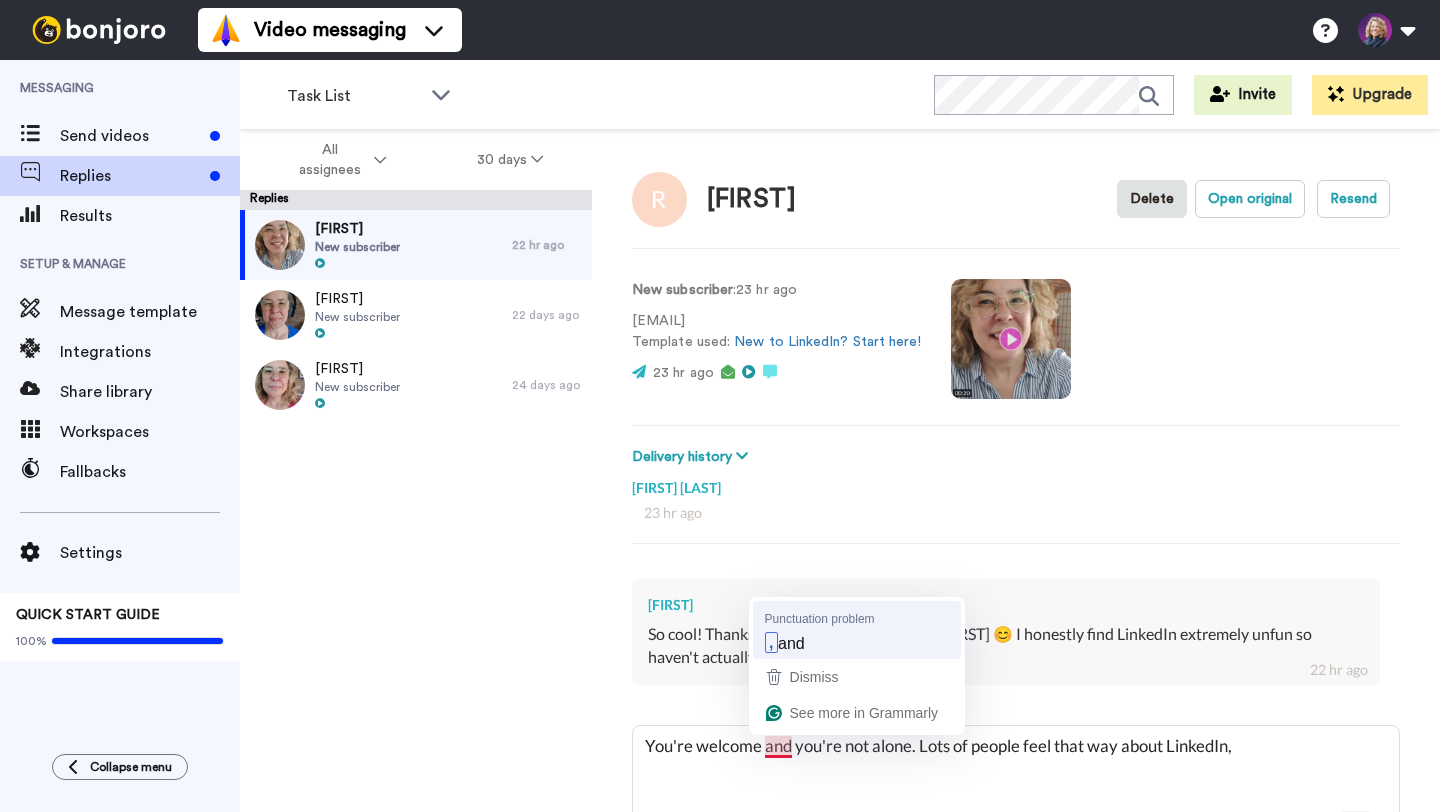 type on "You're welcome and you're not alone. Lots of people feel that way about LinkedIn," 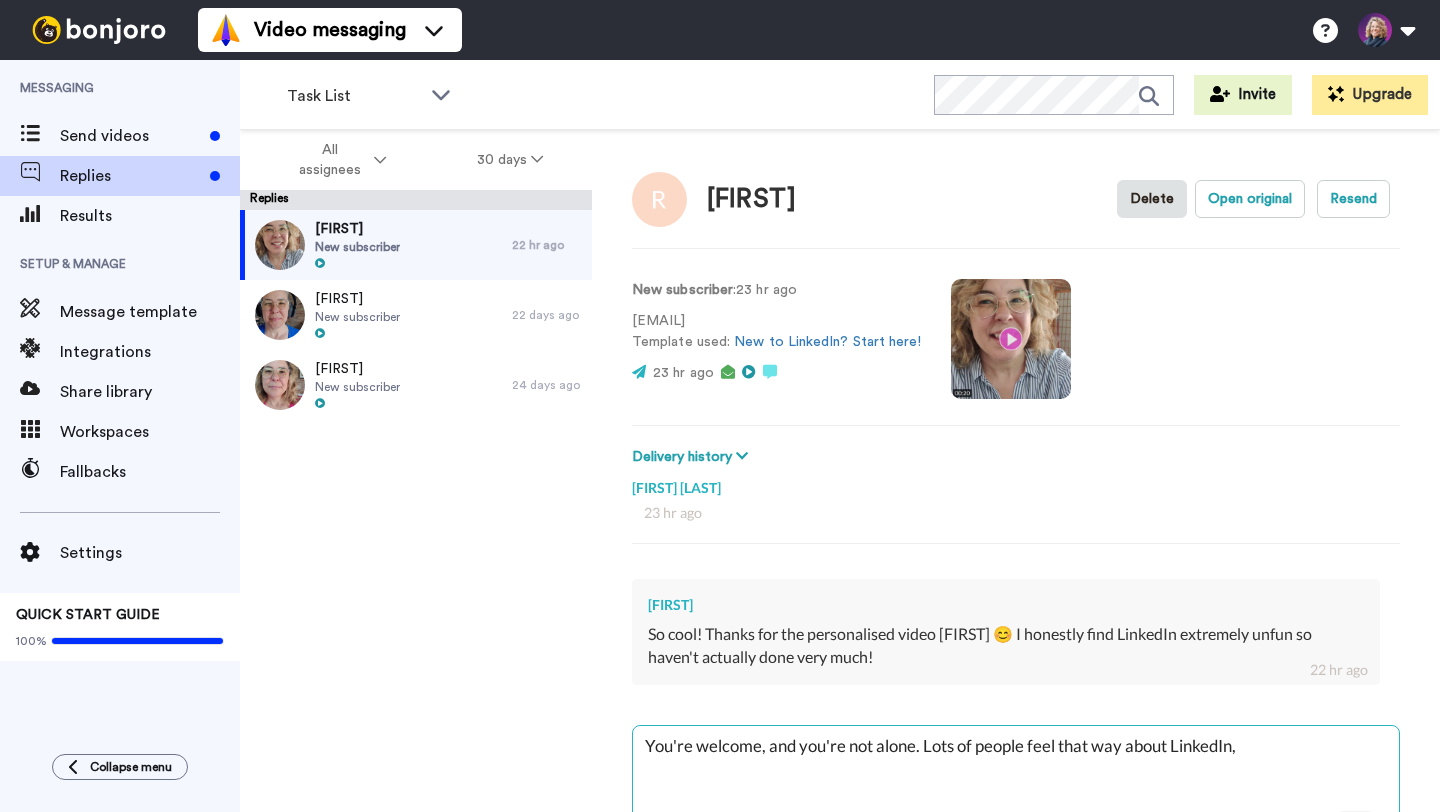 click on "You're welcome, and you're not alone. Lots of people feel that way about LinkedIn," at bounding box center [1016, 790] 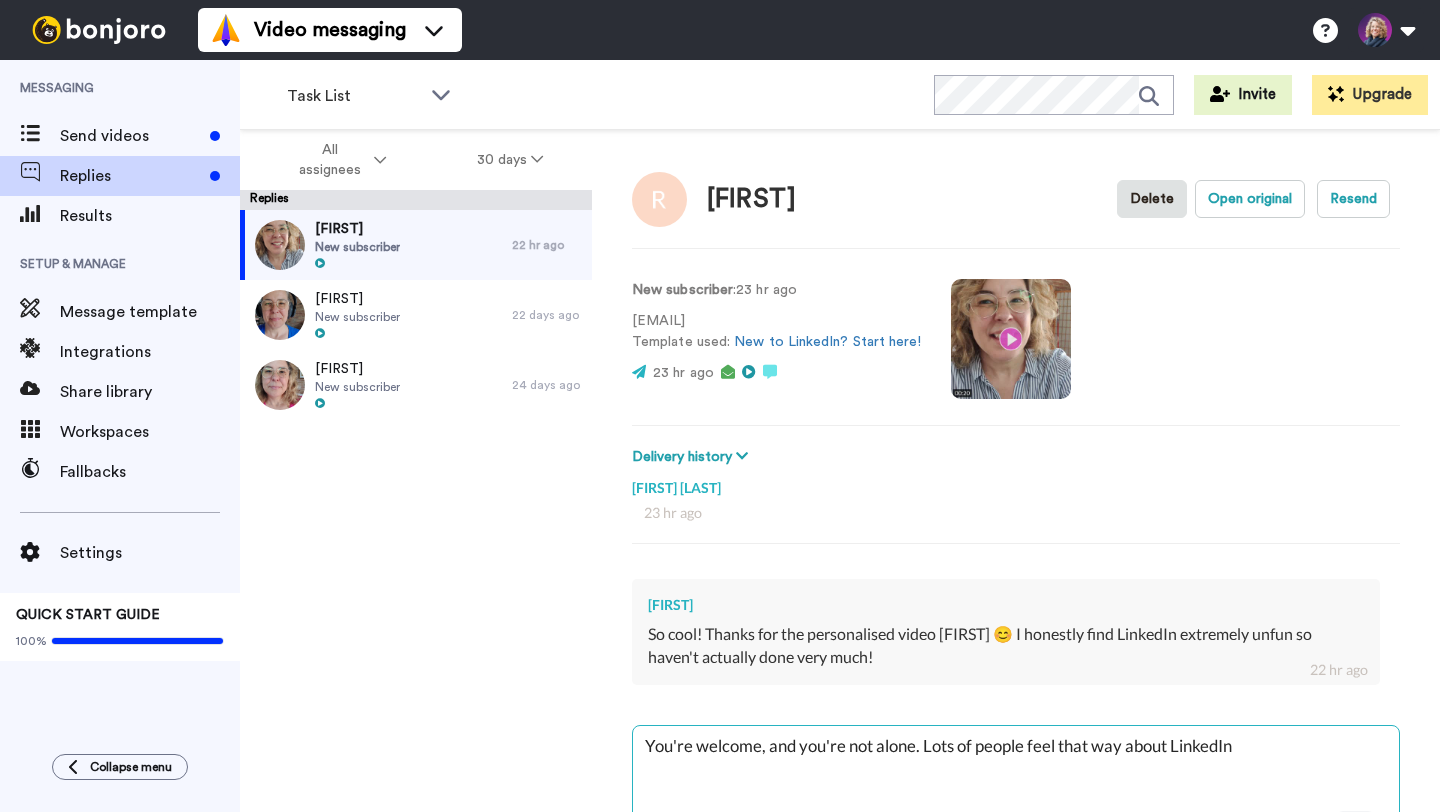 scroll, scrollTop: 125, scrollLeft: 0, axis: vertical 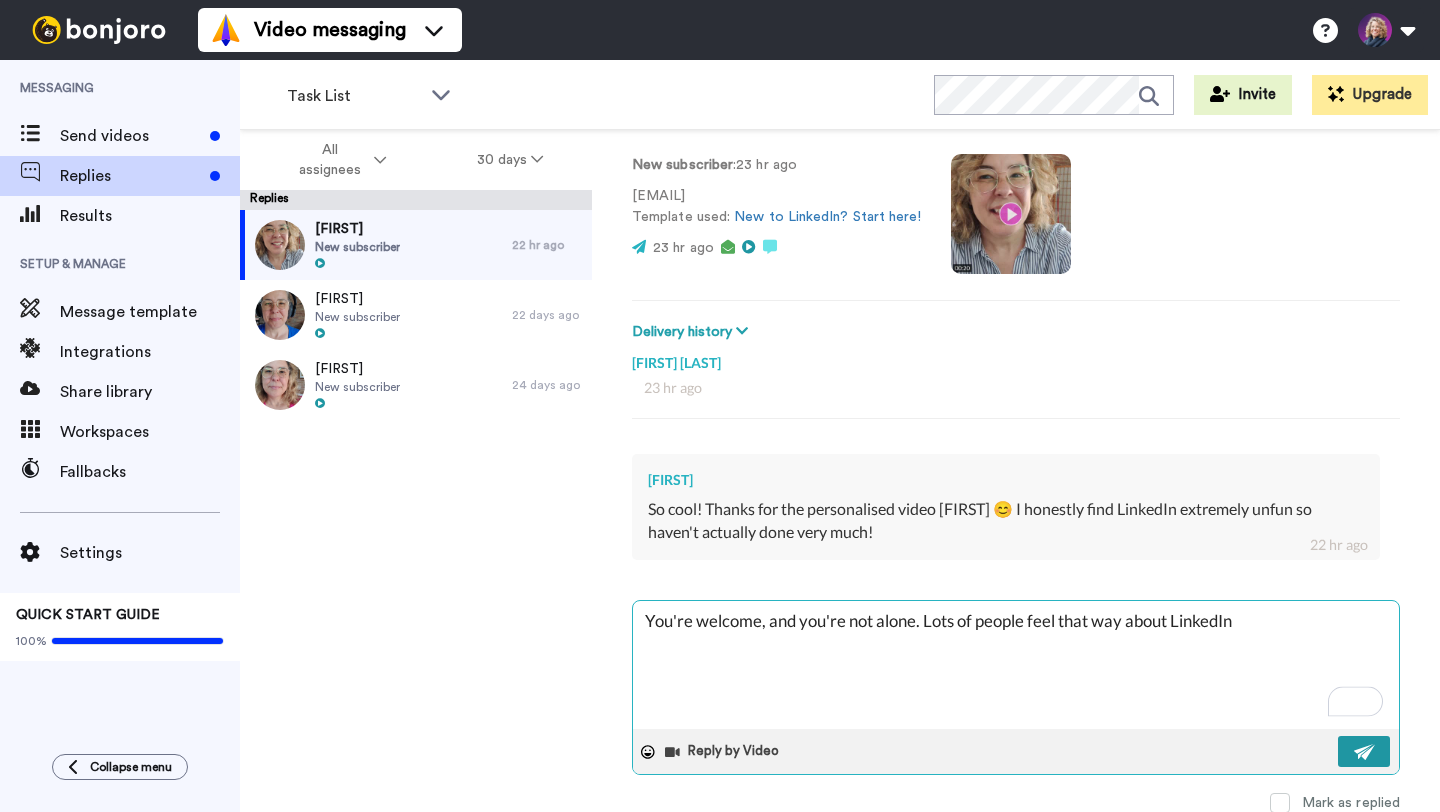 type on "You're welcome, and you're not alone. Lots of people feel that way about LinkedIn" 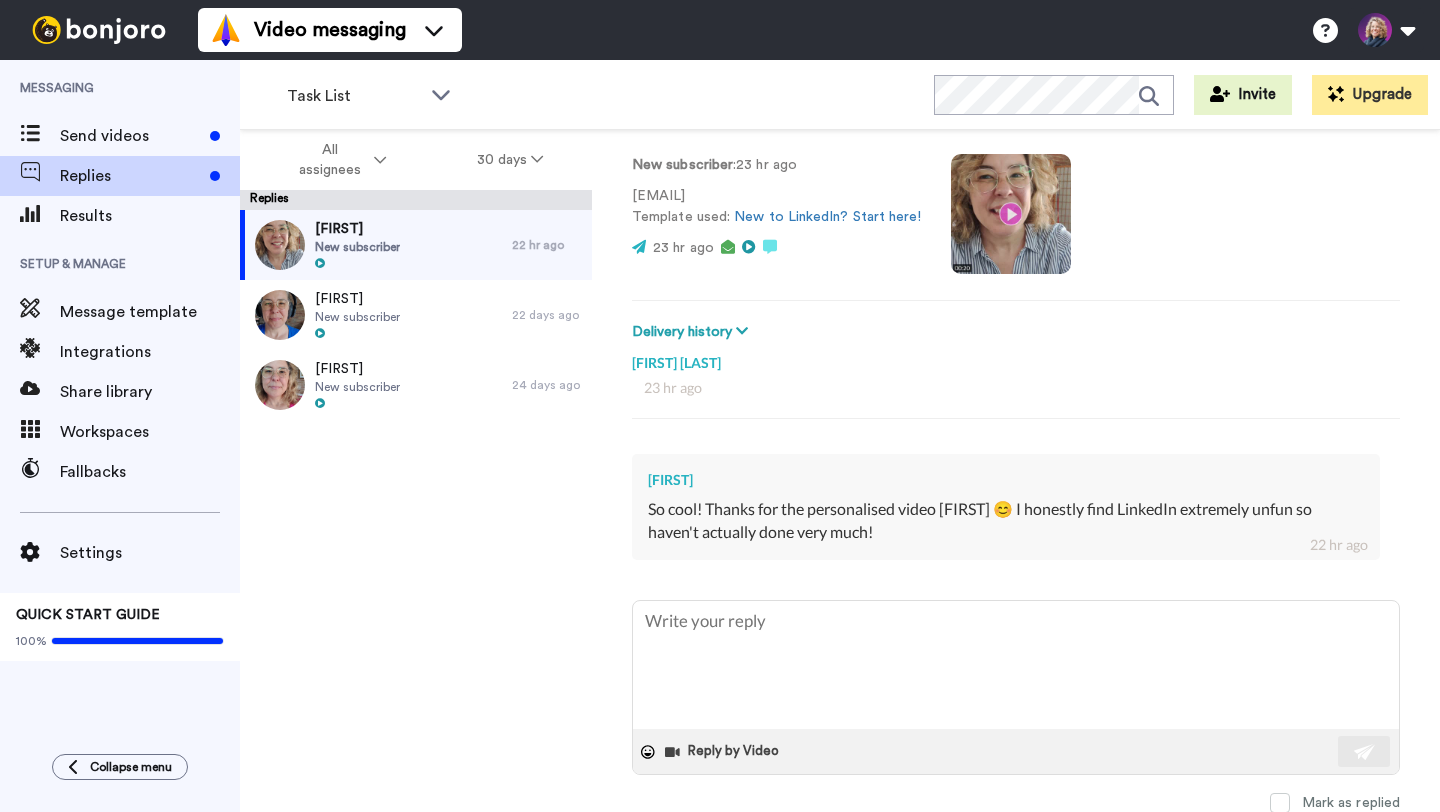 type on "x" 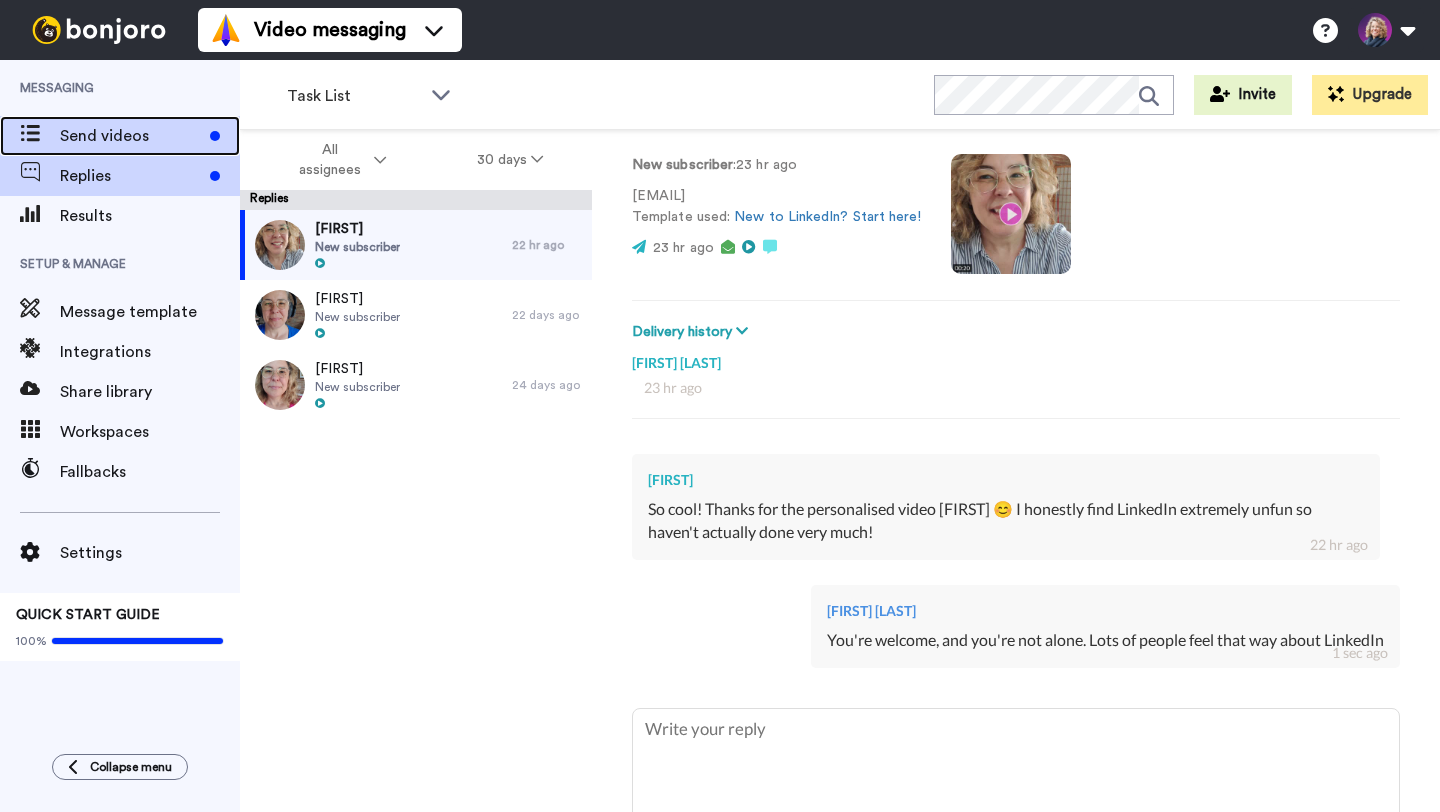 click on "Send videos" at bounding box center [131, 136] 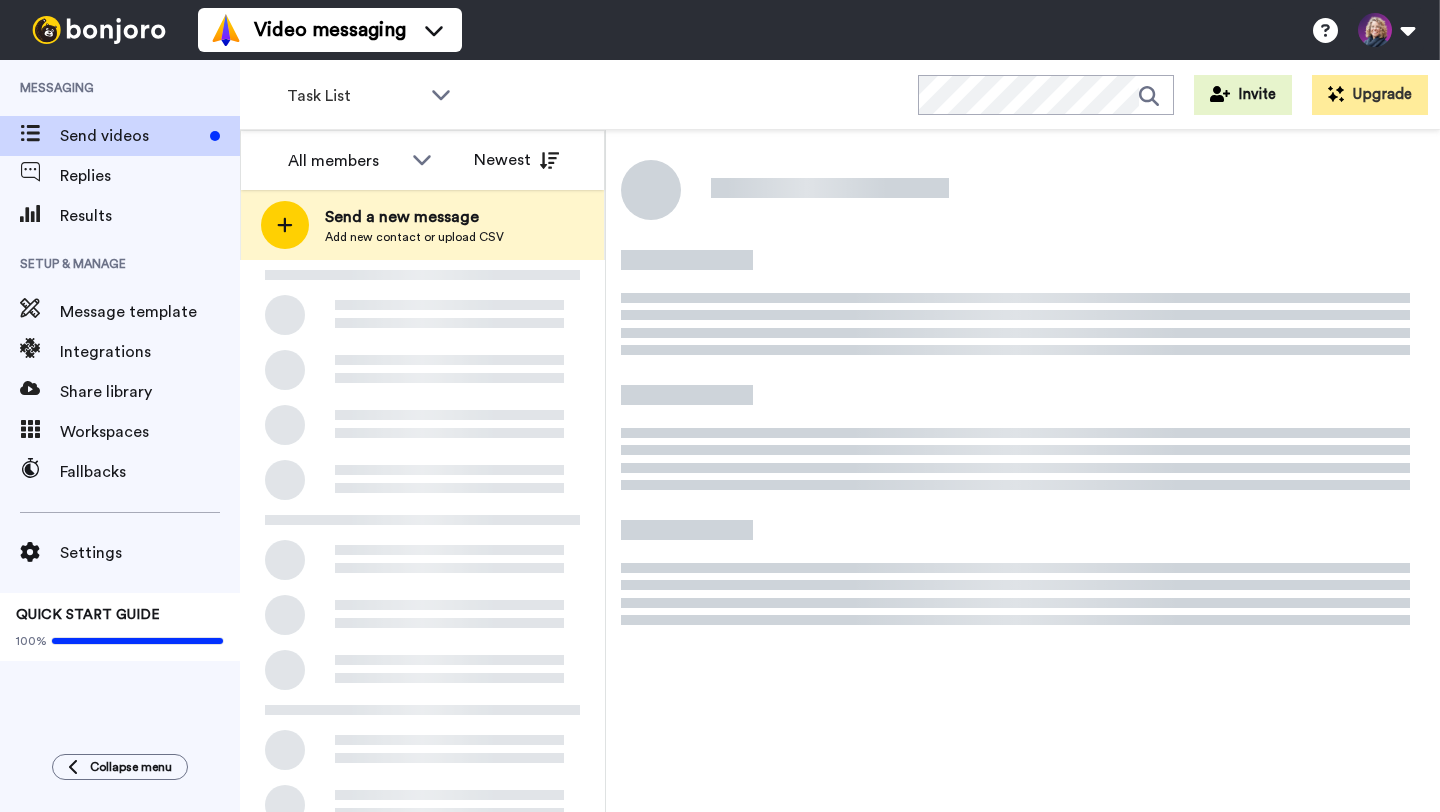 scroll, scrollTop: 0, scrollLeft: 0, axis: both 